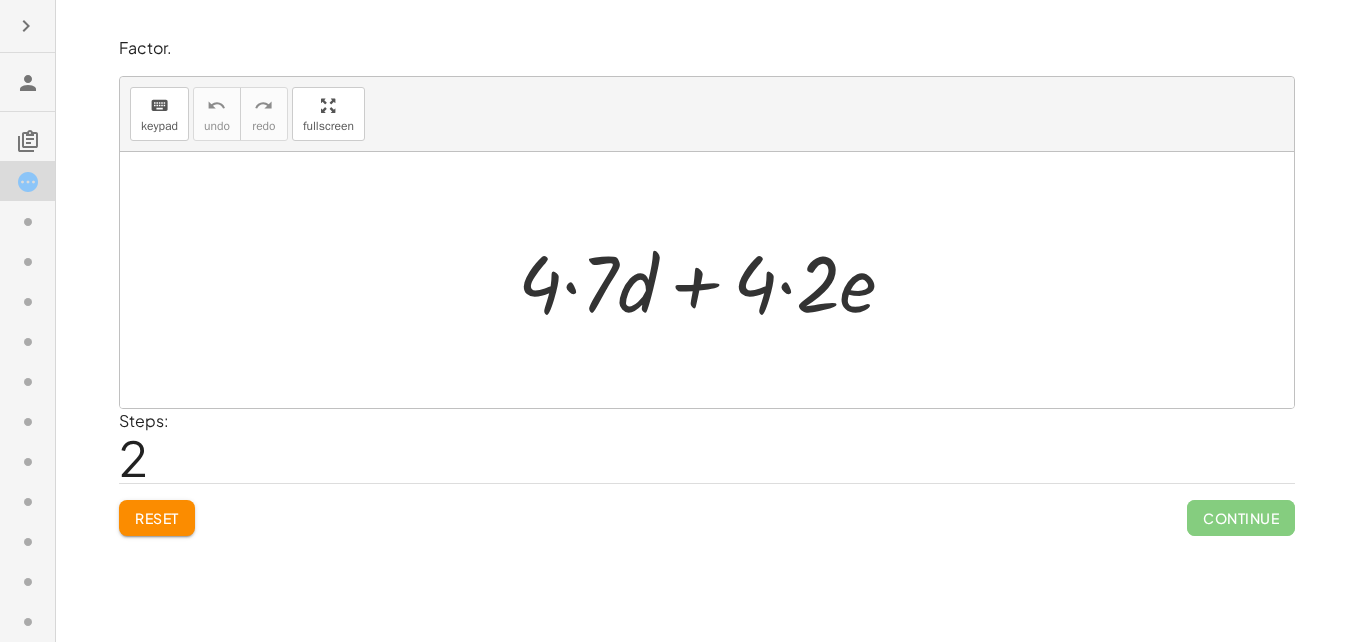 scroll, scrollTop: 0, scrollLeft: 0, axis: both 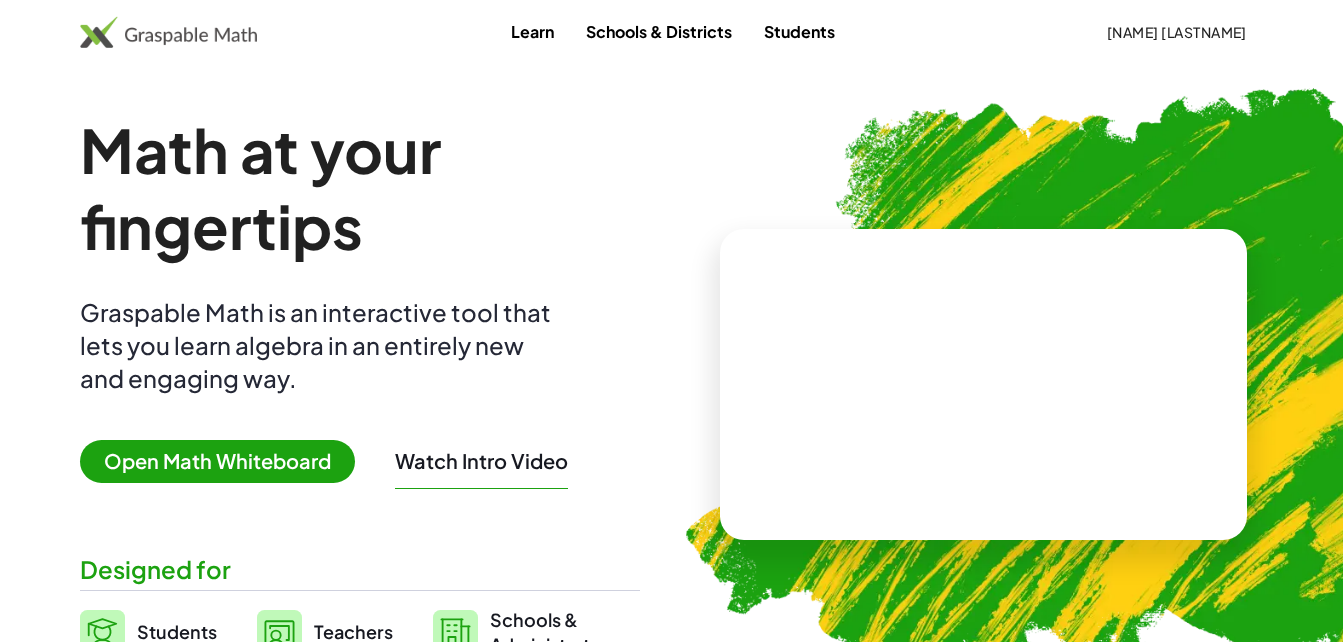 click on "[FIRST] [LAST]" 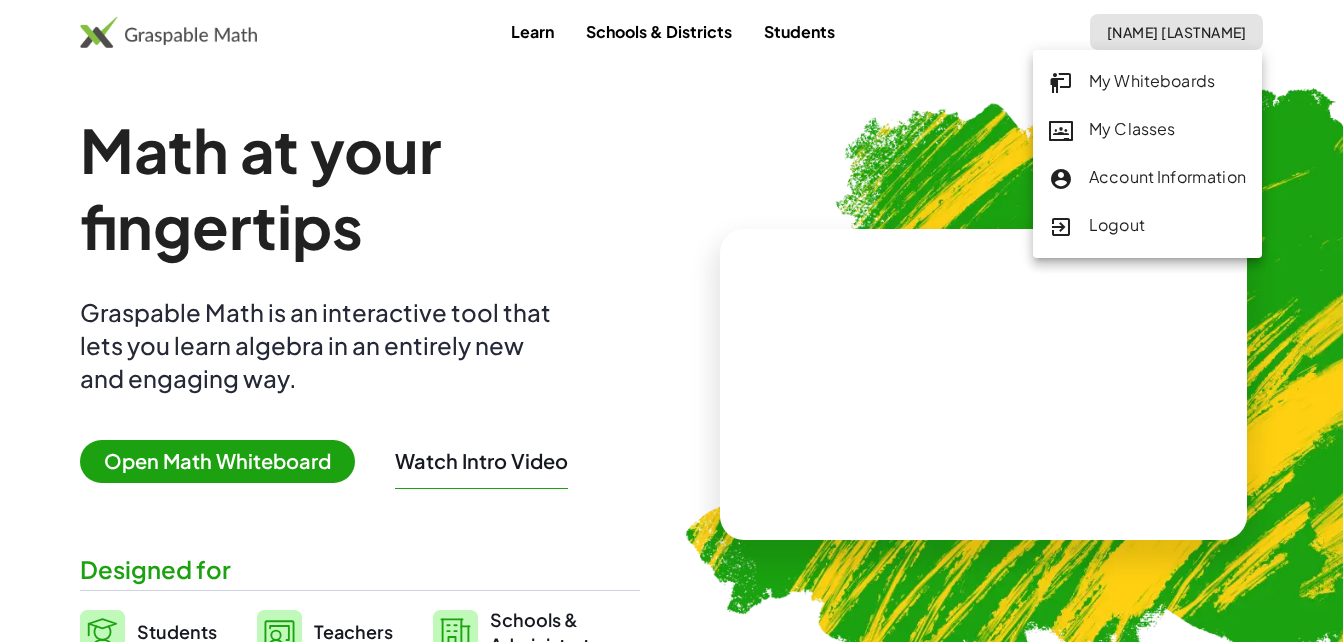 click on "My Whiteboards" 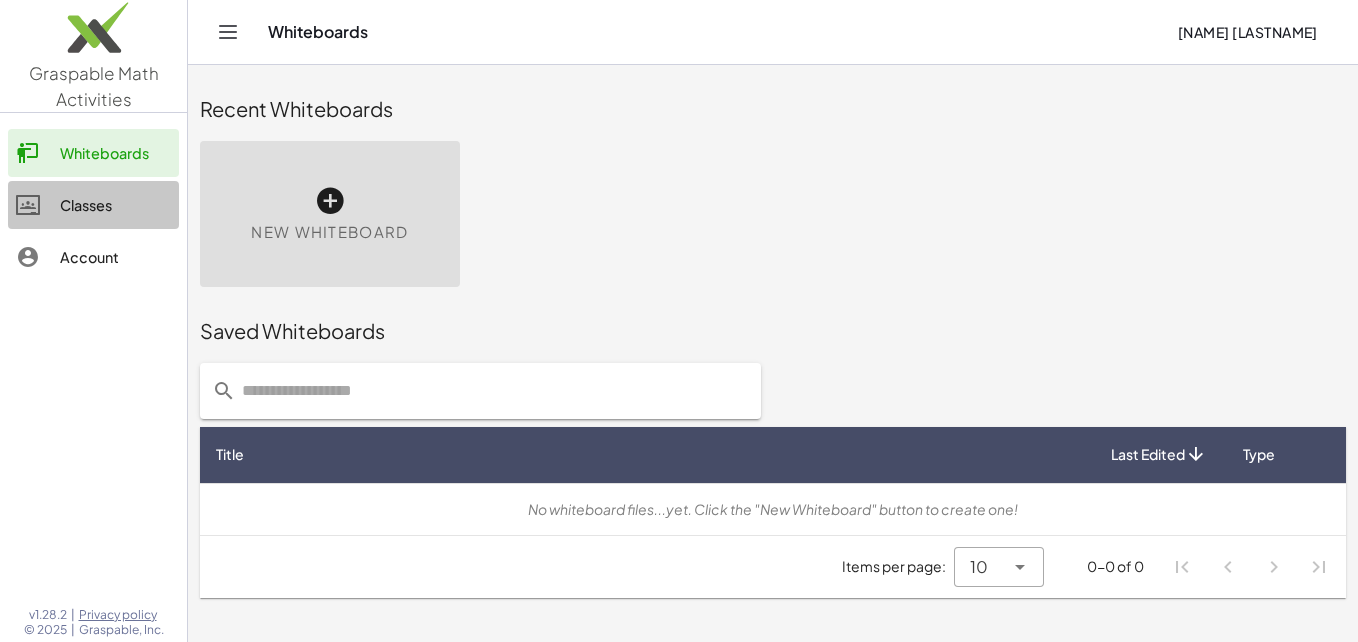 click on "Classes" 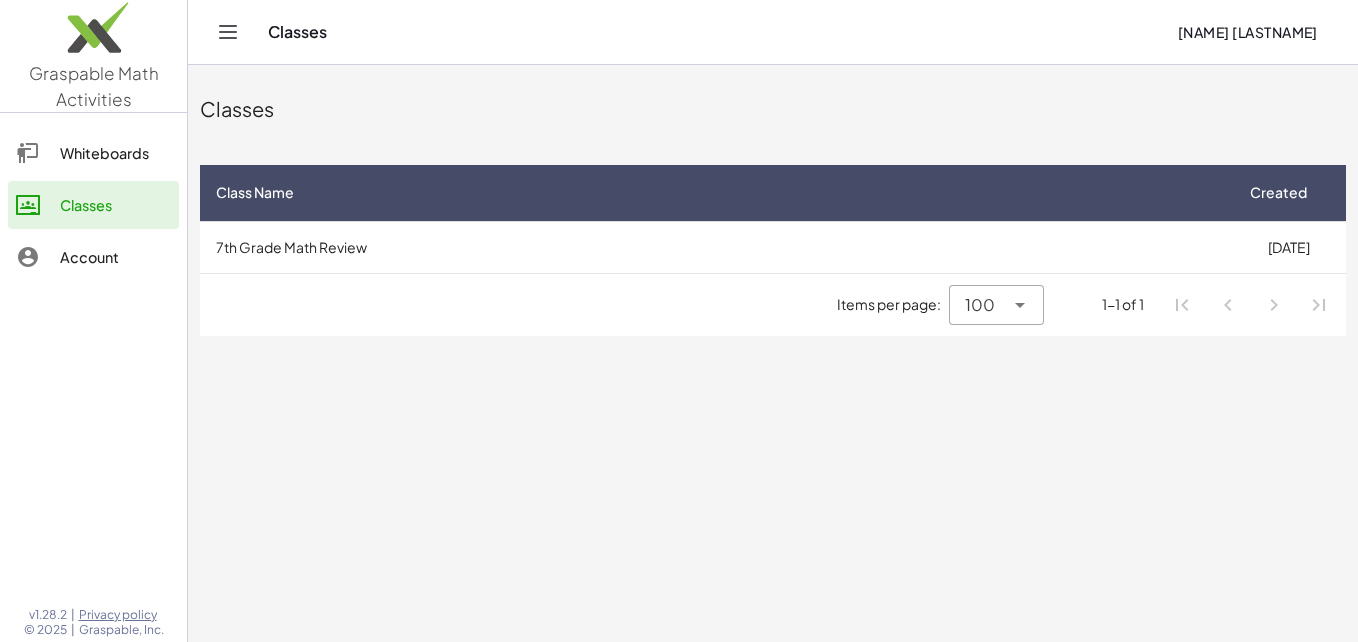 click on "7th Grade Math Review" at bounding box center [715, 247] 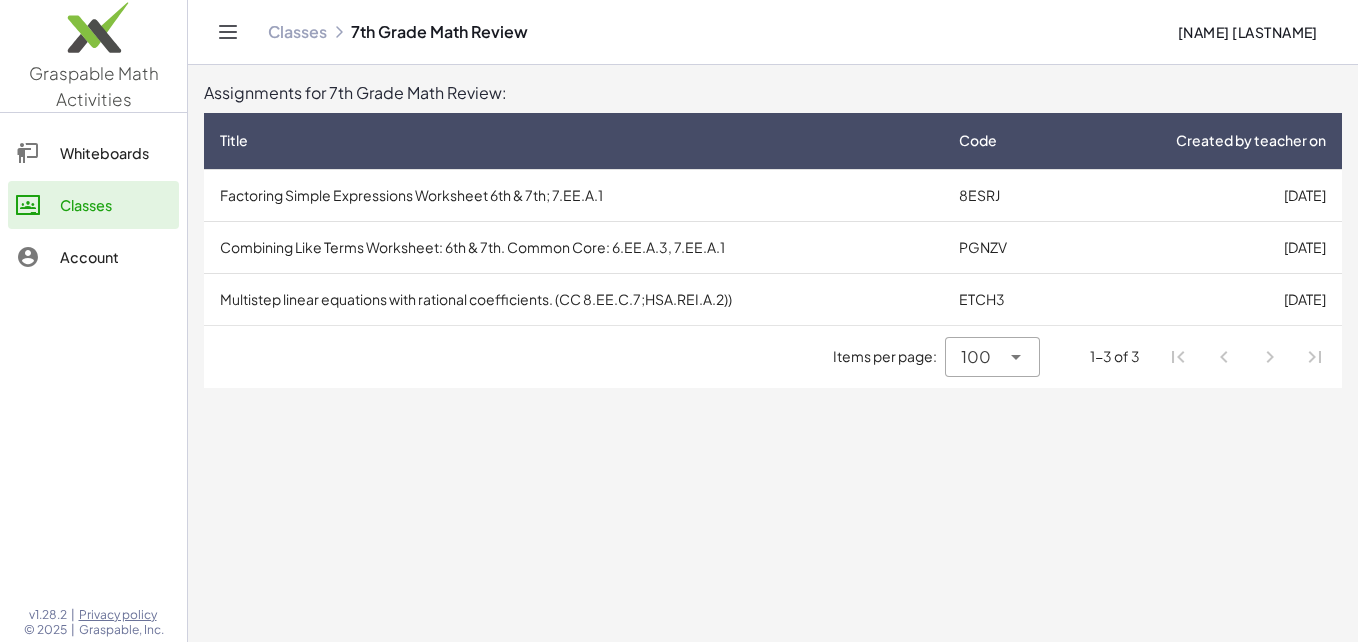 click on "Multistep linear equations with rational coefficients. (CC 8.EE.C.7;HSA.REI.A.2))" at bounding box center (573, 299) 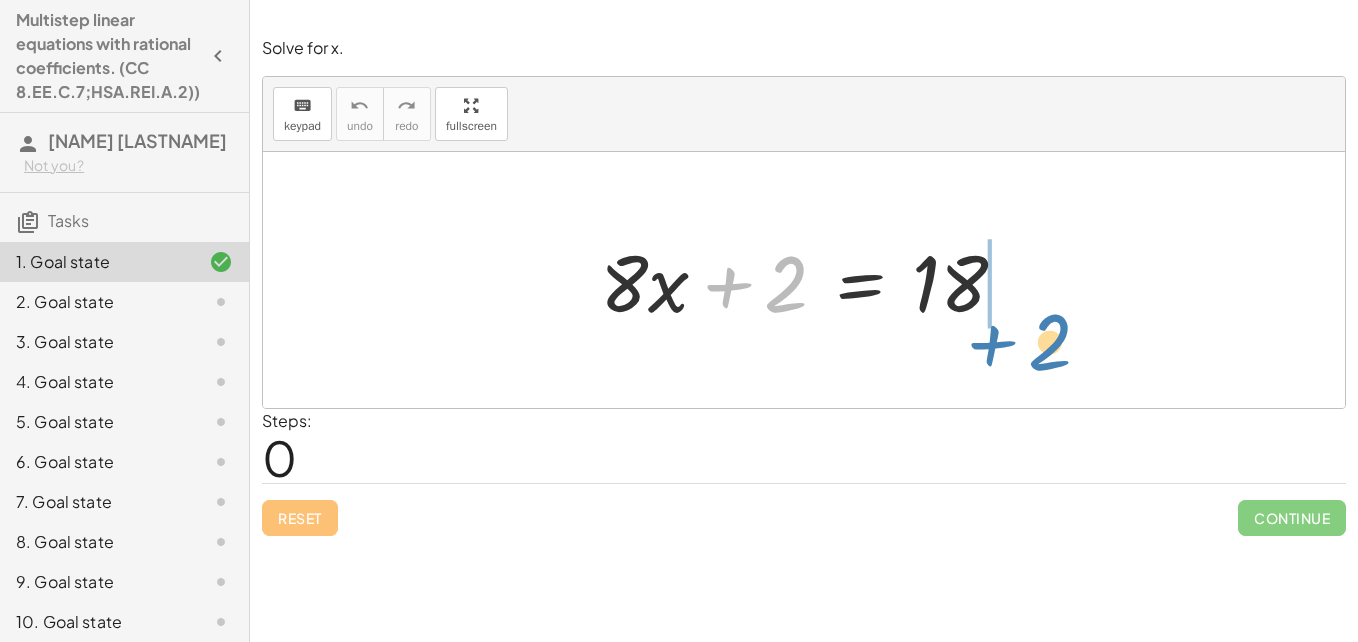 drag, startPoint x: 735, startPoint y: 282, endPoint x: 999, endPoint y: 338, distance: 269.87405 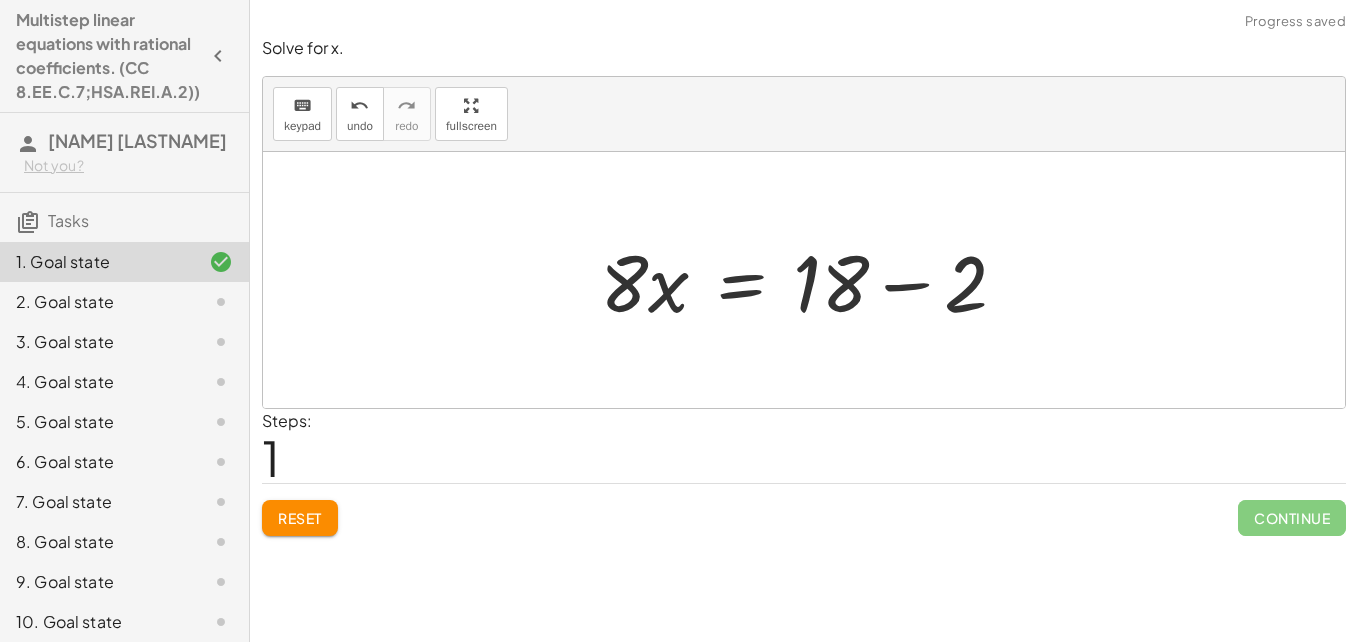 click at bounding box center [811, 280] 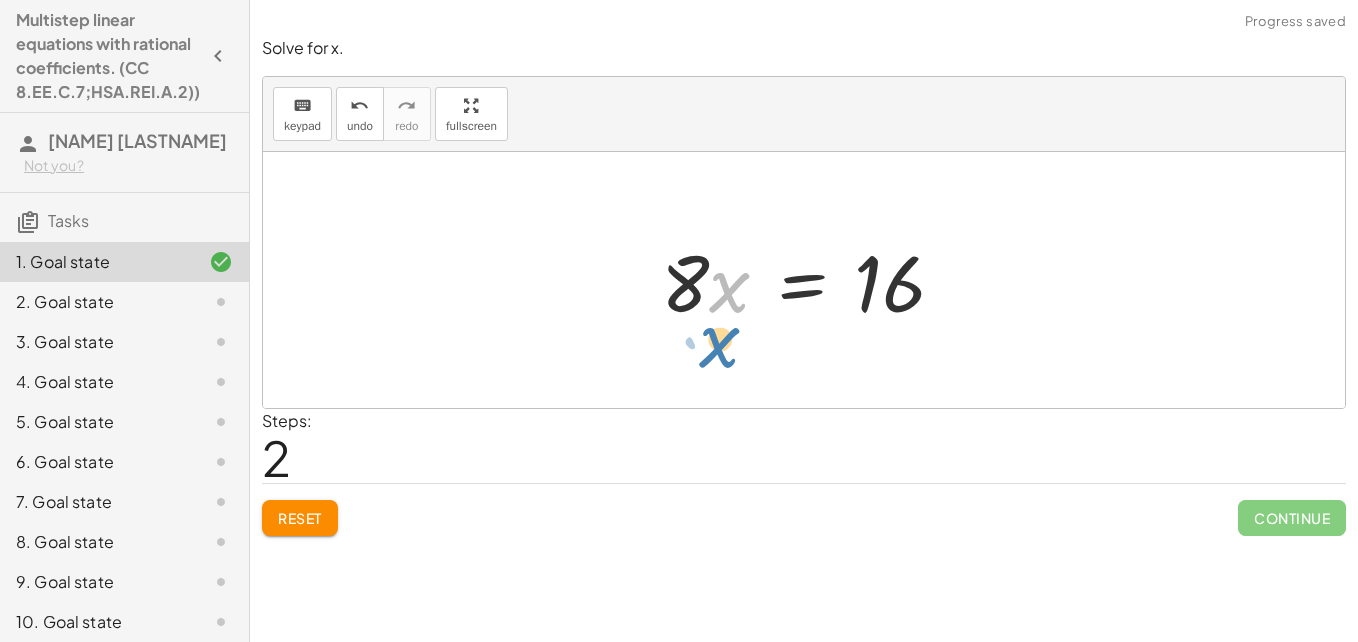 drag, startPoint x: 733, startPoint y: 297, endPoint x: 702, endPoint y: 317, distance: 36.891735 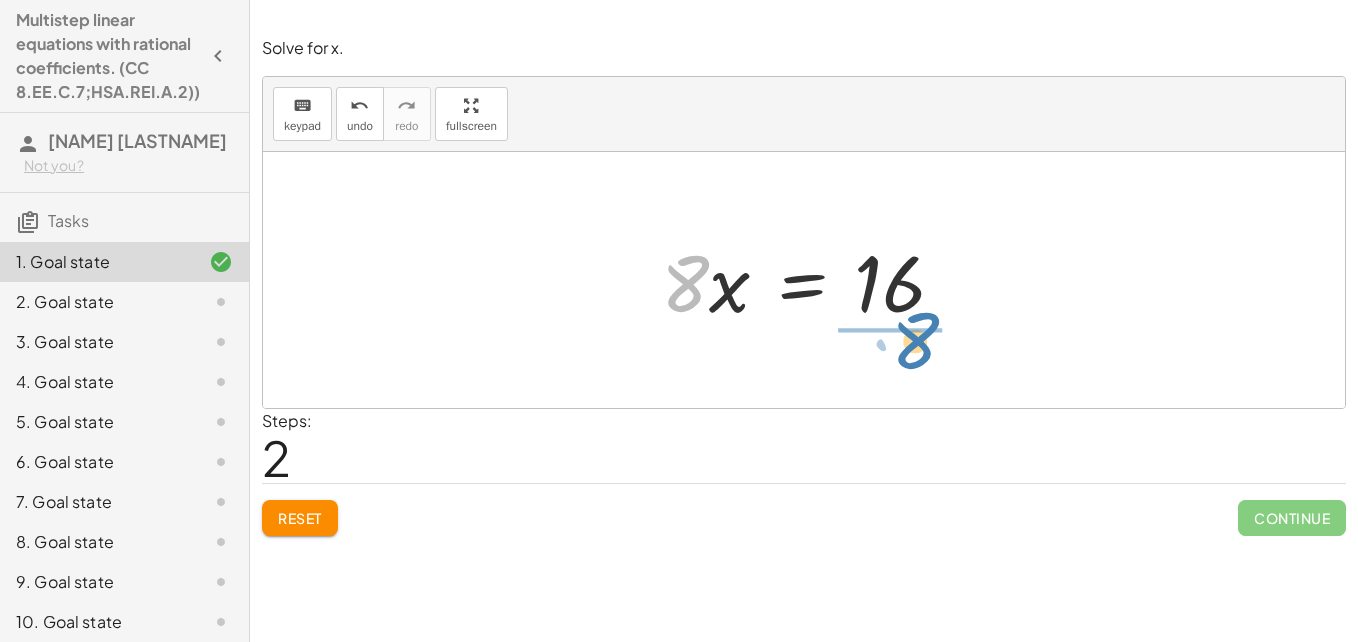 drag, startPoint x: 693, startPoint y: 280, endPoint x: 914, endPoint y: 338, distance: 228.48413 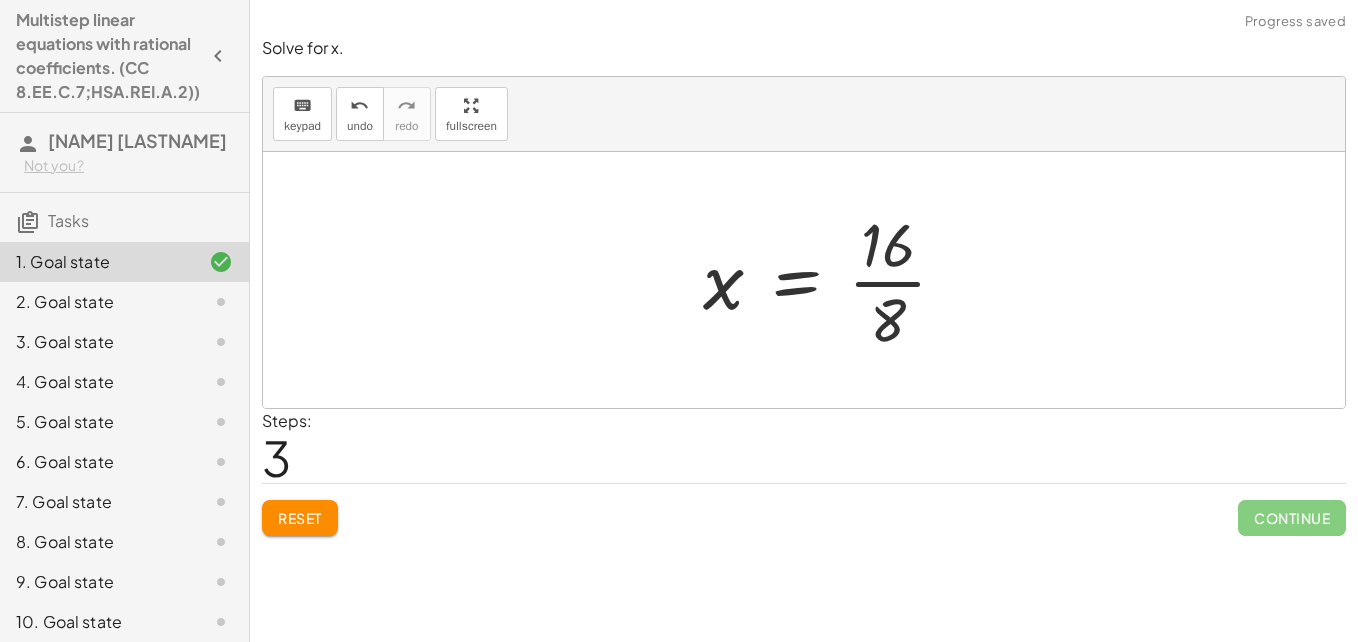 click at bounding box center [833, 280] 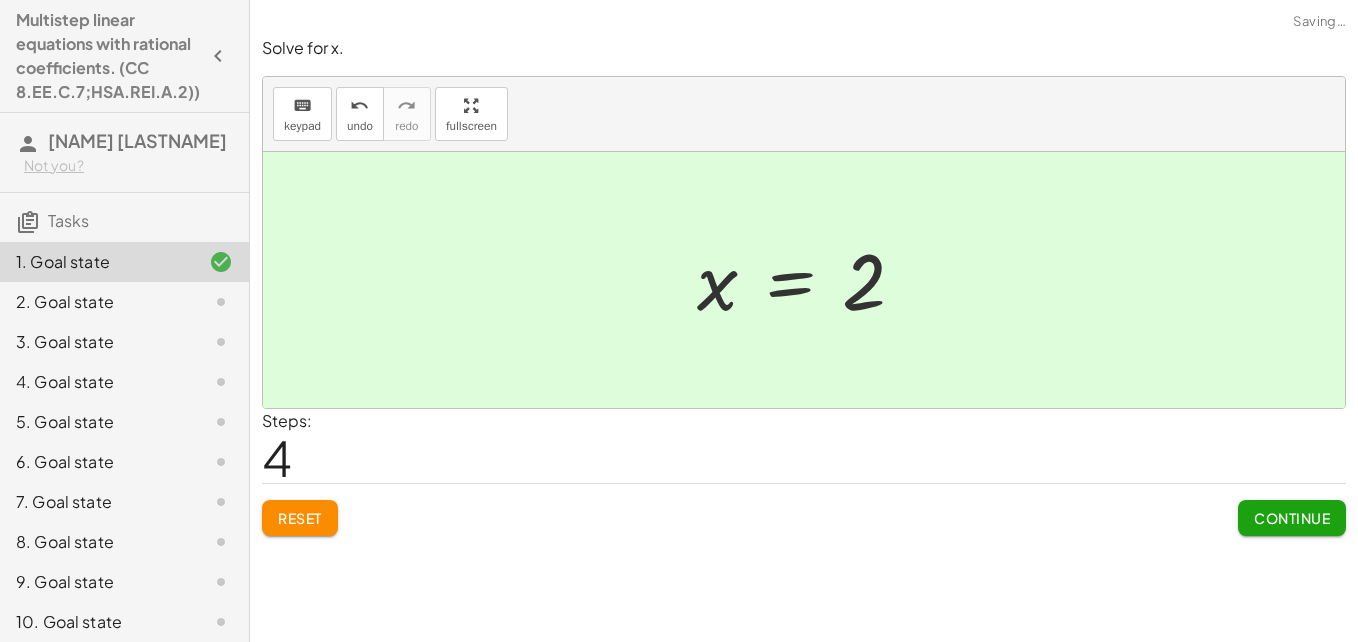 click on "Continue" 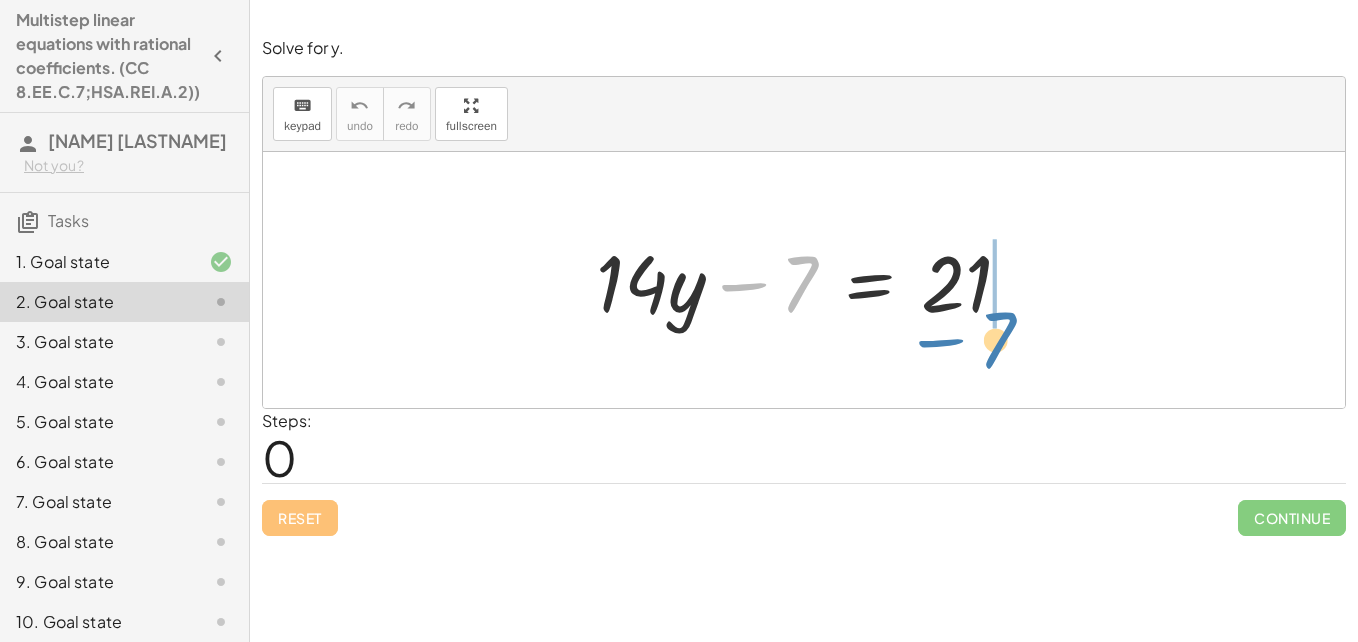 drag, startPoint x: 751, startPoint y: 283, endPoint x: 949, endPoint y: 339, distance: 205.76686 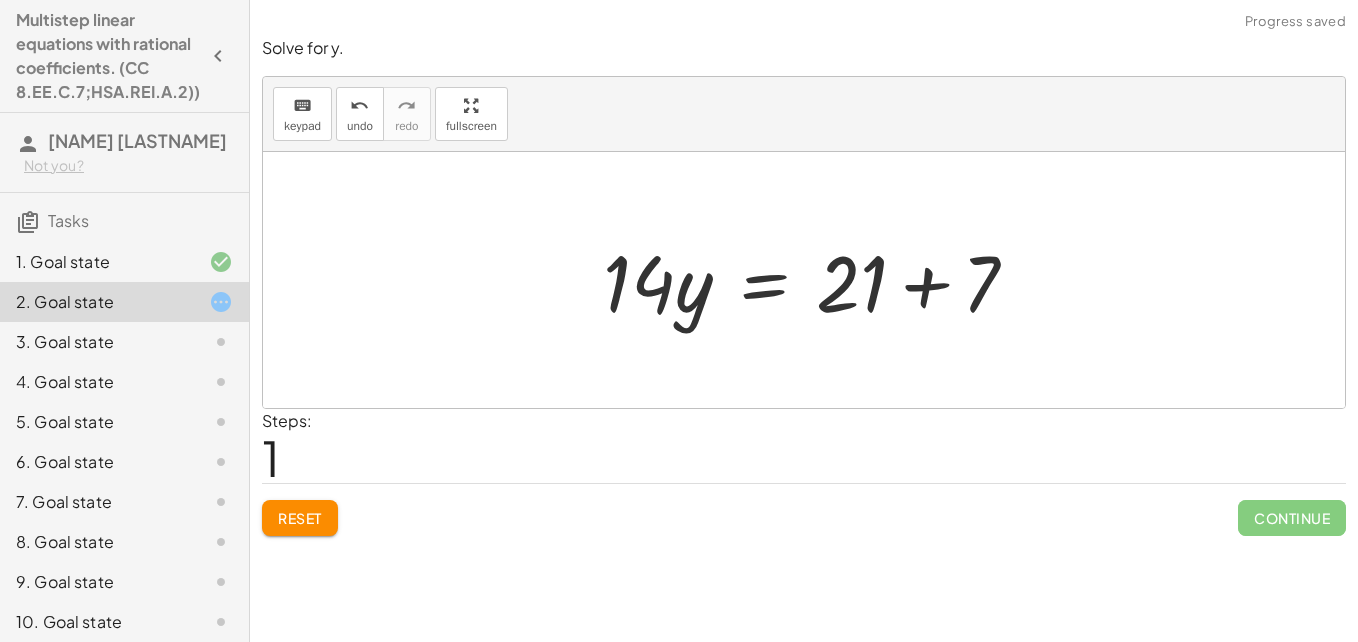 click at bounding box center (818, 280) 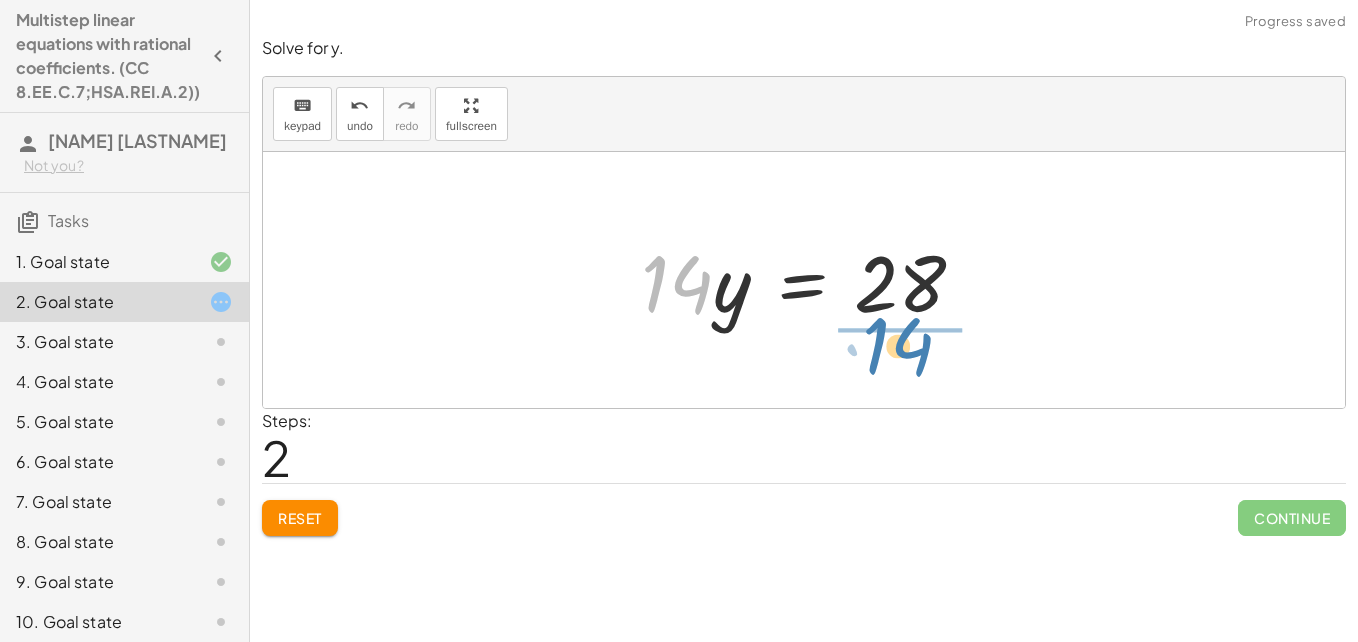 drag, startPoint x: 695, startPoint y: 292, endPoint x: 920, endPoint y: 349, distance: 232.10773 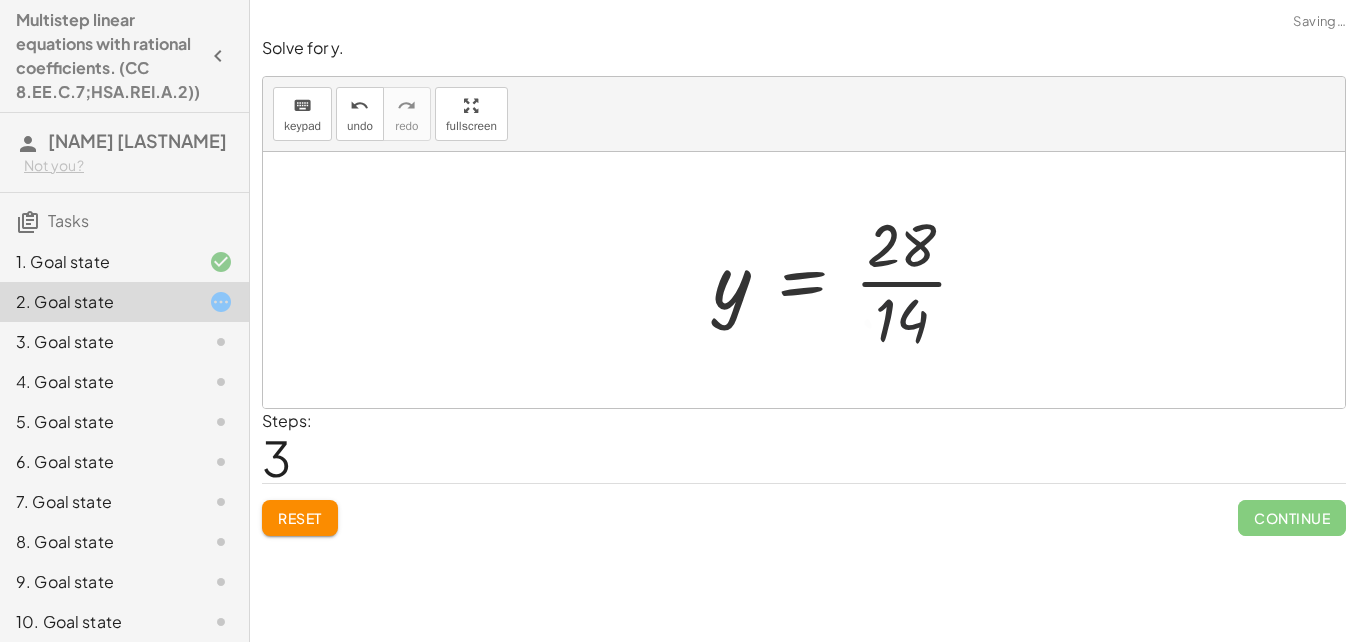 click at bounding box center [848, 280] 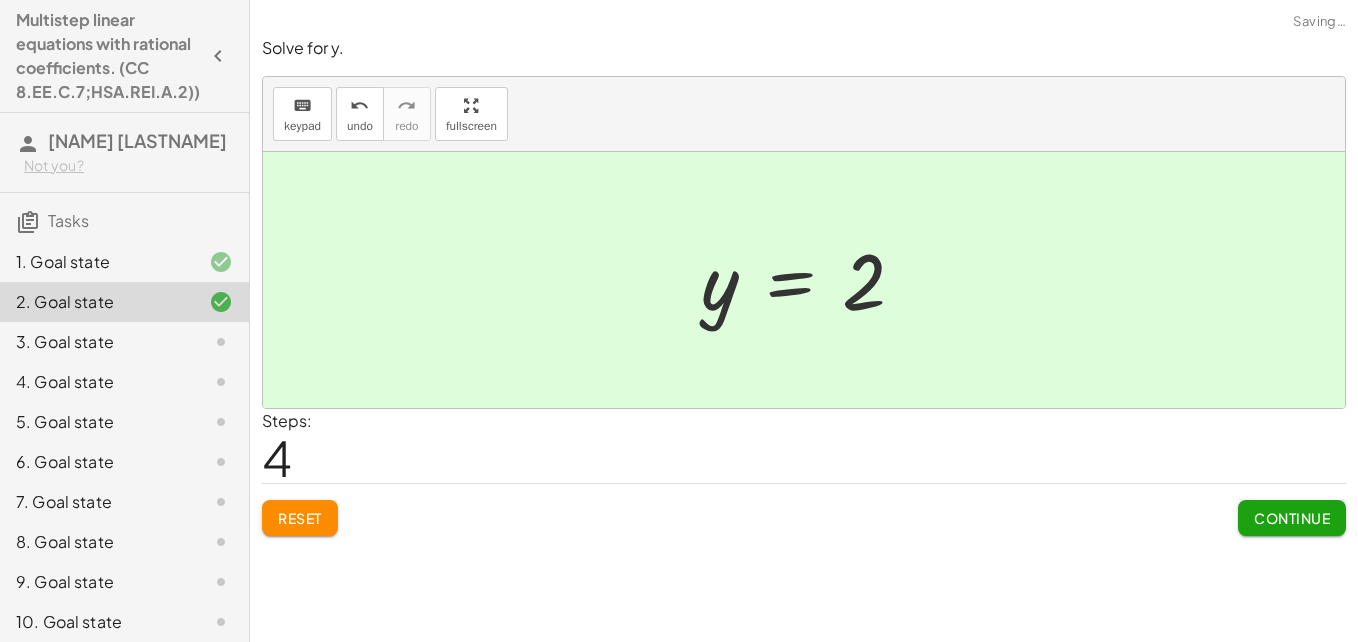 click on "Continue" at bounding box center [1292, 518] 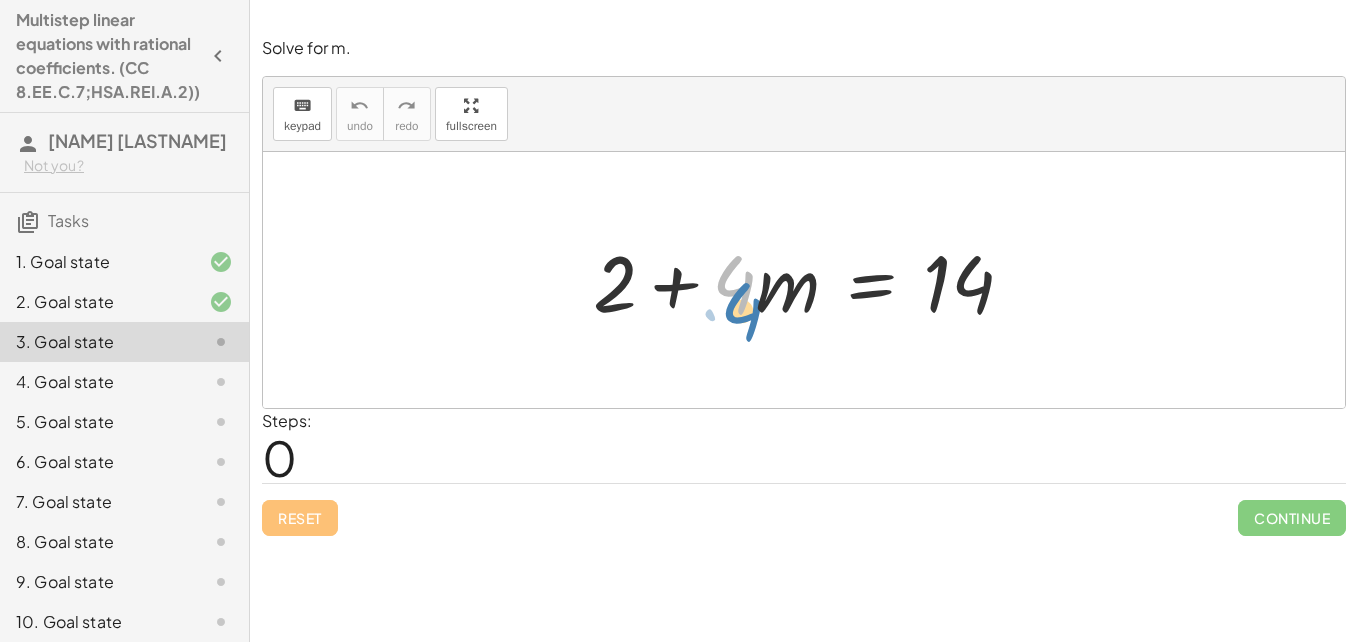 drag, startPoint x: 730, startPoint y: 289, endPoint x: 738, endPoint y: 311, distance: 23.409399 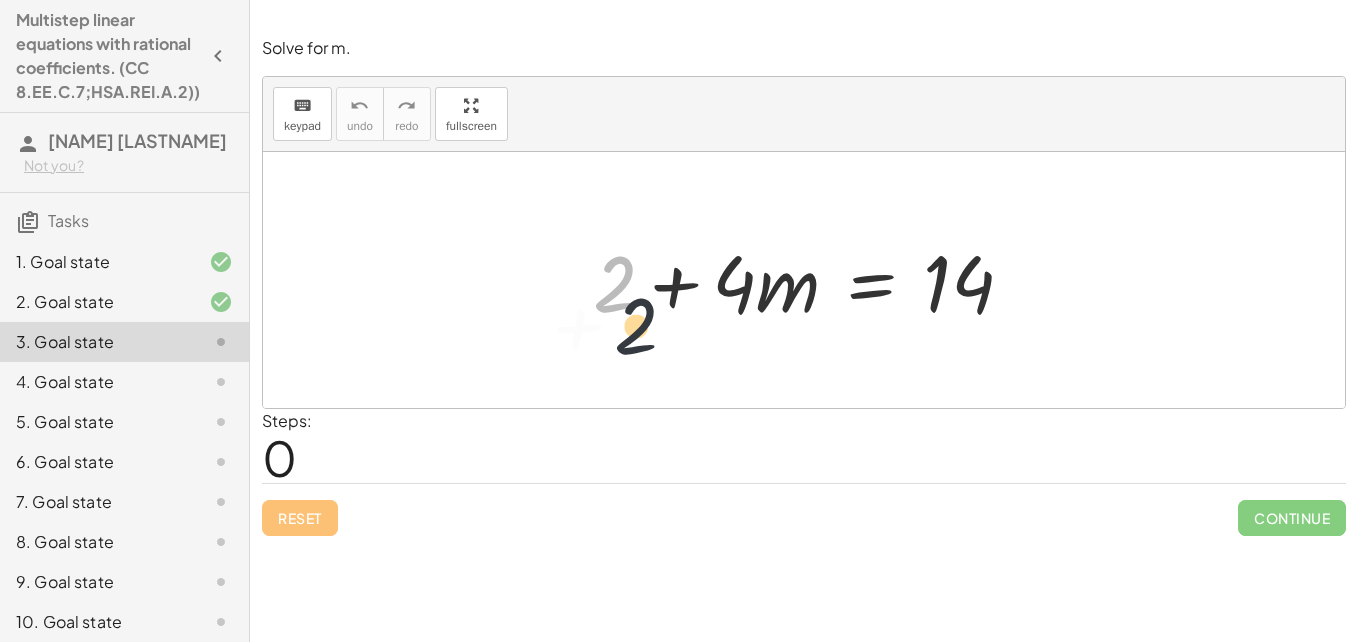 drag, startPoint x: 621, startPoint y: 282, endPoint x: 649, endPoint y: 337, distance: 61.7171 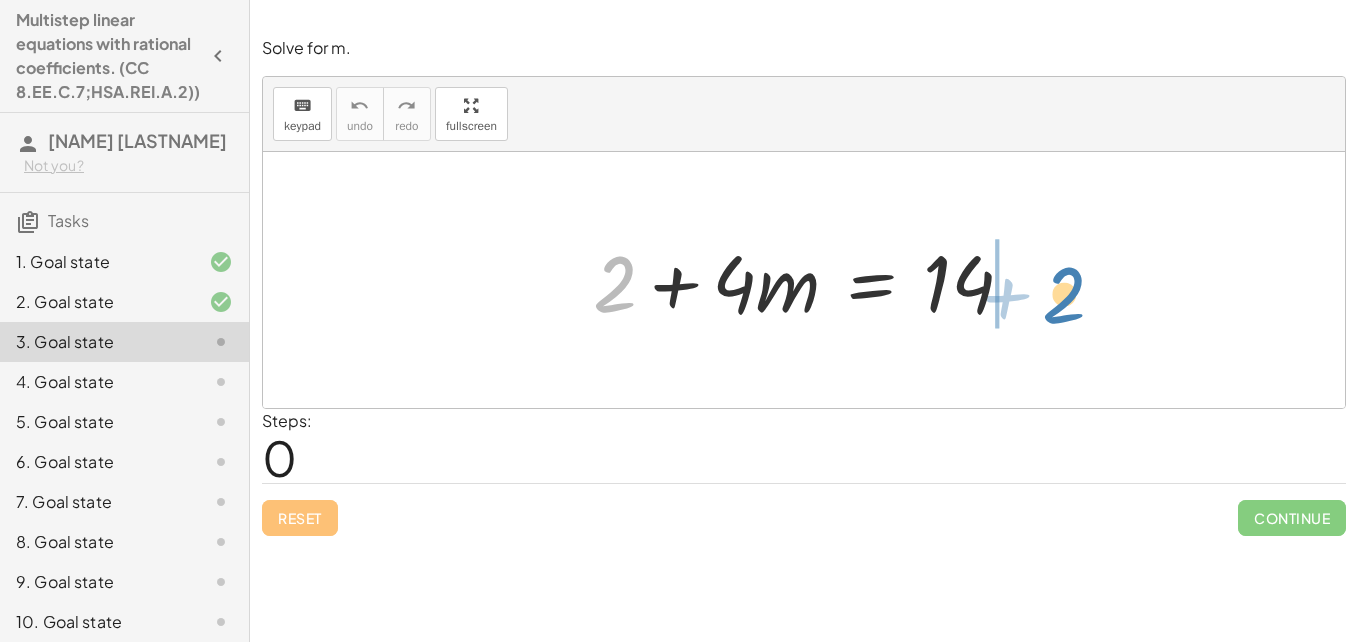 drag, startPoint x: 615, startPoint y: 268, endPoint x: 1079, endPoint y: 277, distance: 464.08728 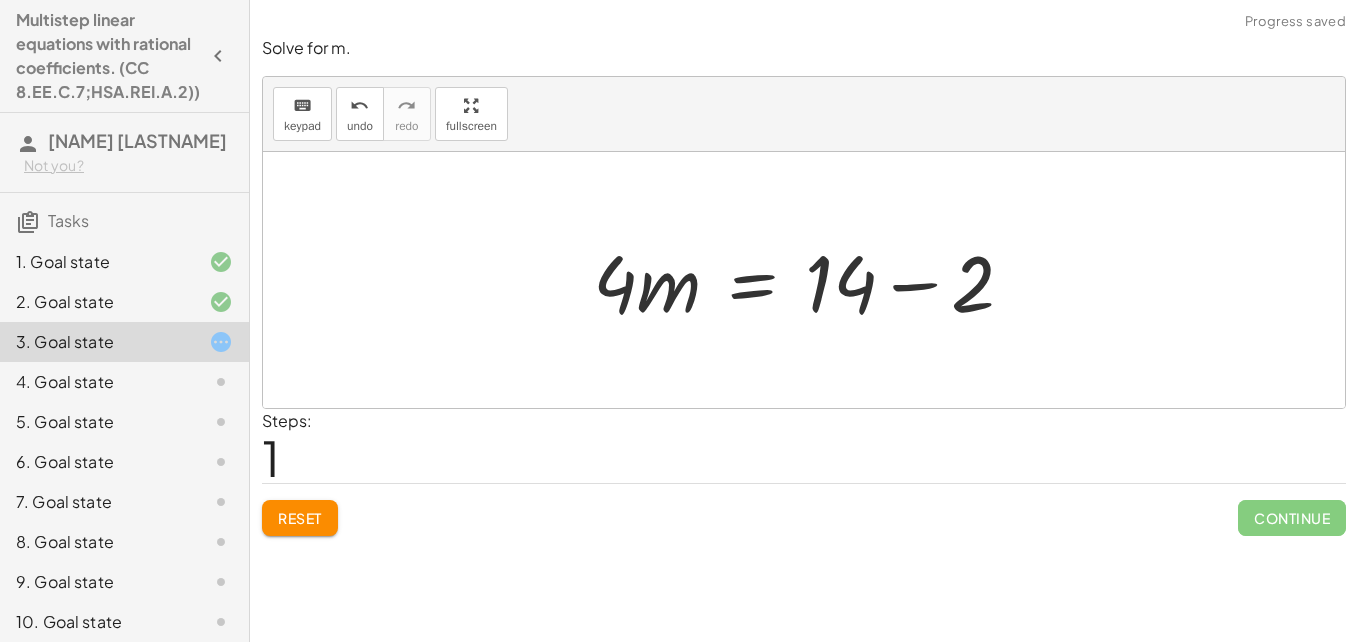click at bounding box center (811, 280) 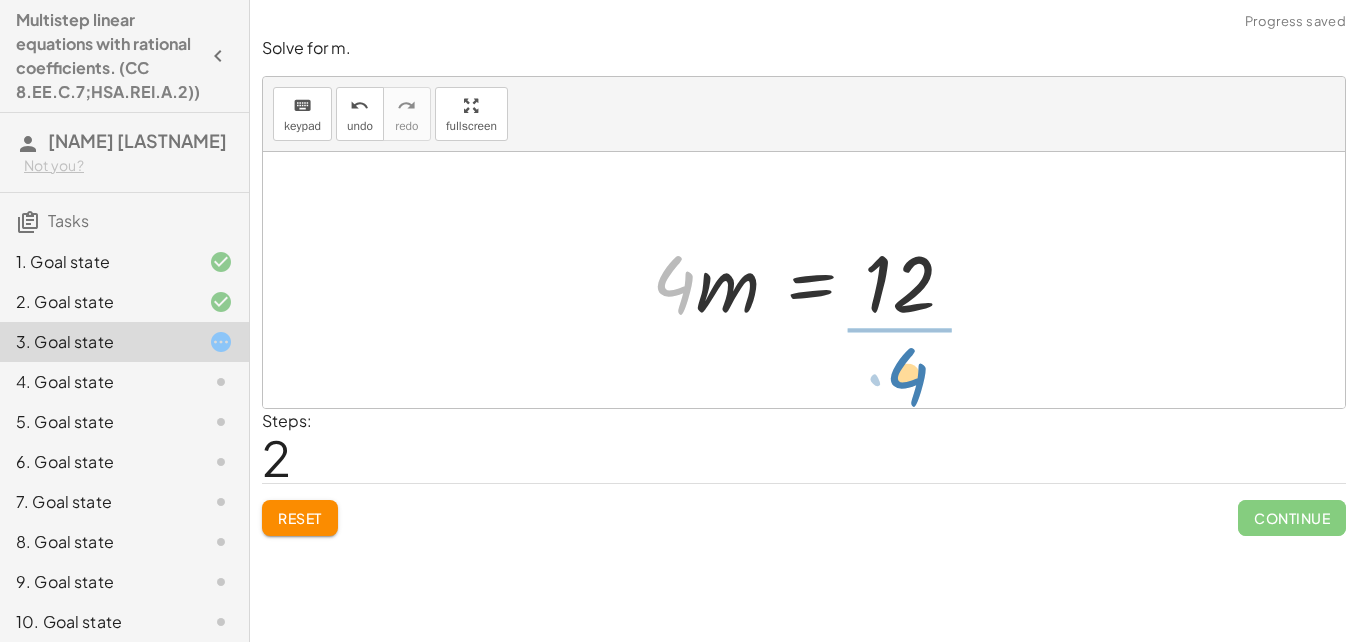 drag, startPoint x: 683, startPoint y: 297, endPoint x: 925, endPoint y: 385, distance: 257.5034 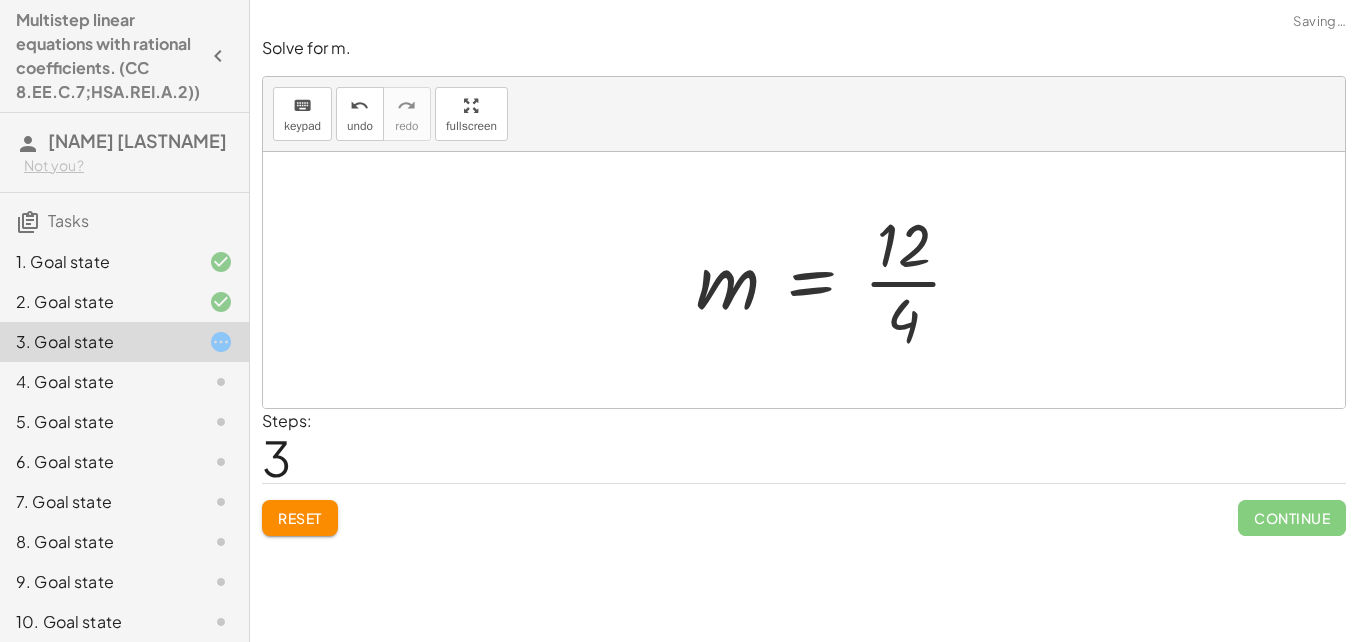 click at bounding box center (837, 280) 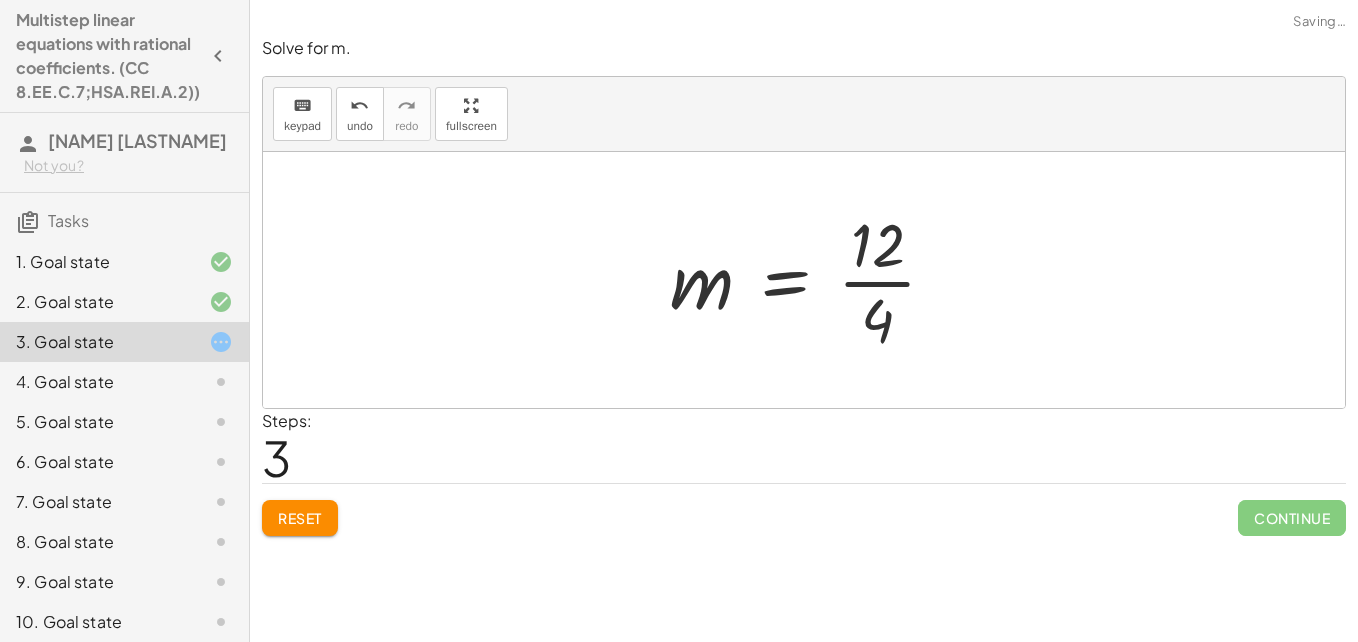 click at bounding box center (811, 280) 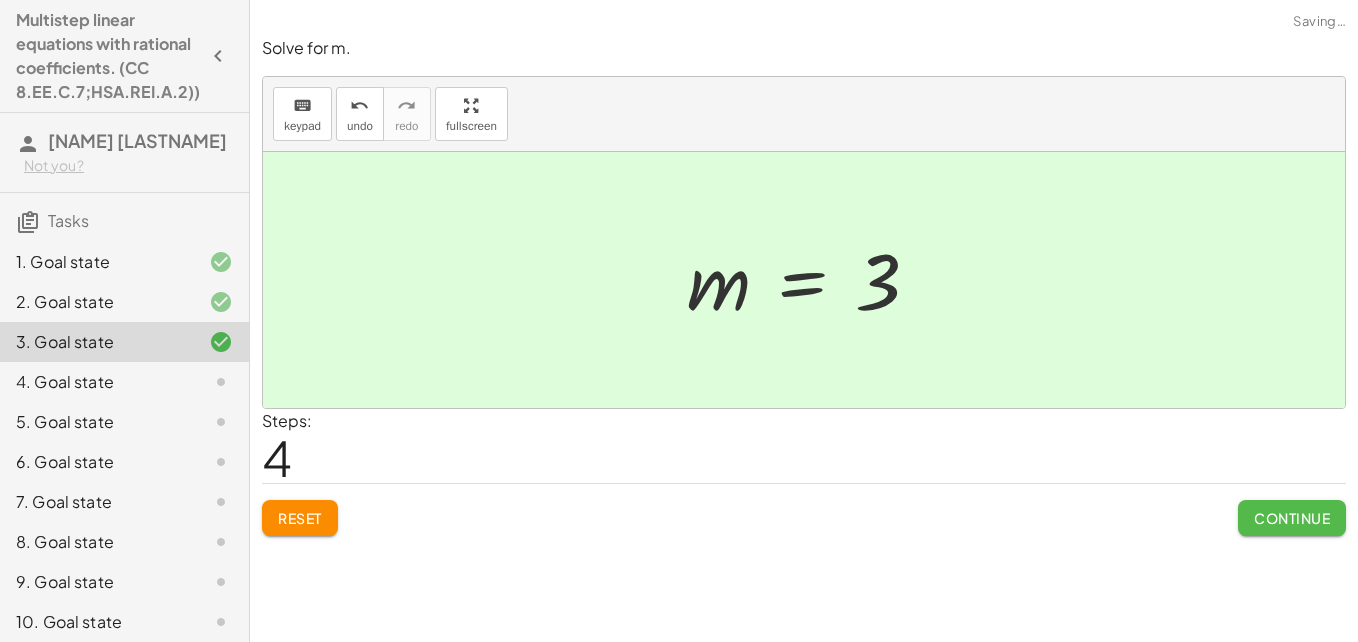 click on "Continue" 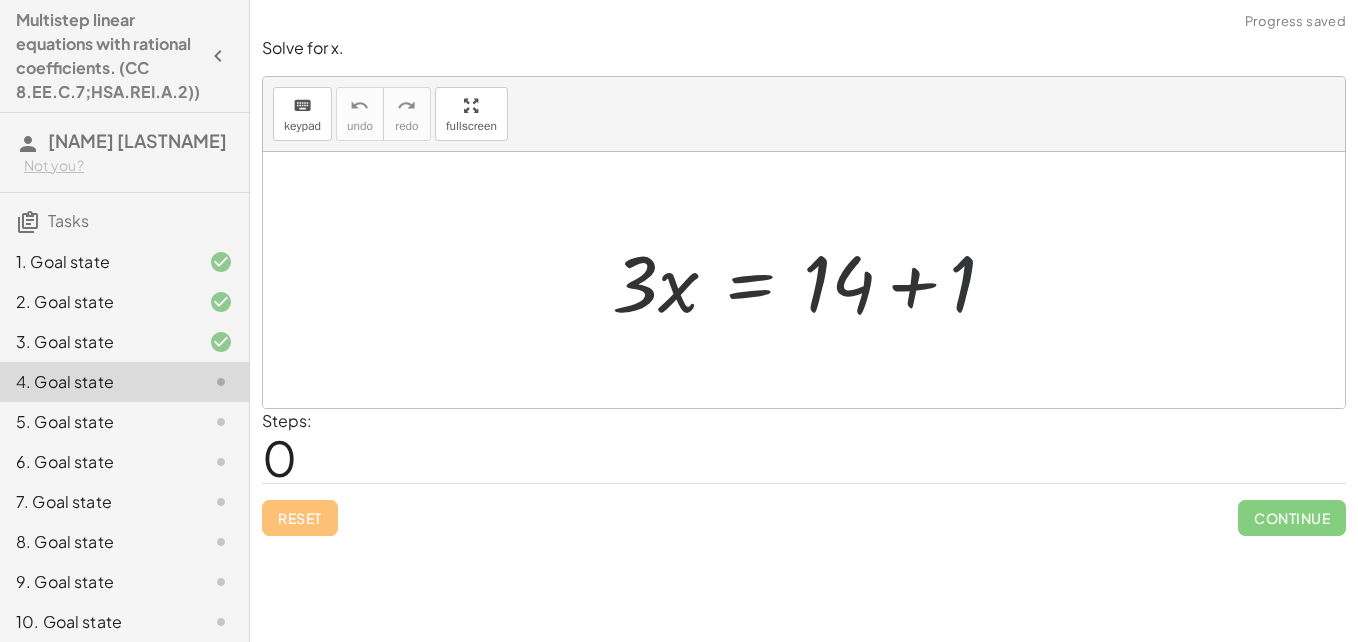 click at bounding box center [812, 280] 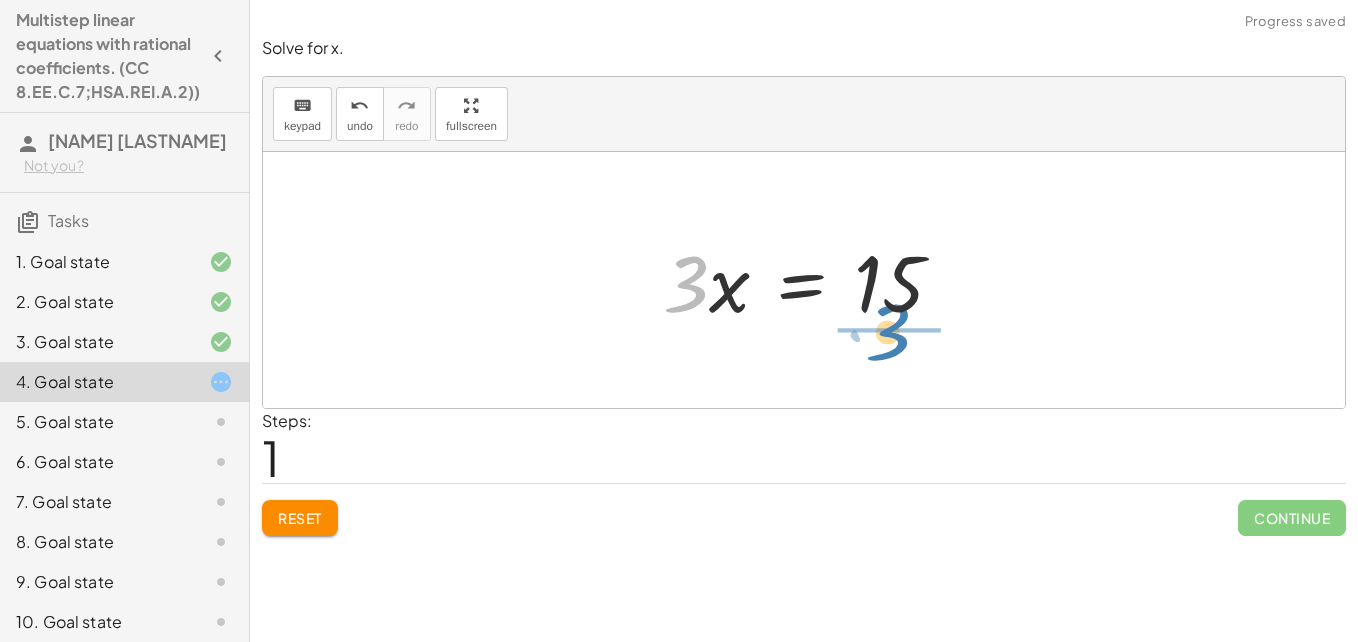drag, startPoint x: 681, startPoint y: 274, endPoint x: 881, endPoint y: 332, distance: 208.24025 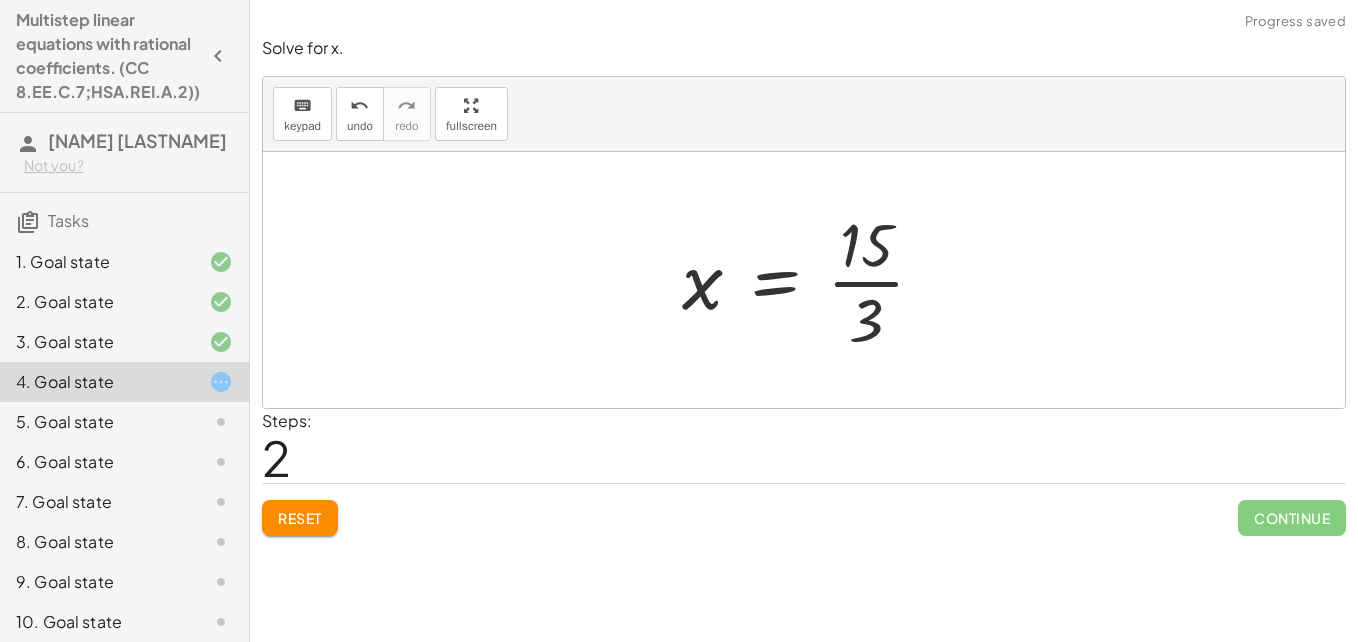 click at bounding box center [811, 280] 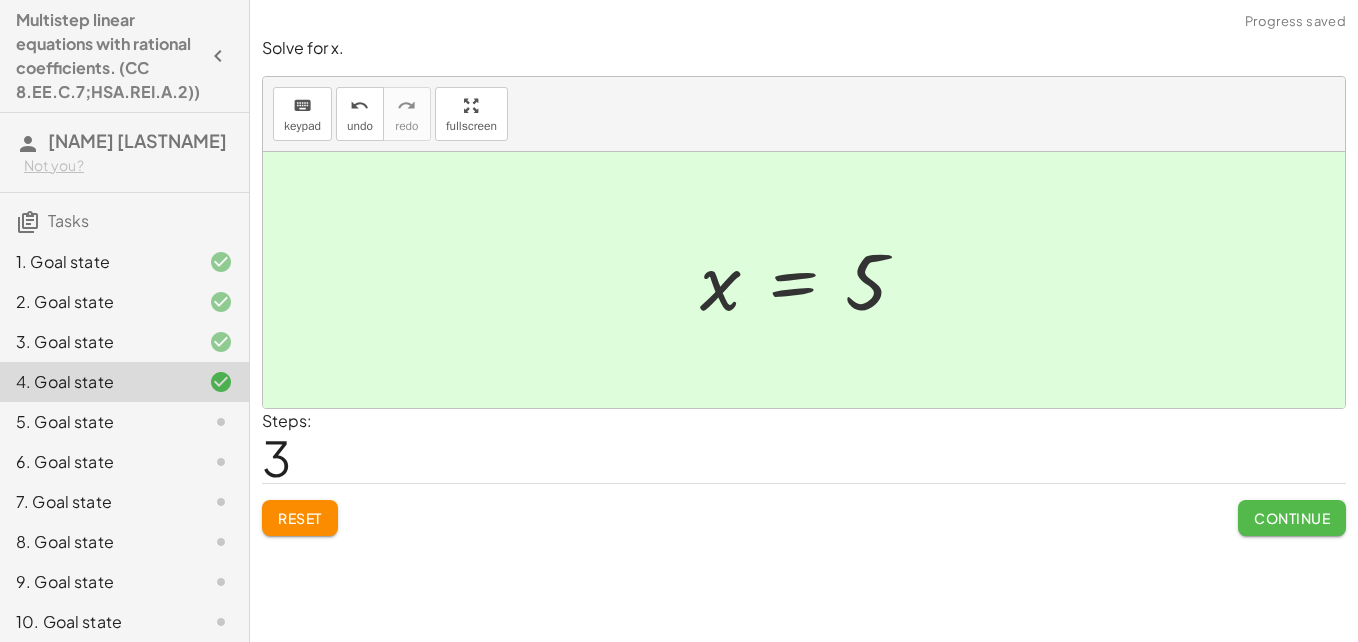 click on "Continue" 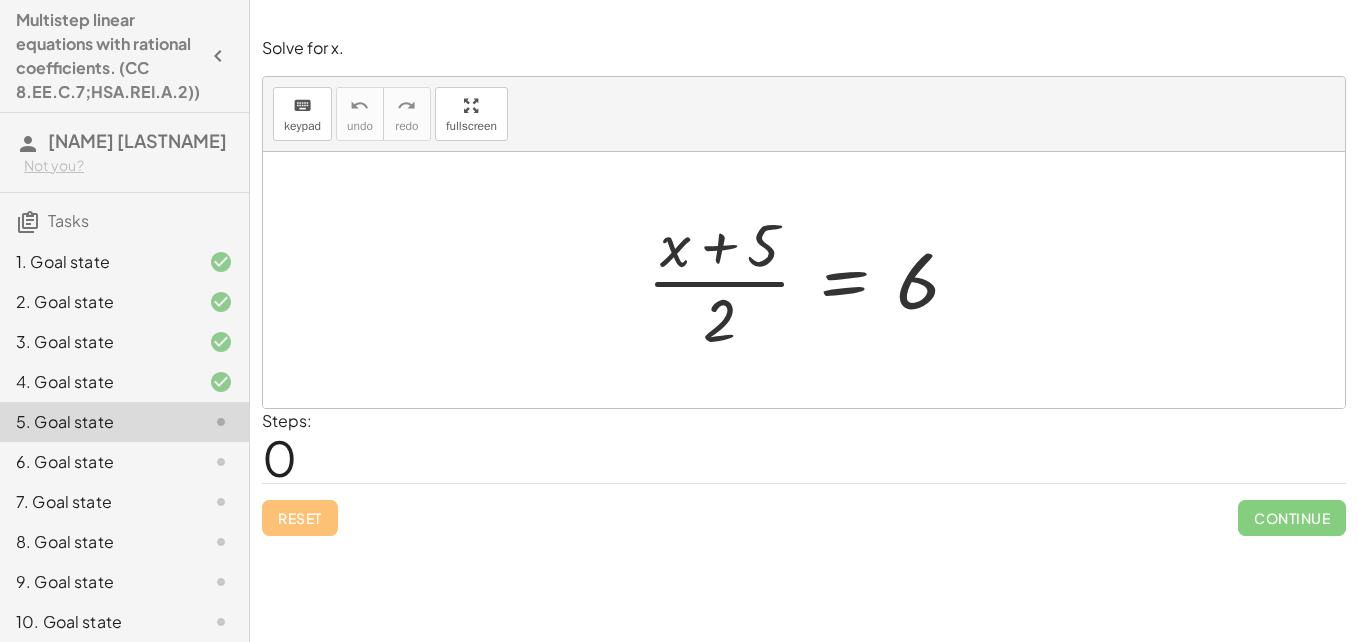click at bounding box center (811, 280) 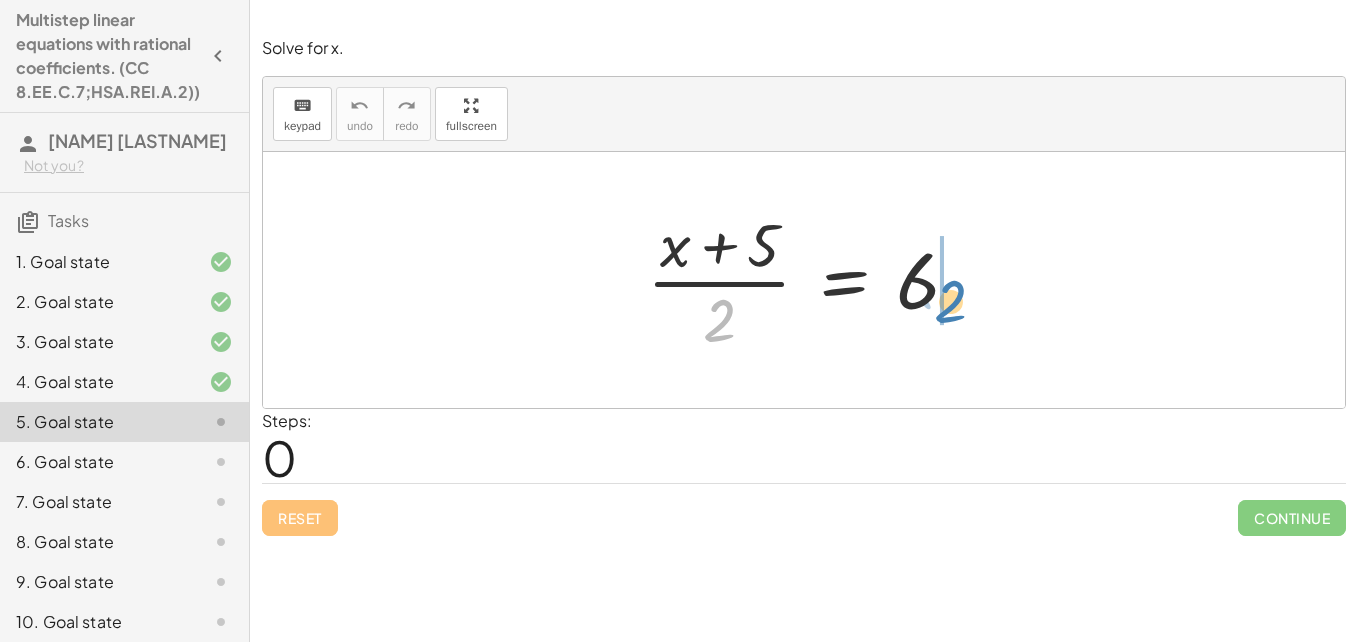 drag, startPoint x: 720, startPoint y: 318, endPoint x: 958, endPoint y: 281, distance: 240.85889 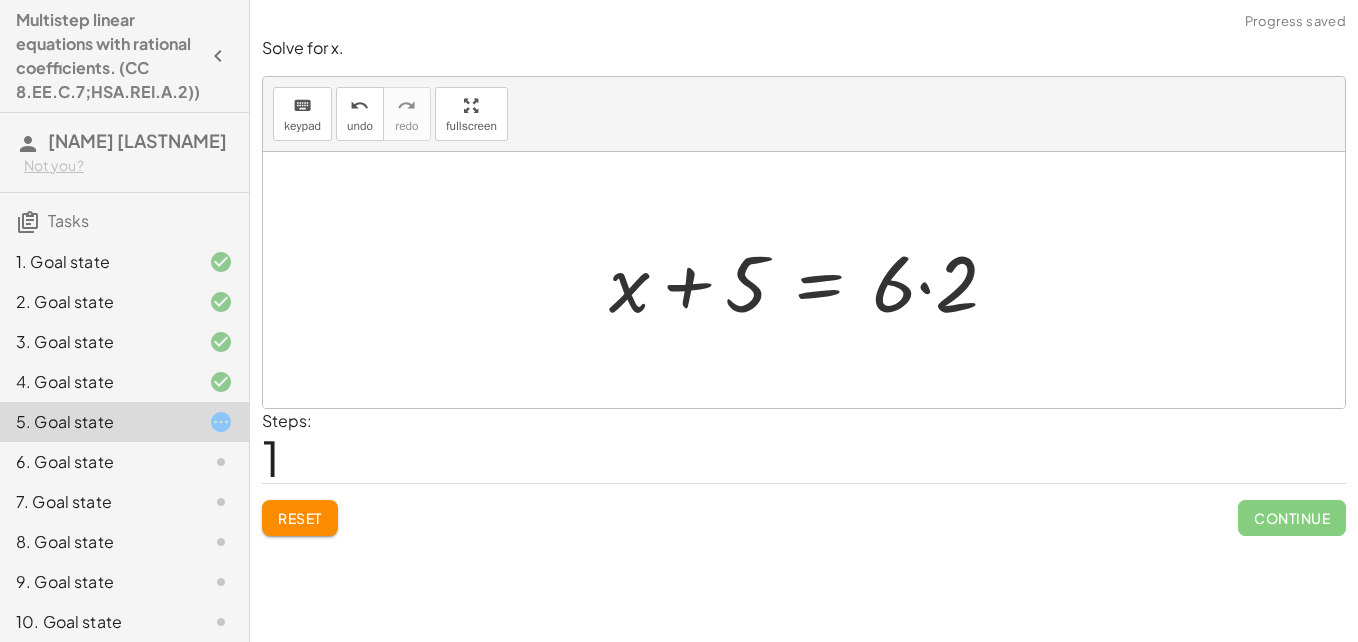 click at bounding box center (811, 280) 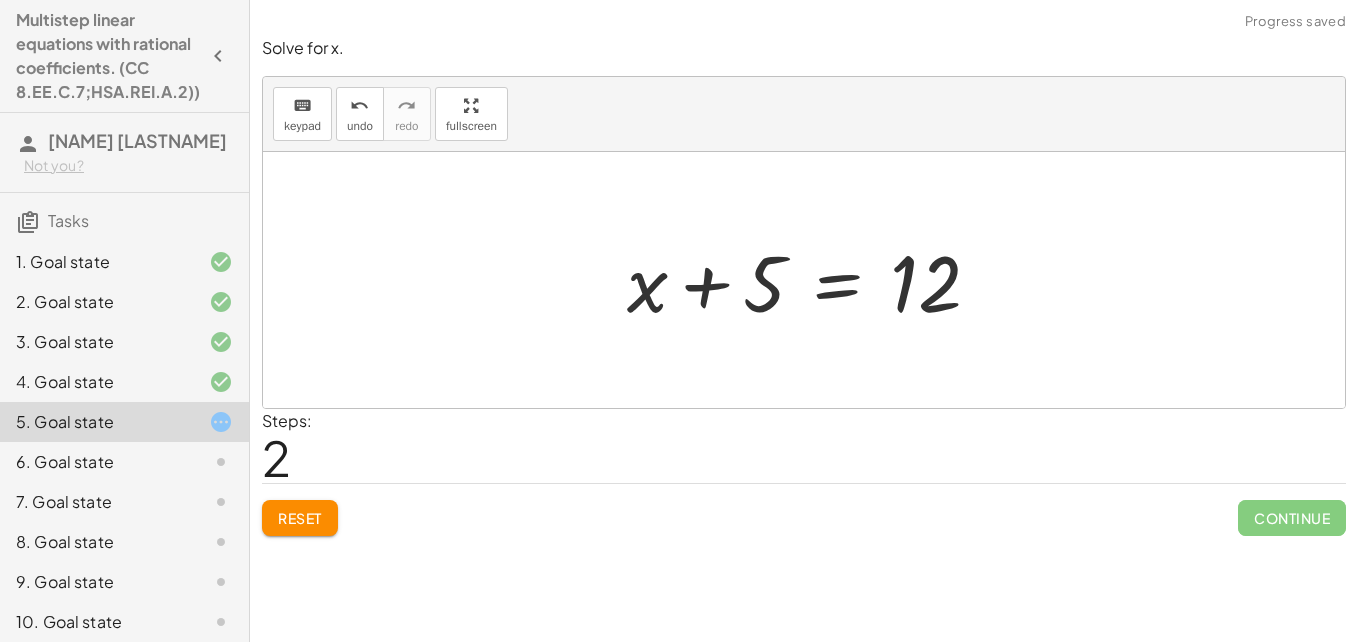 click at bounding box center [811, 280] 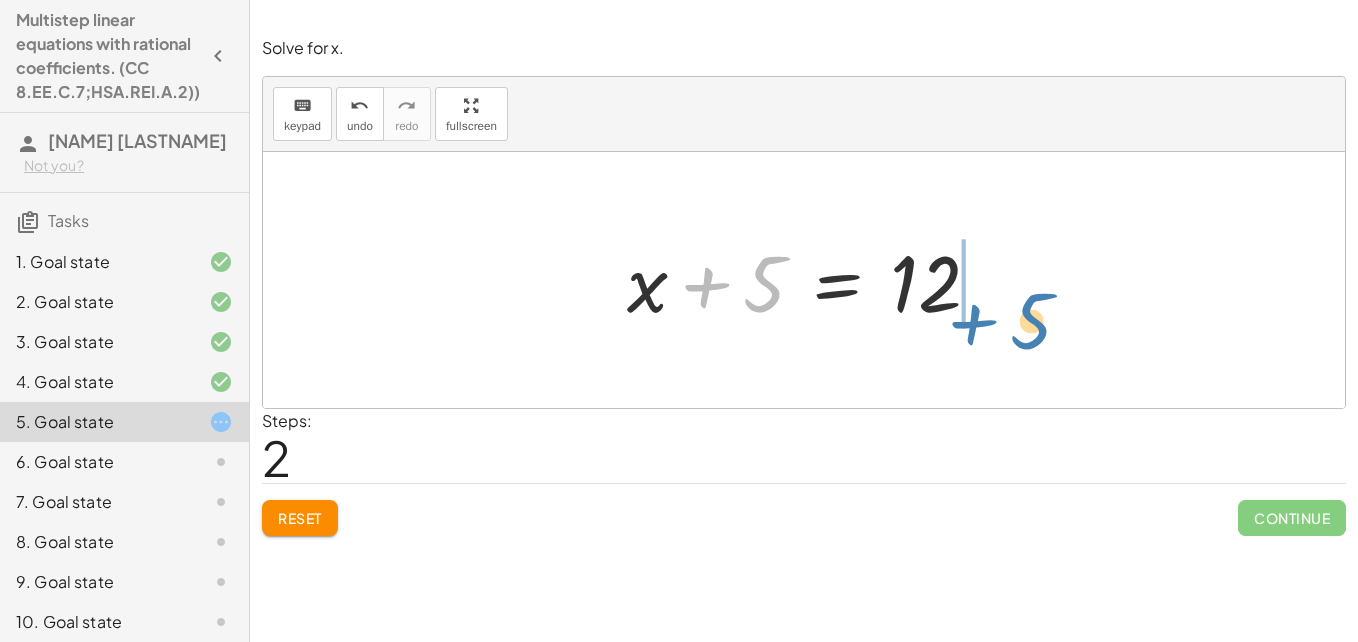 drag, startPoint x: 763, startPoint y: 305, endPoint x: 1061, endPoint y: 330, distance: 299.0468 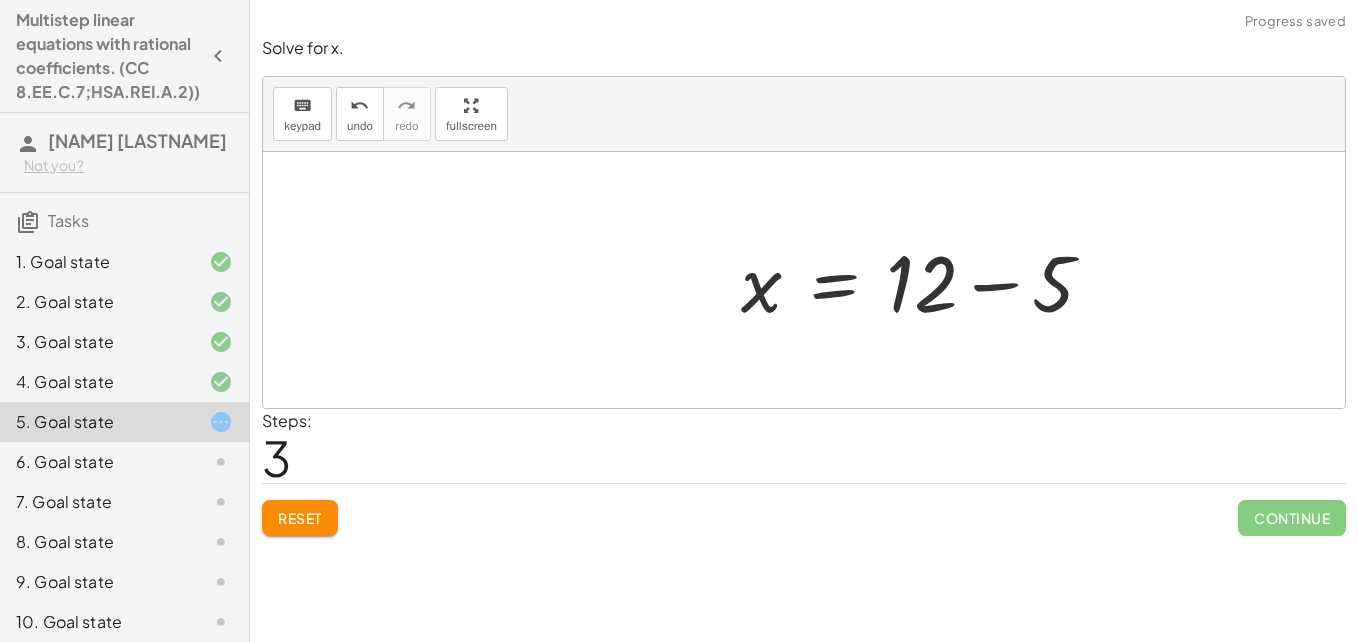 click at bounding box center [925, 280] 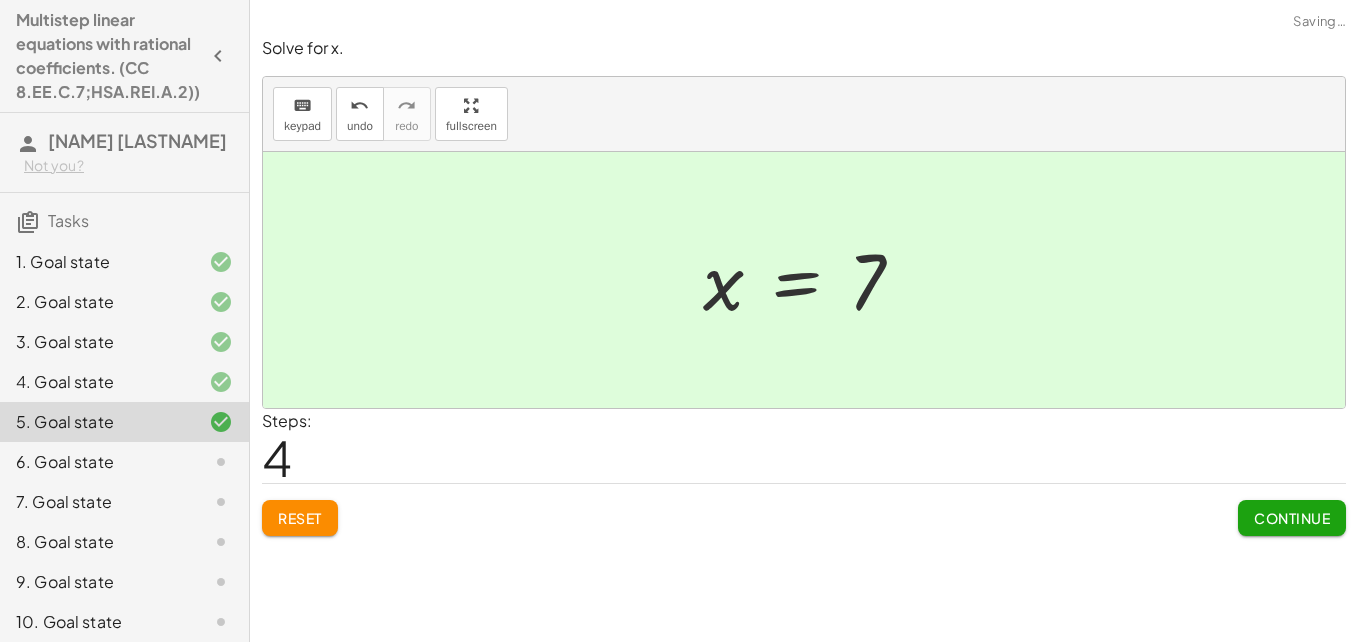 click on "Continue" at bounding box center (1292, 518) 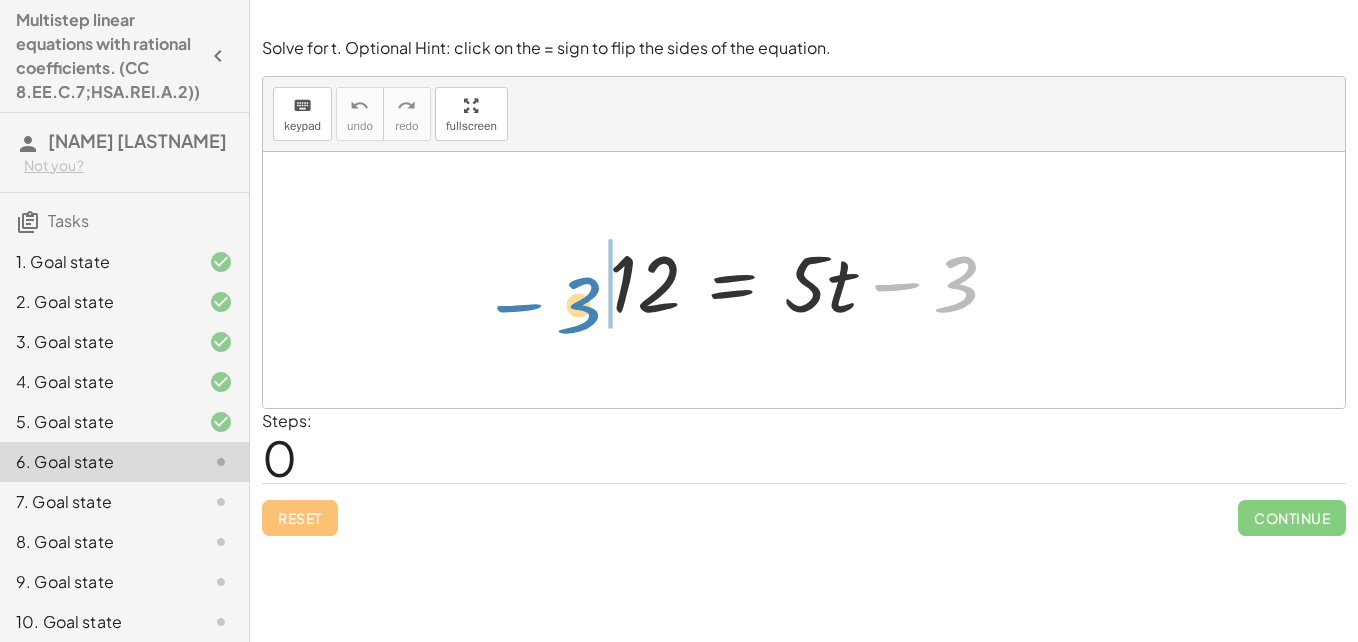 drag, startPoint x: 895, startPoint y: 286, endPoint x: 503, endPoint y: 275, distance: 392.1543 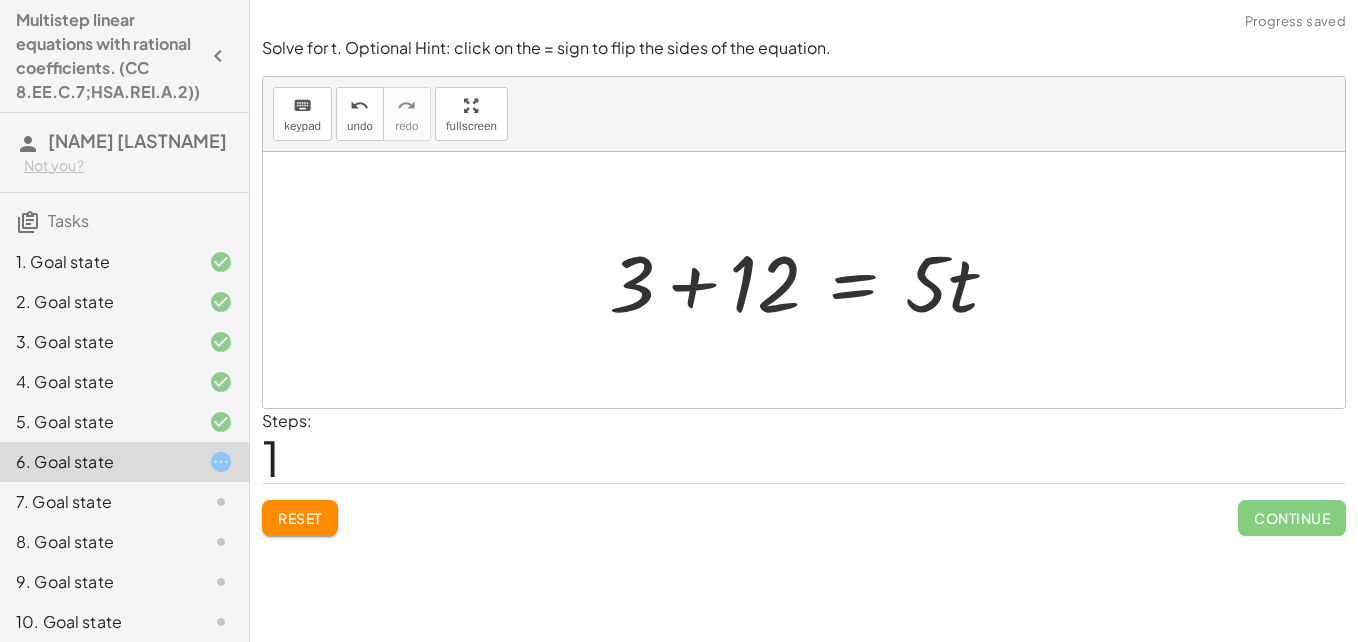 click at bounding box center (811, 280) 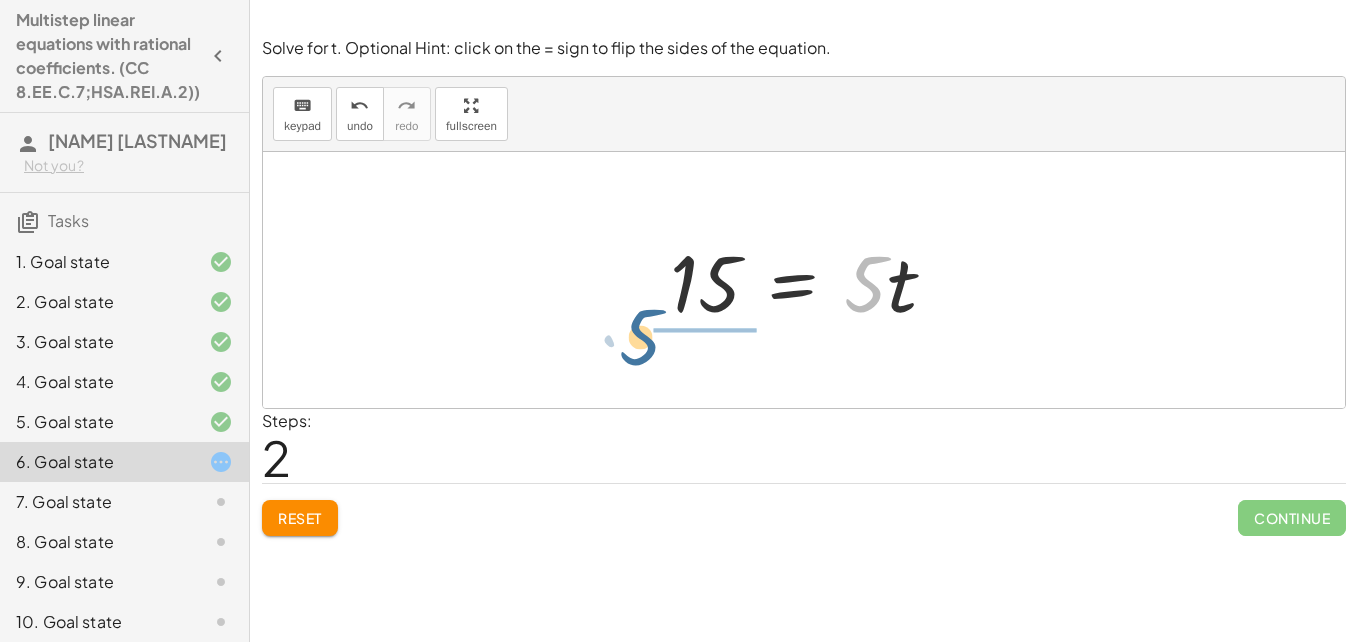 drag, startPoint x: 874, startPoint y: 289, endPoint x: 651, endPoint y: 327, distance: 226.2145 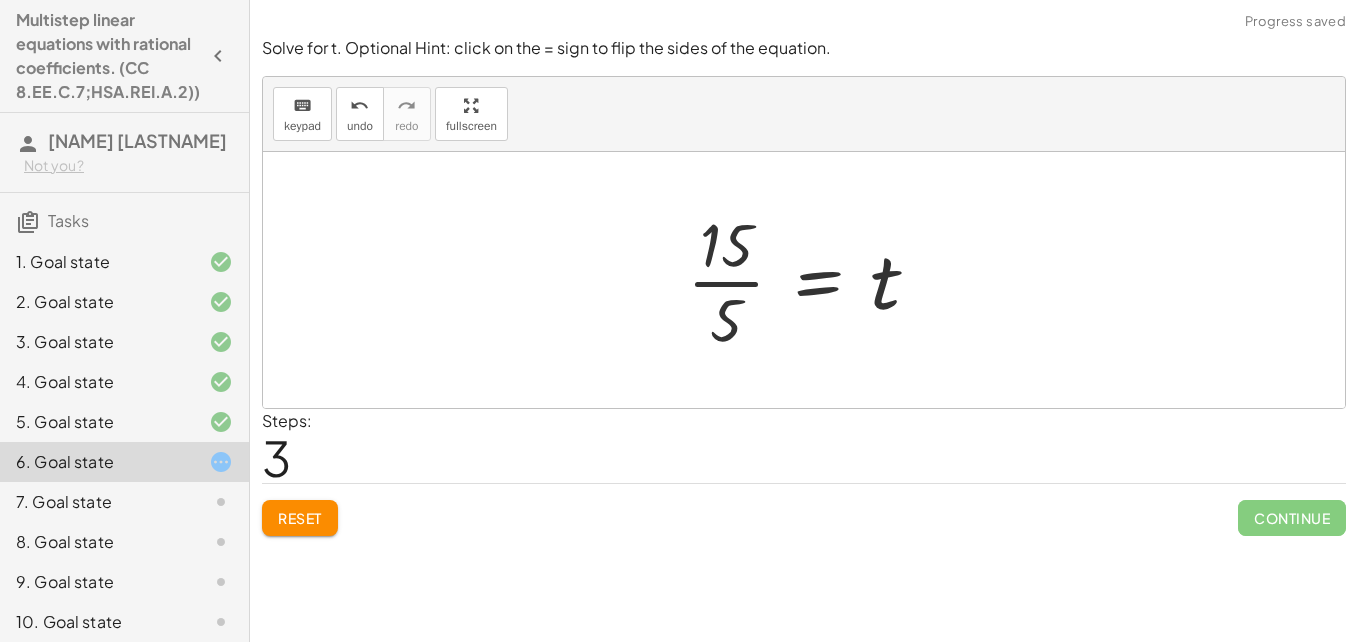click at bounding box center [811, 280] 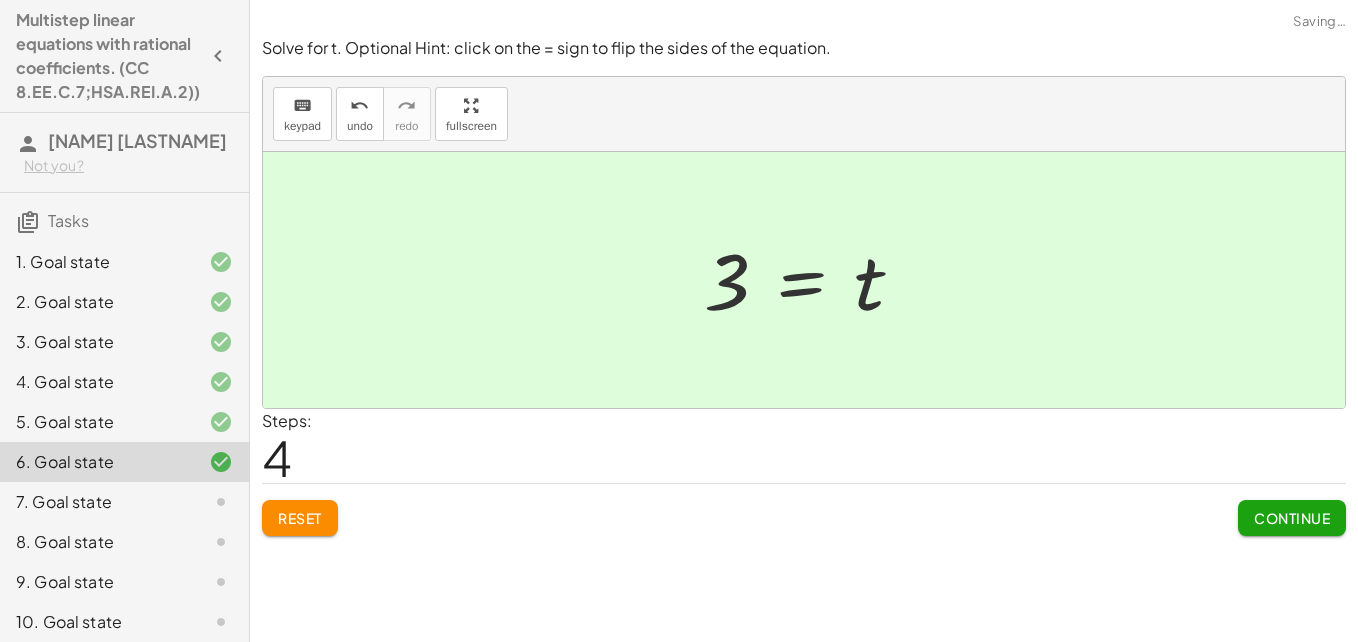 click on "Continue" at bounding box center [1292, 518] 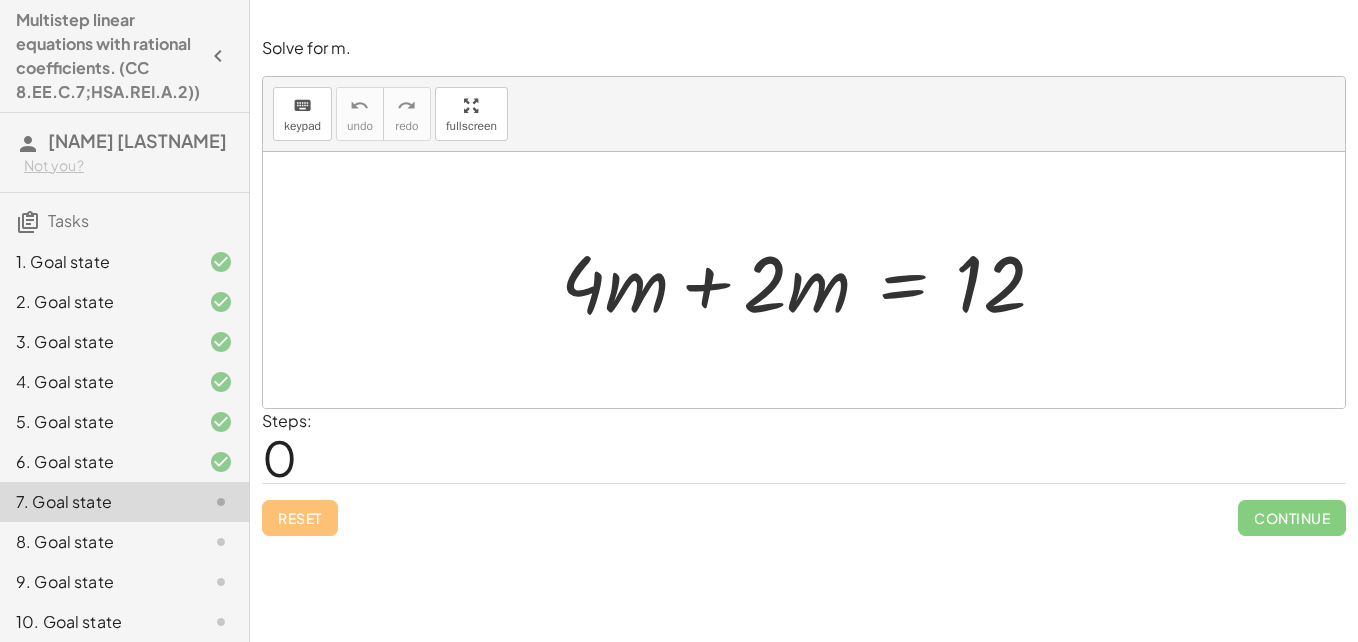 click at bounding box center [811, 280] 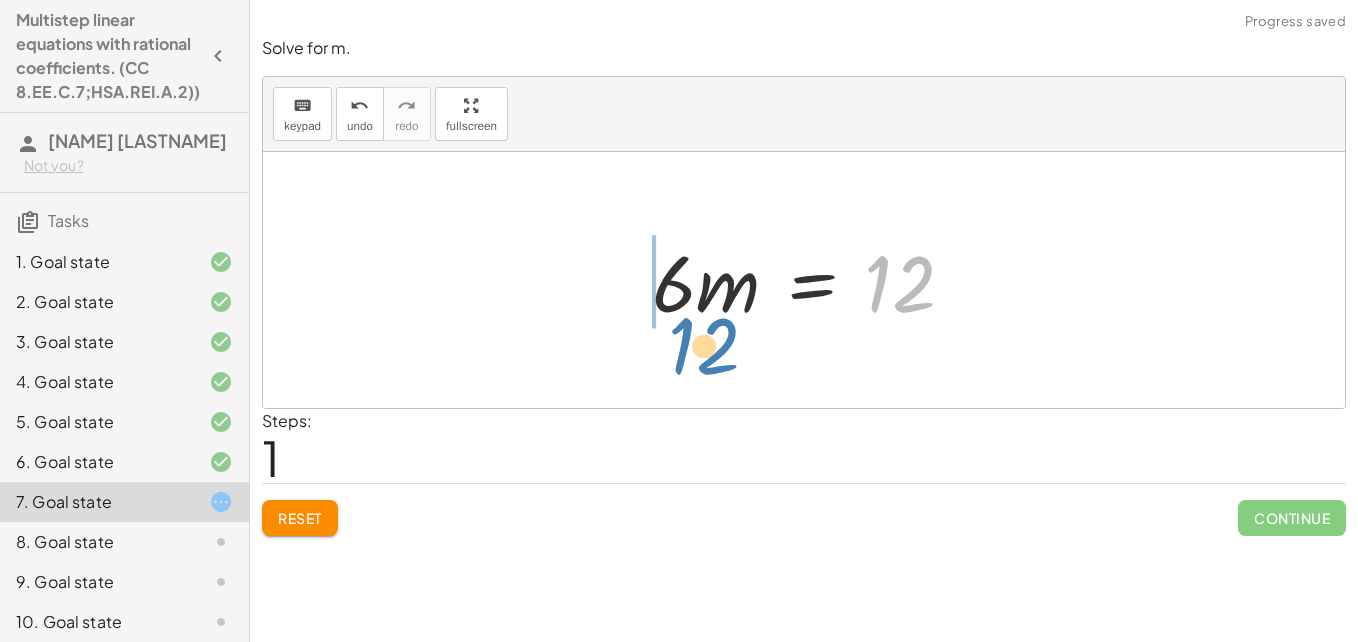 drag, startPoint x: 921, startPoint y: 287, endPoint x: 720, endPoint y: 346, distance: 209.48032 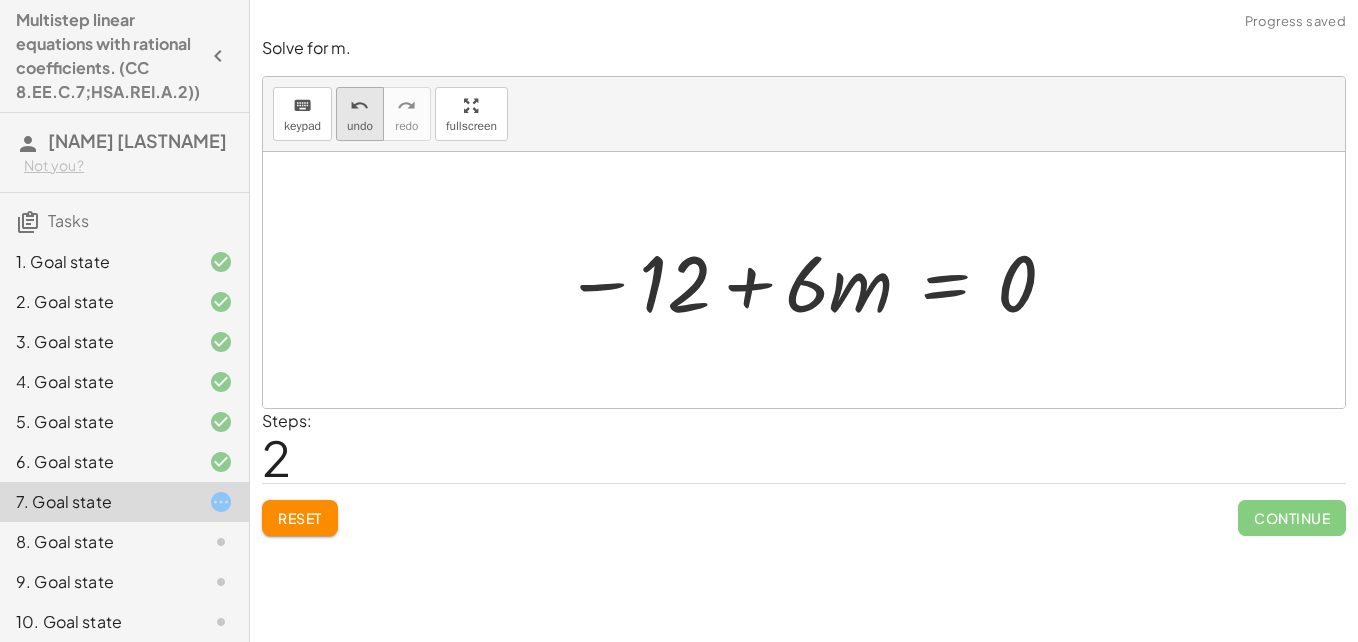 click on "undo undo" at bounding box center [360, 114] 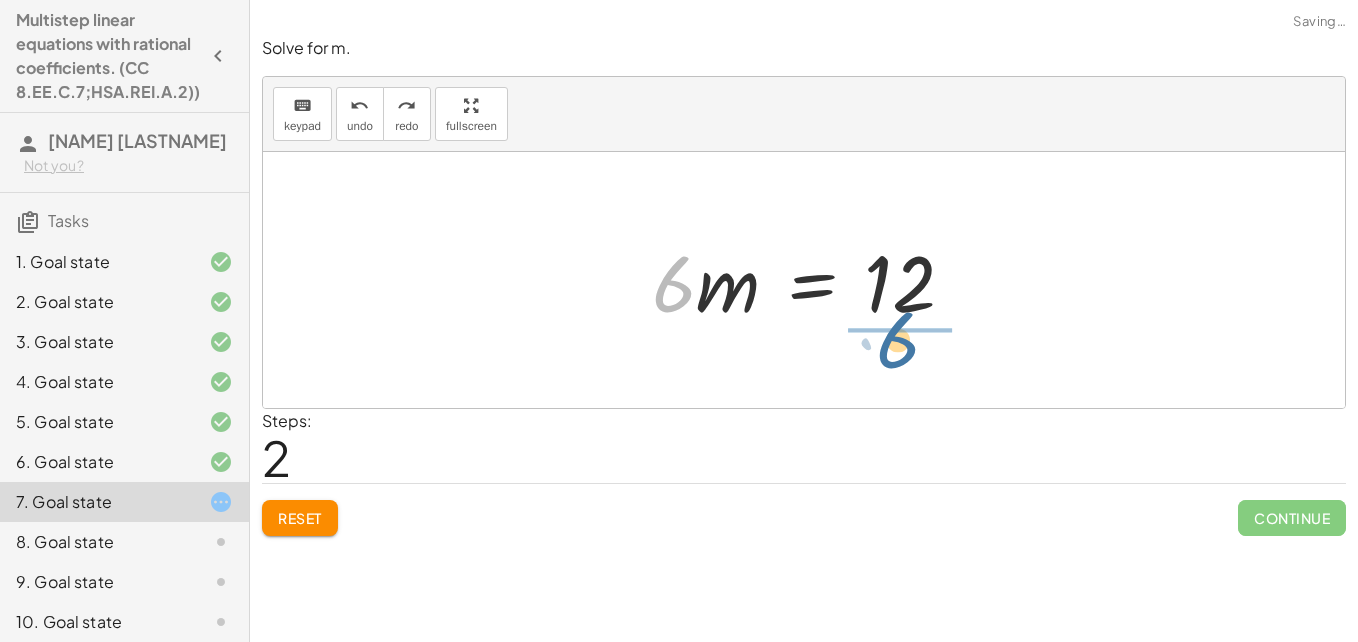 drag, startPoint x: 676, startPoint y: 287, endPoint x: 917, endPoint y: 340, distance: 246.75899 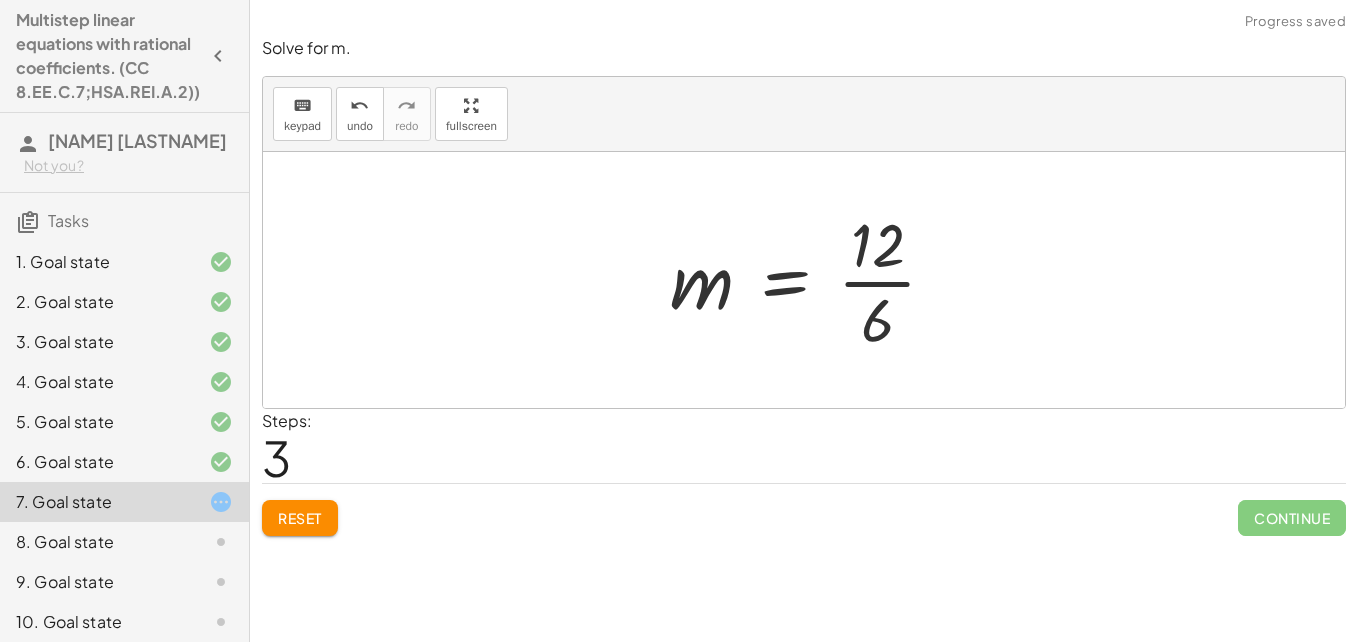 click at bounding box center [811, 280] 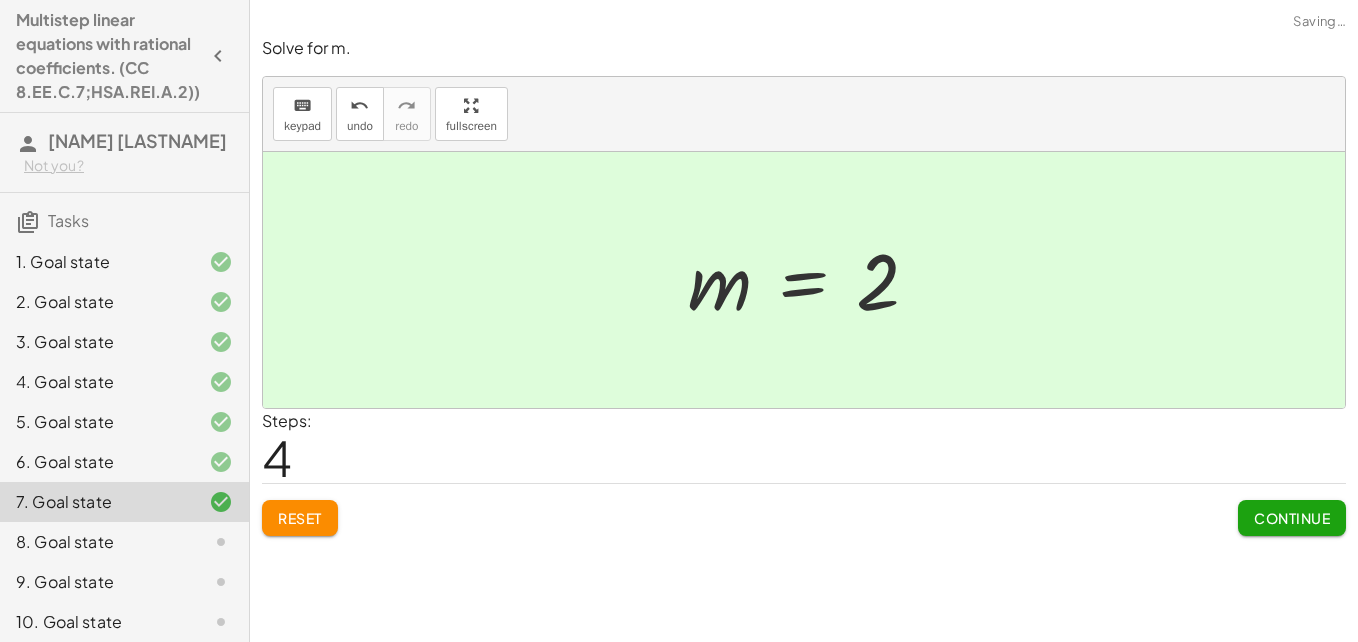 click on "Continue" 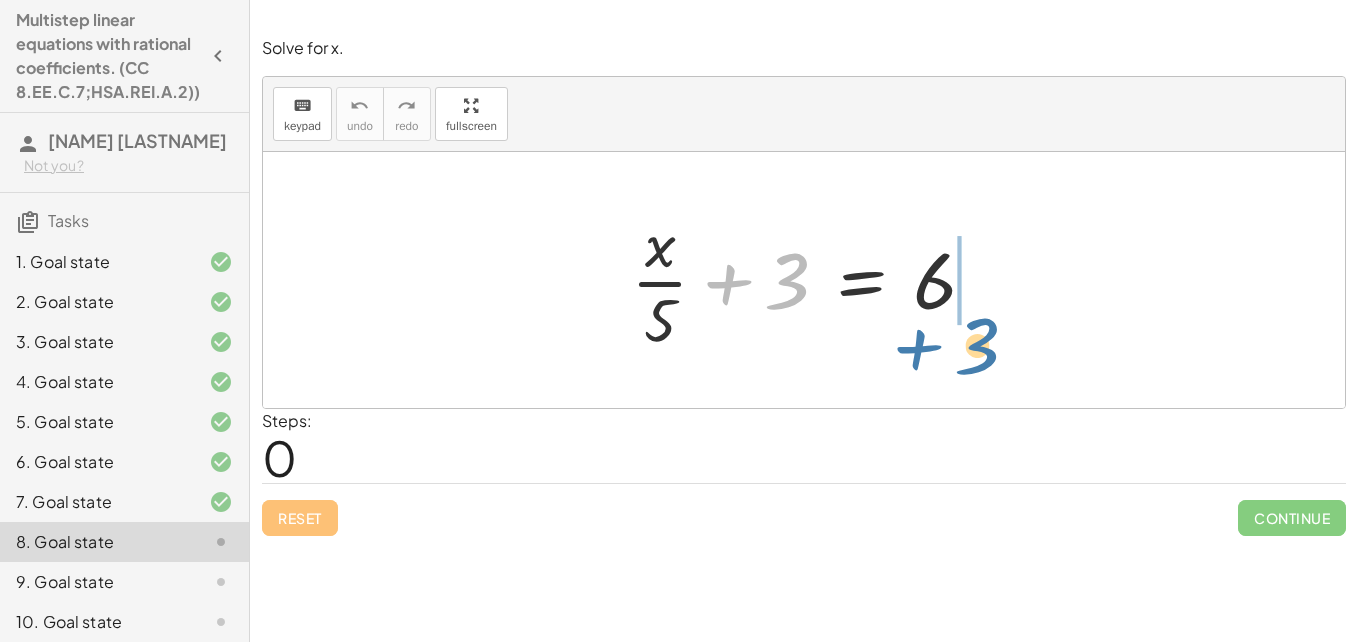 drag, startPoint x: 731, startPoint y: 281, endPoint x: 926, endPoint y: 347, distance: 205.86646 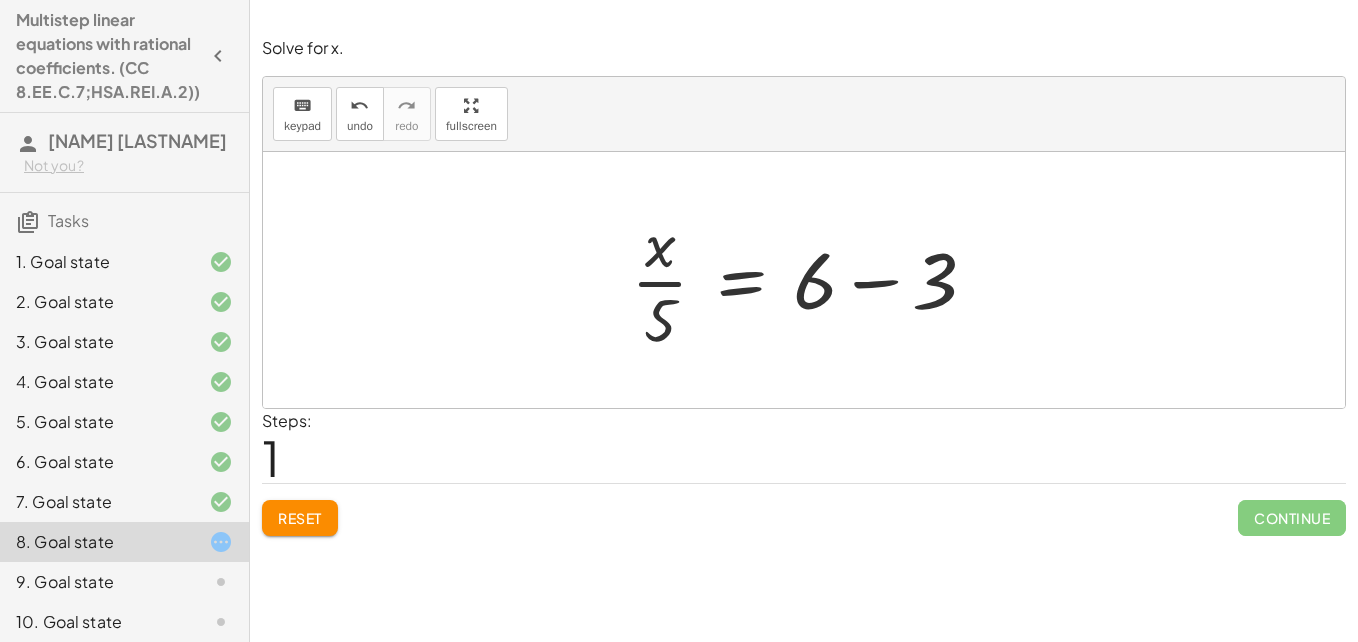 click at bounding box center [812, 280] 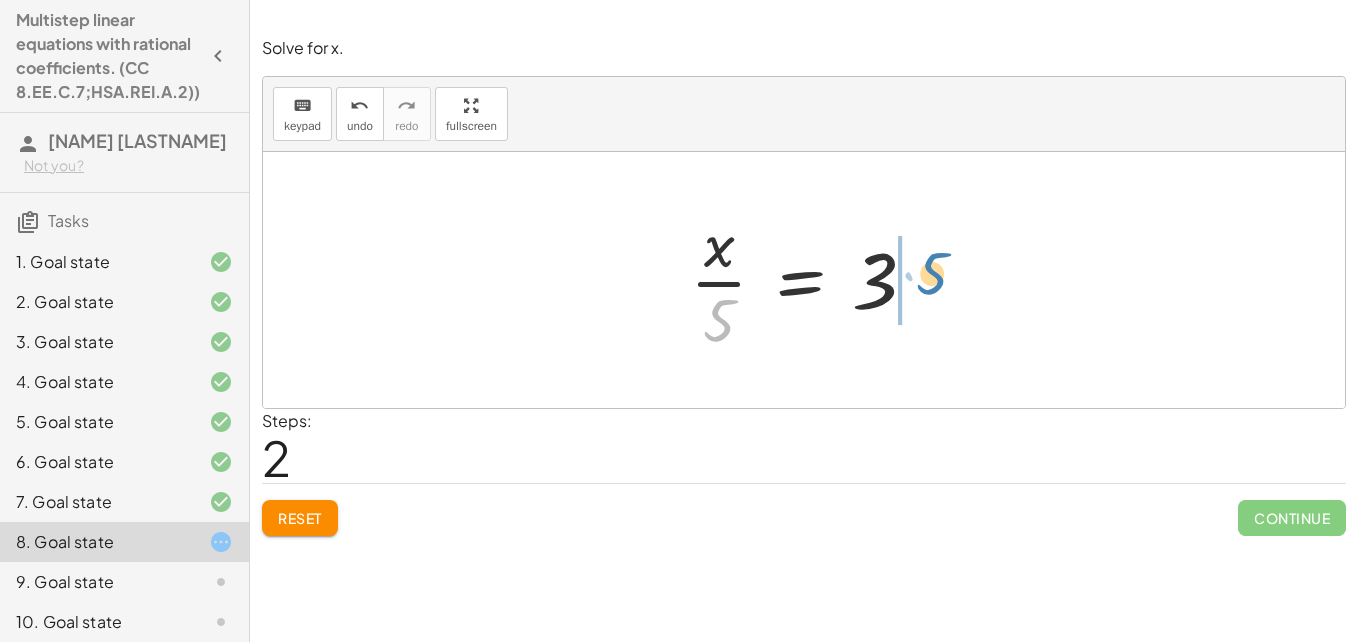 drag, startPoint x: 727, startPoint y: 325, endPoint x: 941, endPoint y: 280, distance: 218.68013 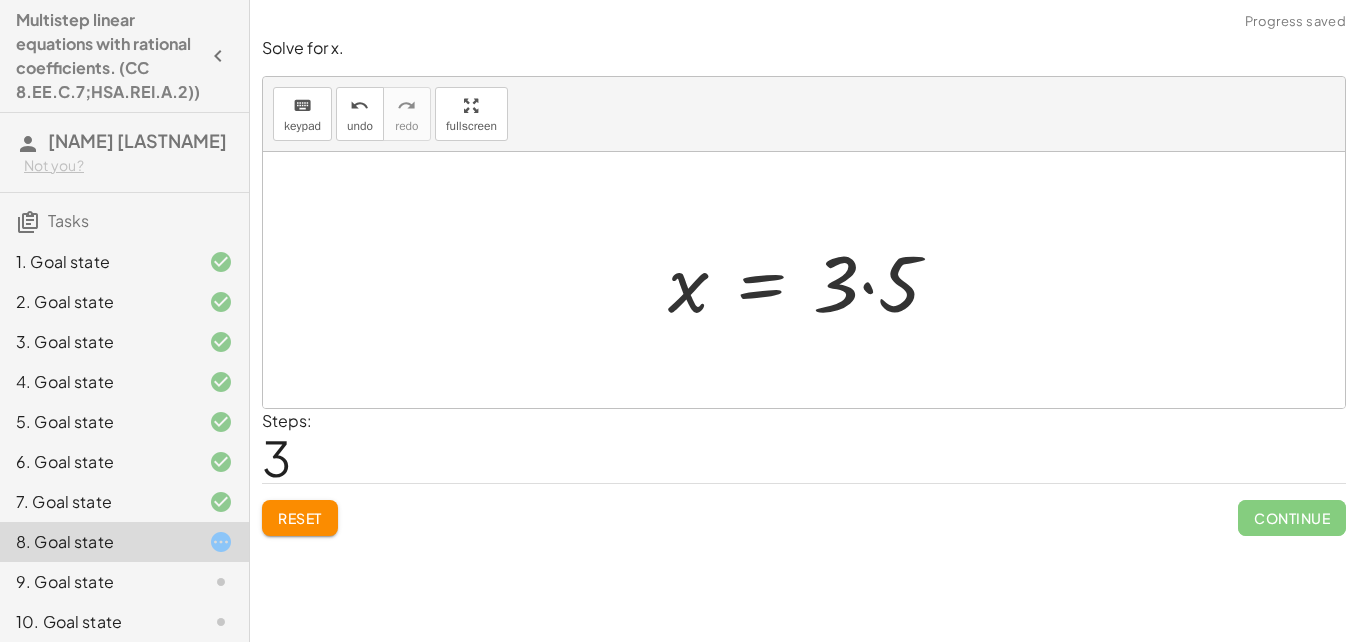 click at bounding box center (812, 280) 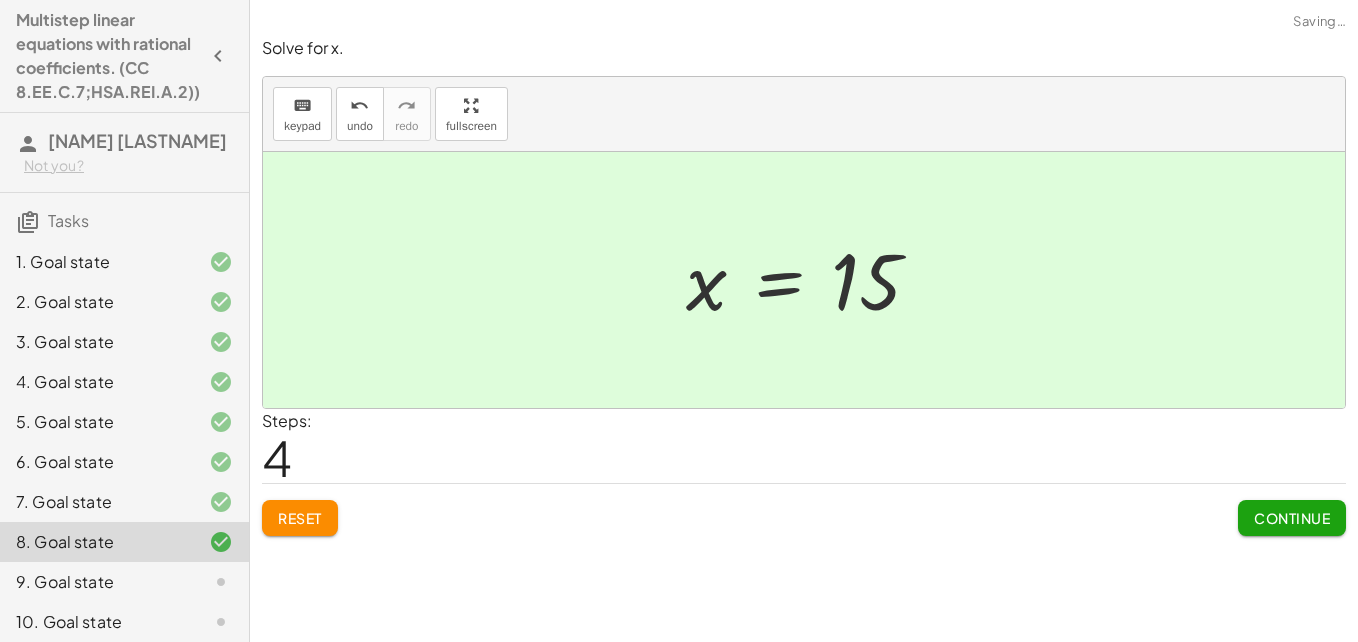 click on "Continue" at bounding box center [1292, 518] 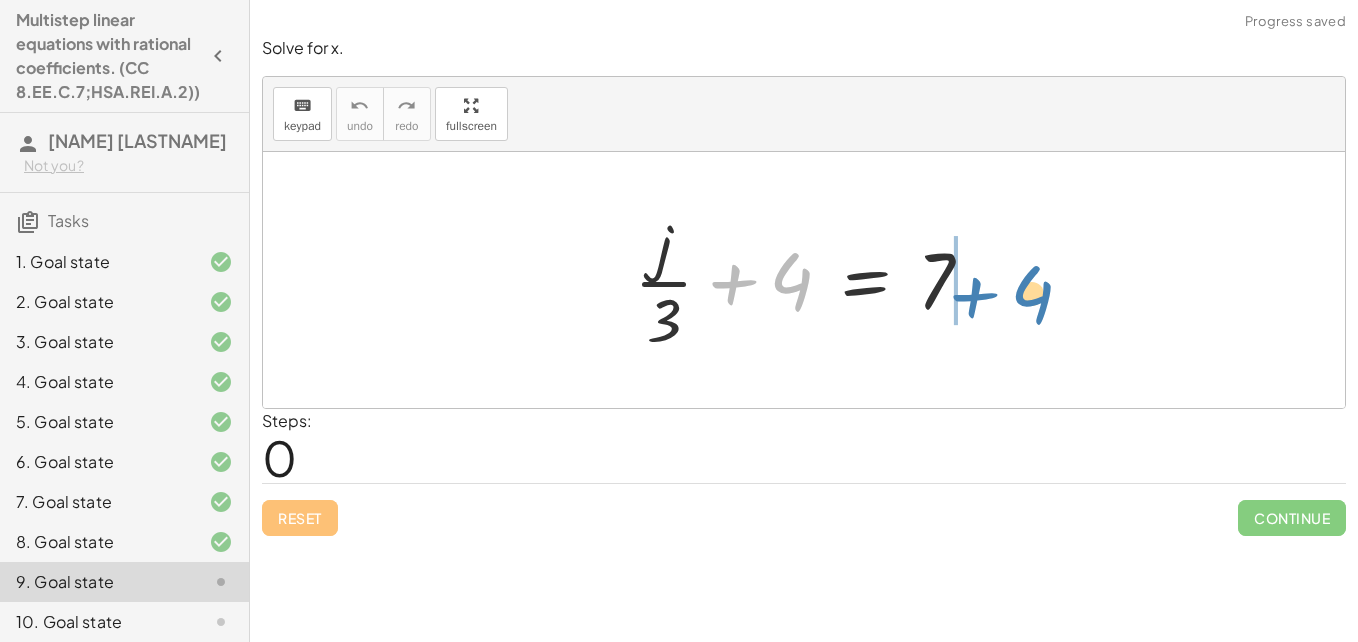 drag, startPoint x: 741, startPoint y: 293, endPoint x: 986, endPoint y: 283, distance: 245.204 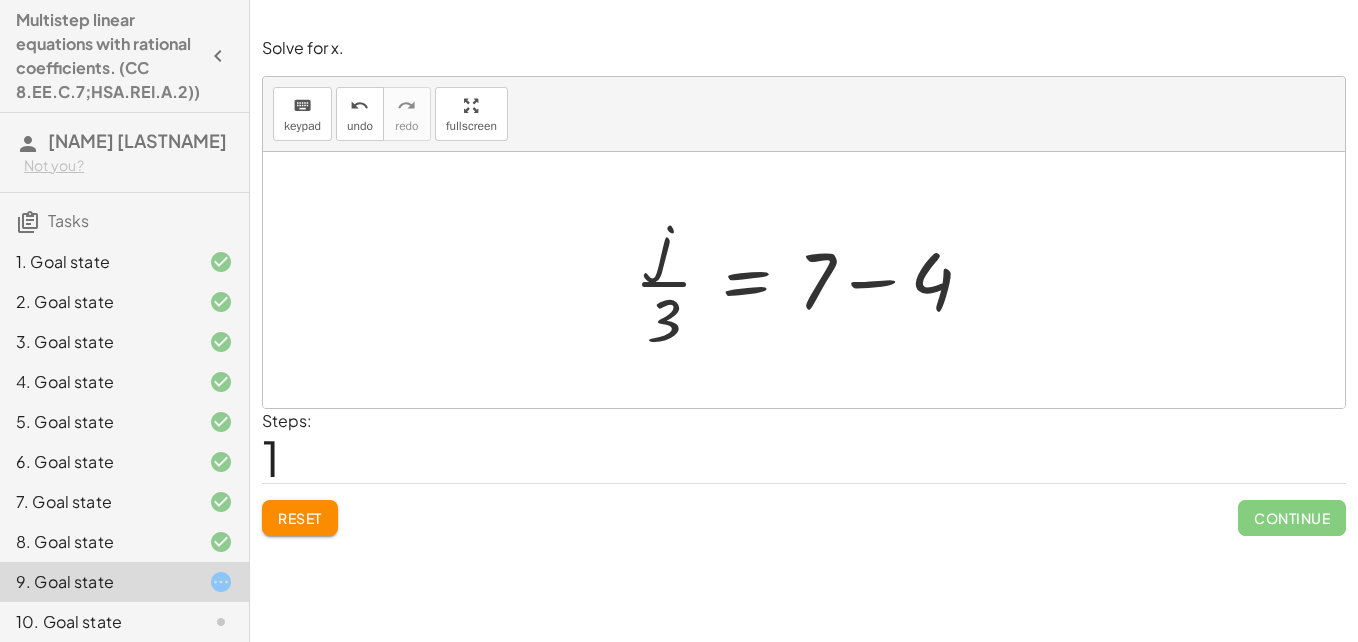 click at bounding box center (811, 280) 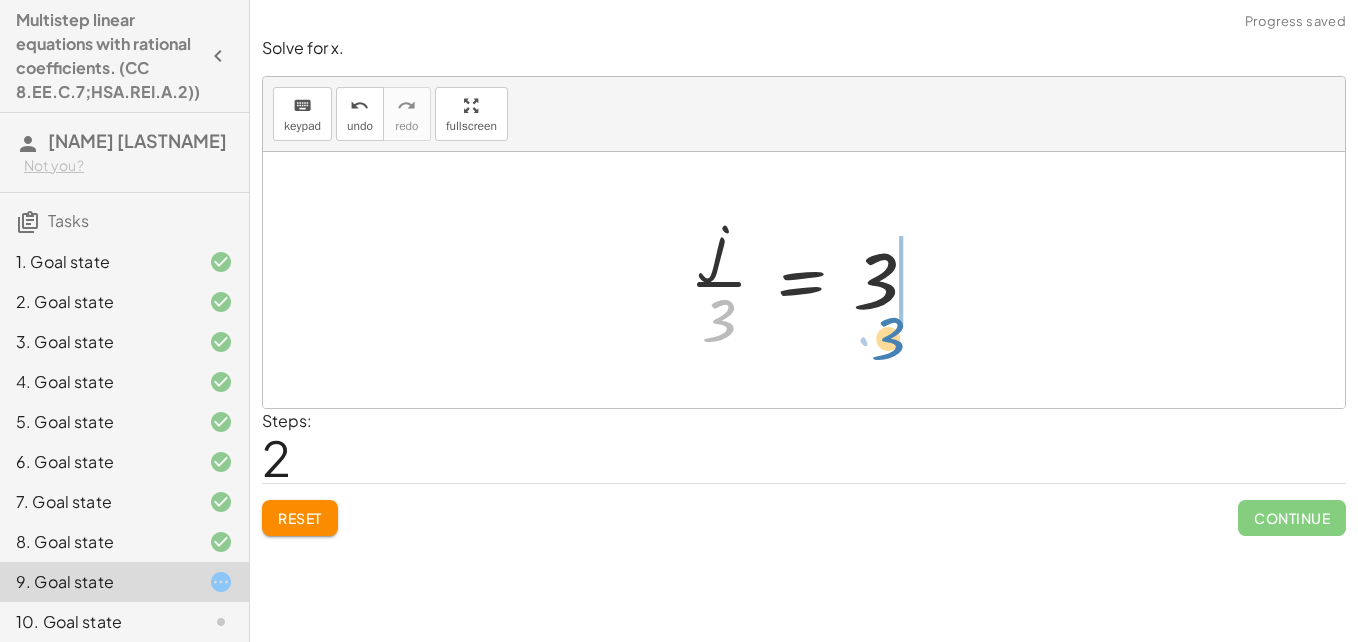drag, startPoint x: 723, startPoint y: 305, endPoint x: 901, endPoint y: 322, distance: 178.80995 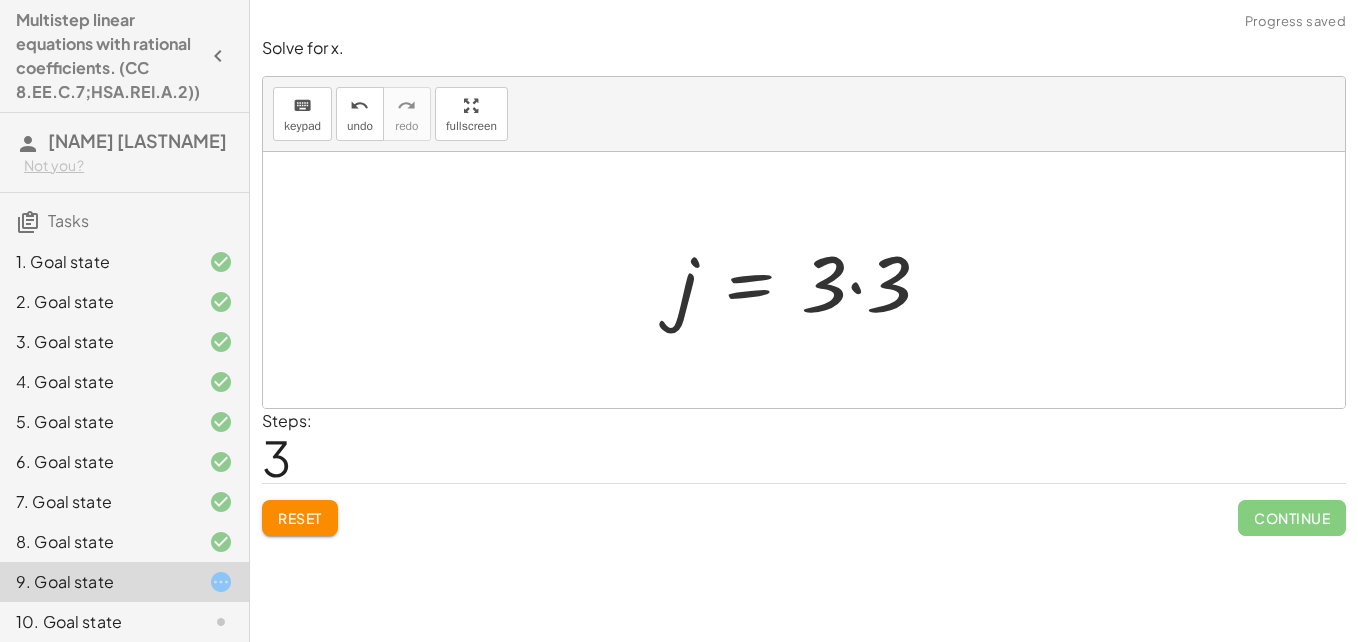 click at bounding box center [811, 280] 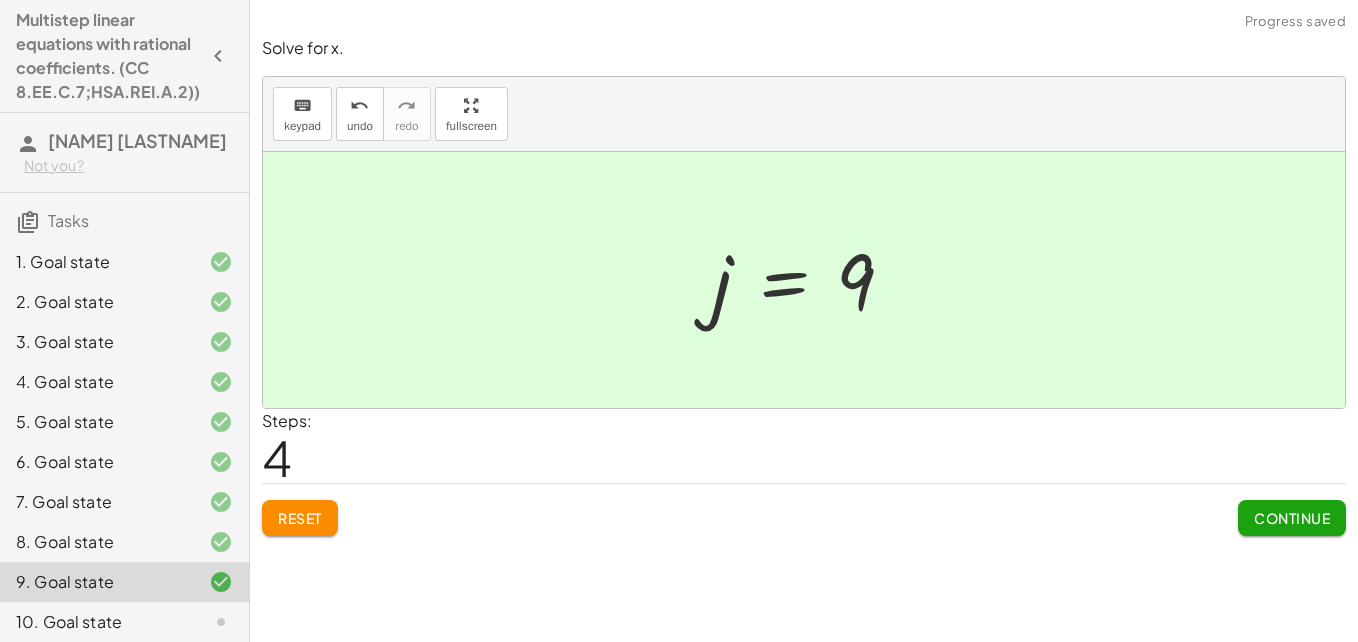 click on "Continue" 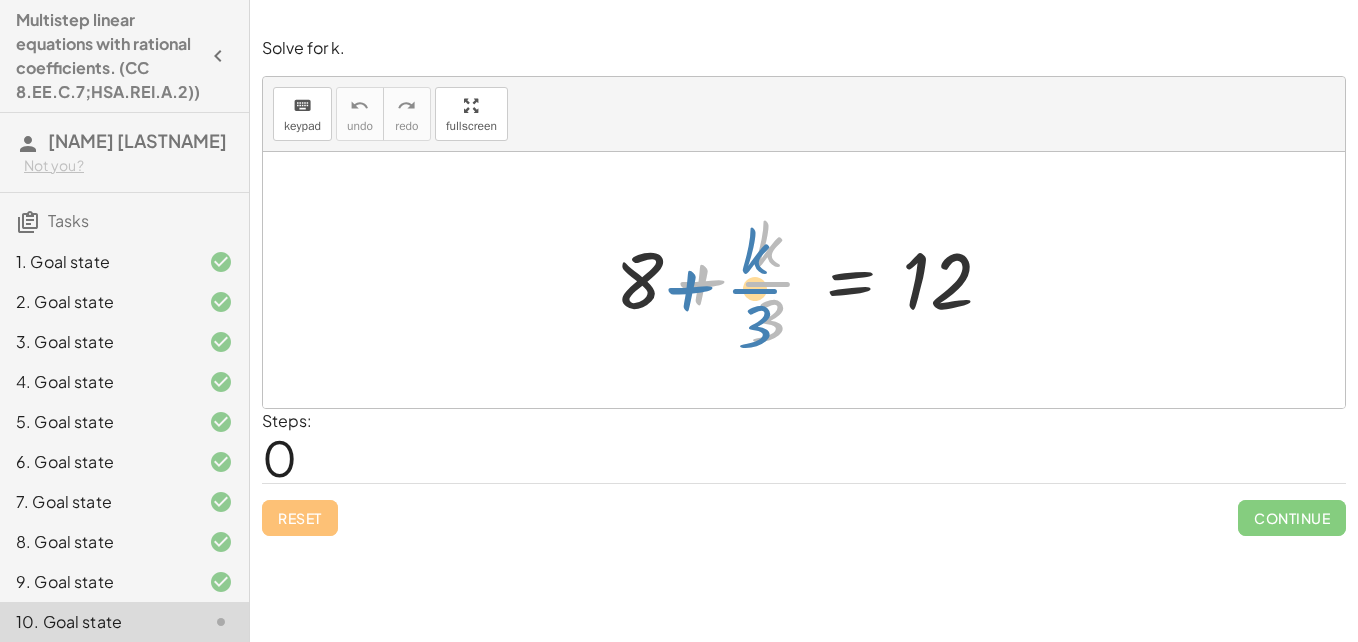 drag, startPoint x: 674, startPoint y: 276, endPoint x: 601, endPoint y: 260, distance: 74.73286 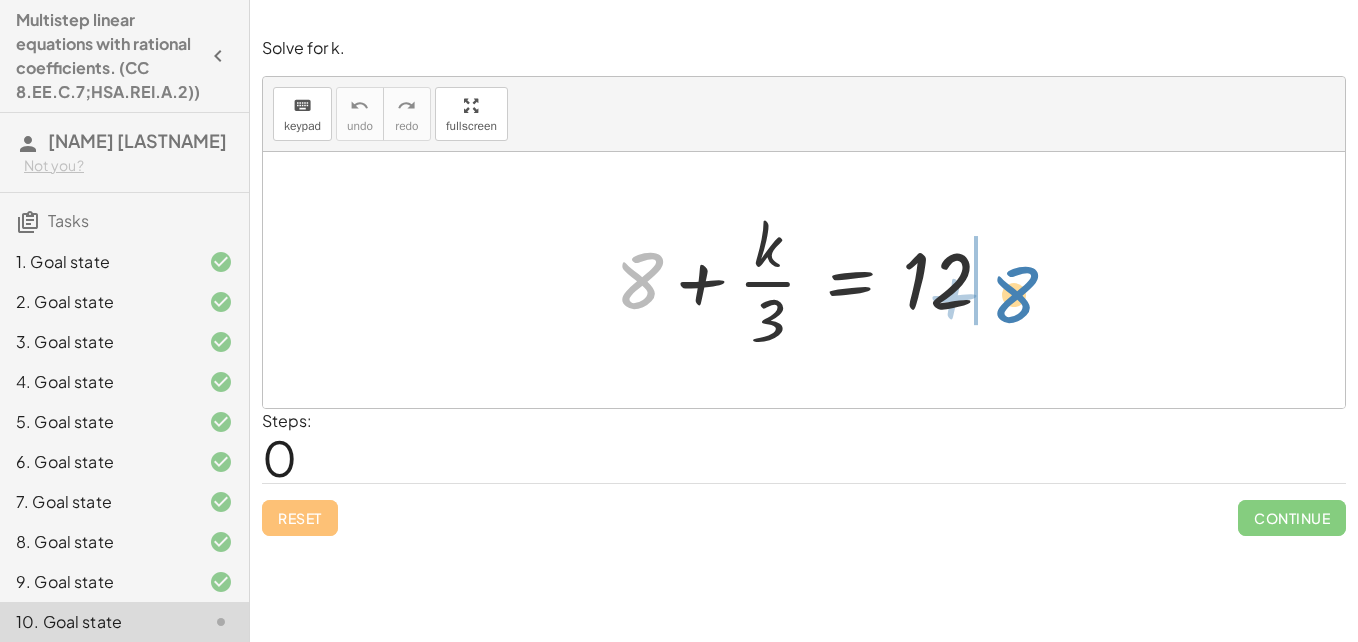 drag, startPoint x: 646, startPoint y: 263, endPoint x: 1018, endPoint y: 278, distance: 372.3023 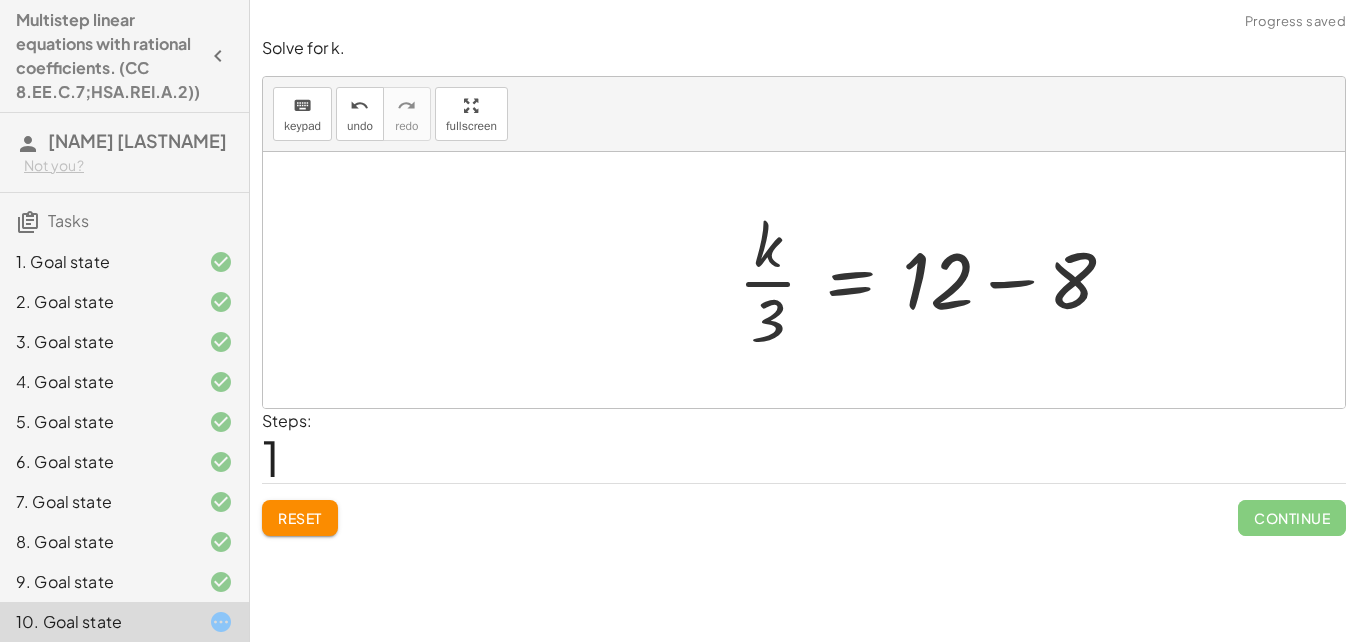click at bounding box center (935, 280) 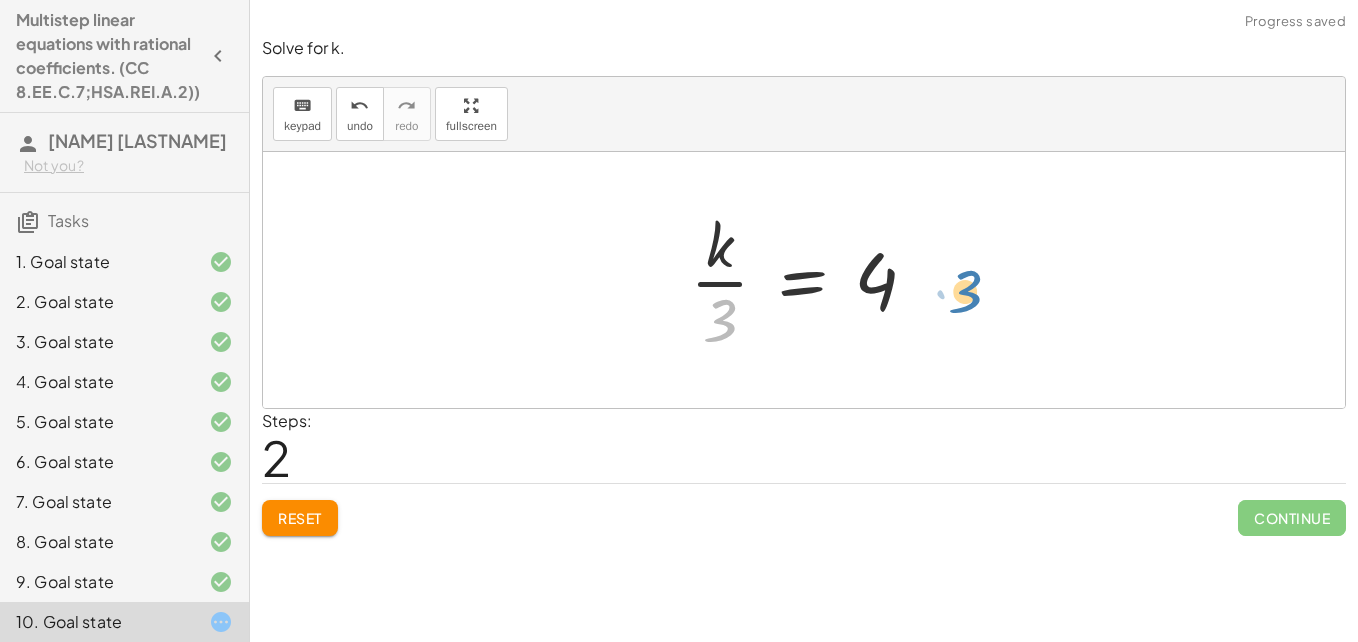 drag, startPoint x: 723, startPoint y: 318, endPoint x: 953, endPoint y: 280, distance: 233.118 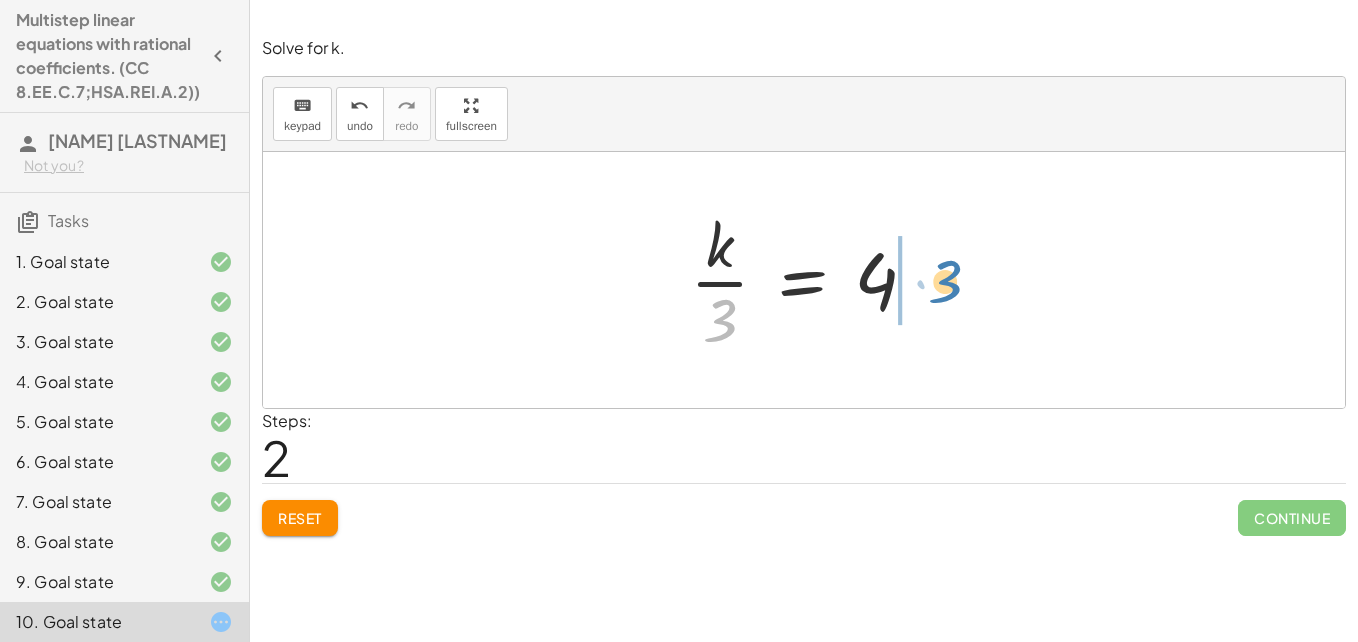 drag, startPoint x: 724, startPoint y: 305, endPoint x: 947, endPoint y: 263, distance: 226.92068 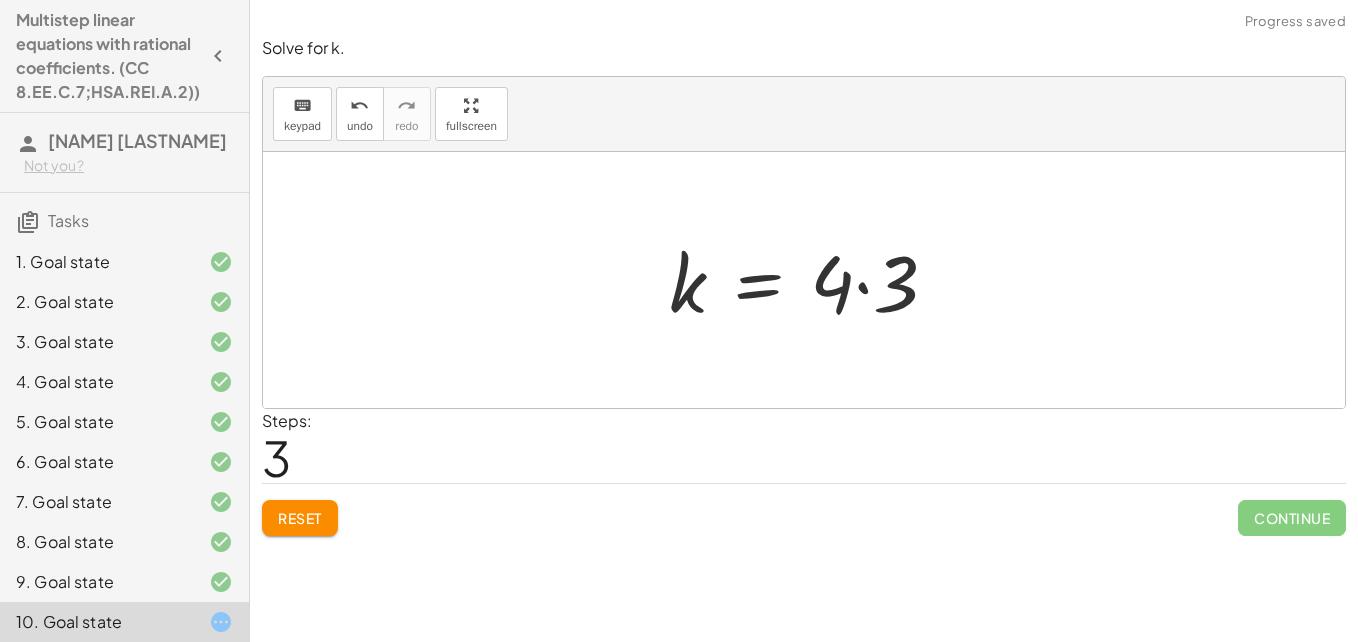 click at bounding box center (811, 280) 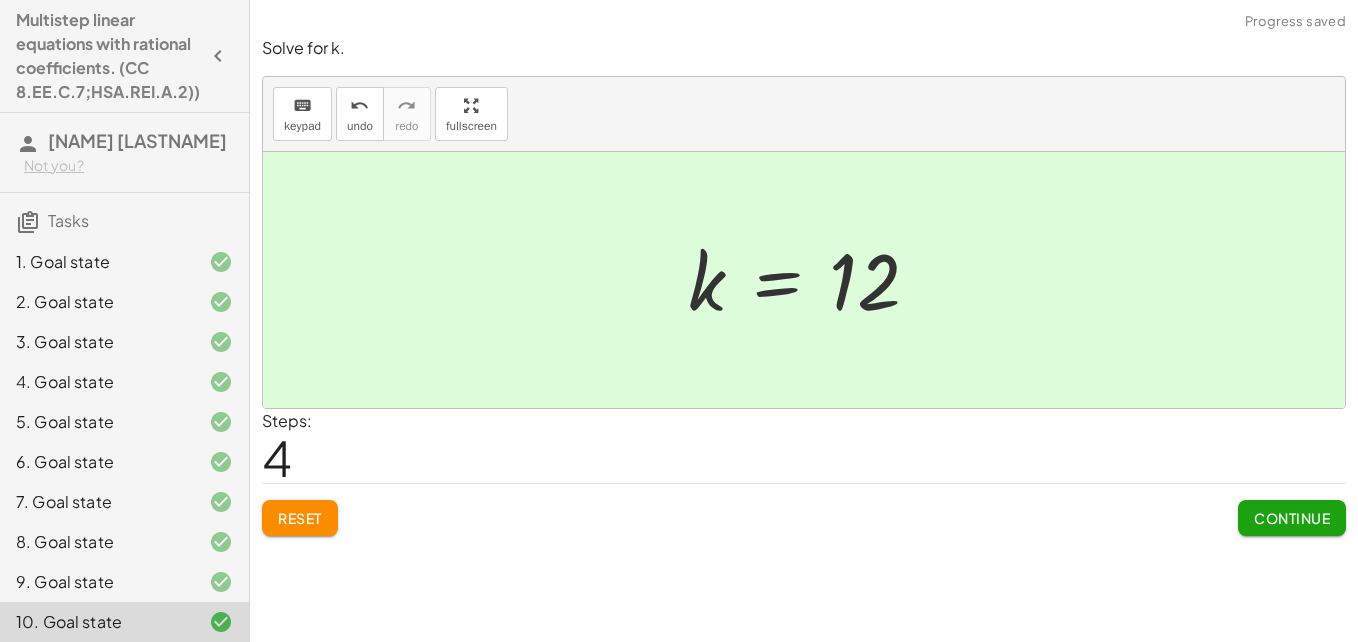 click on "Continue" at bounding box center [1292, 510] 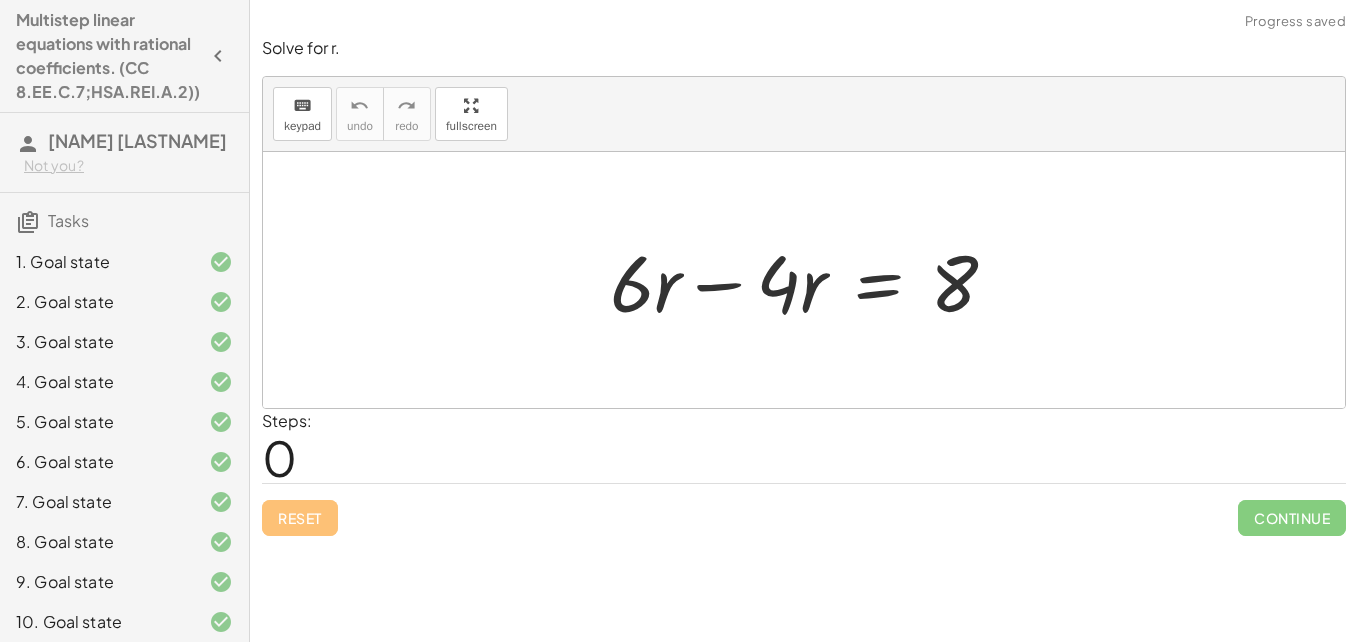 click at bounding box center [811, 280] 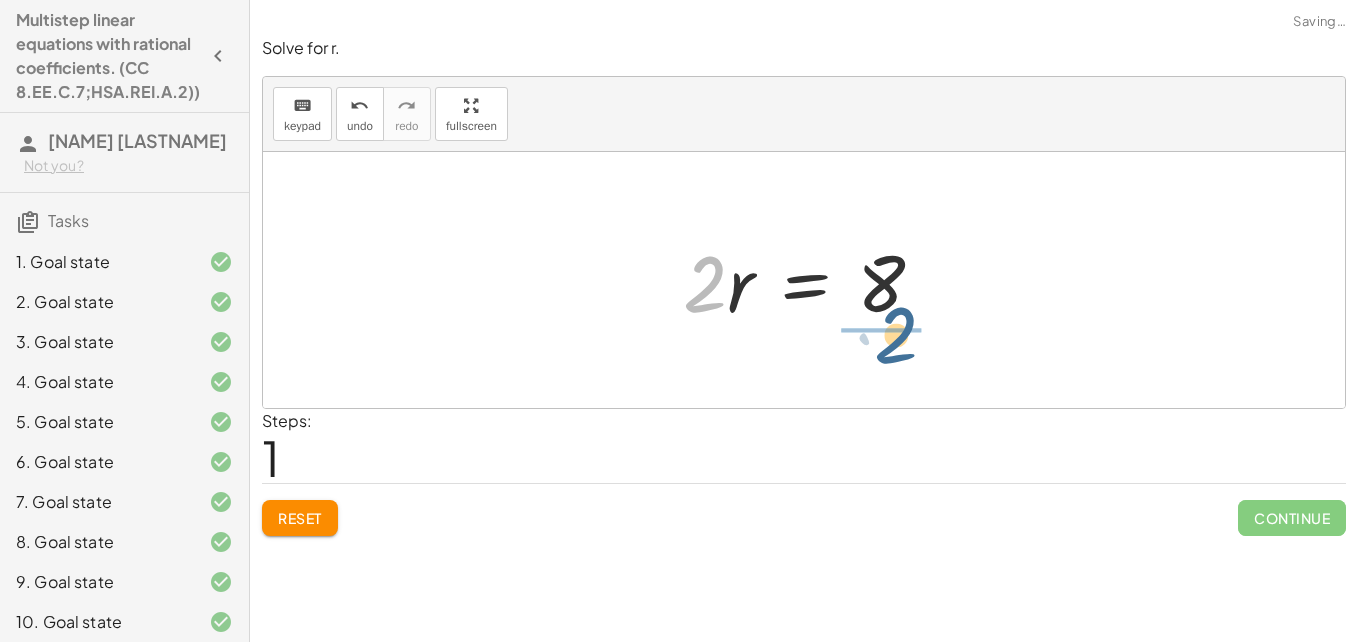 drag, startPoint x: 709, startPoint y: 293, endPoint x: 902, endPoint y: 339, distance: 198.40614 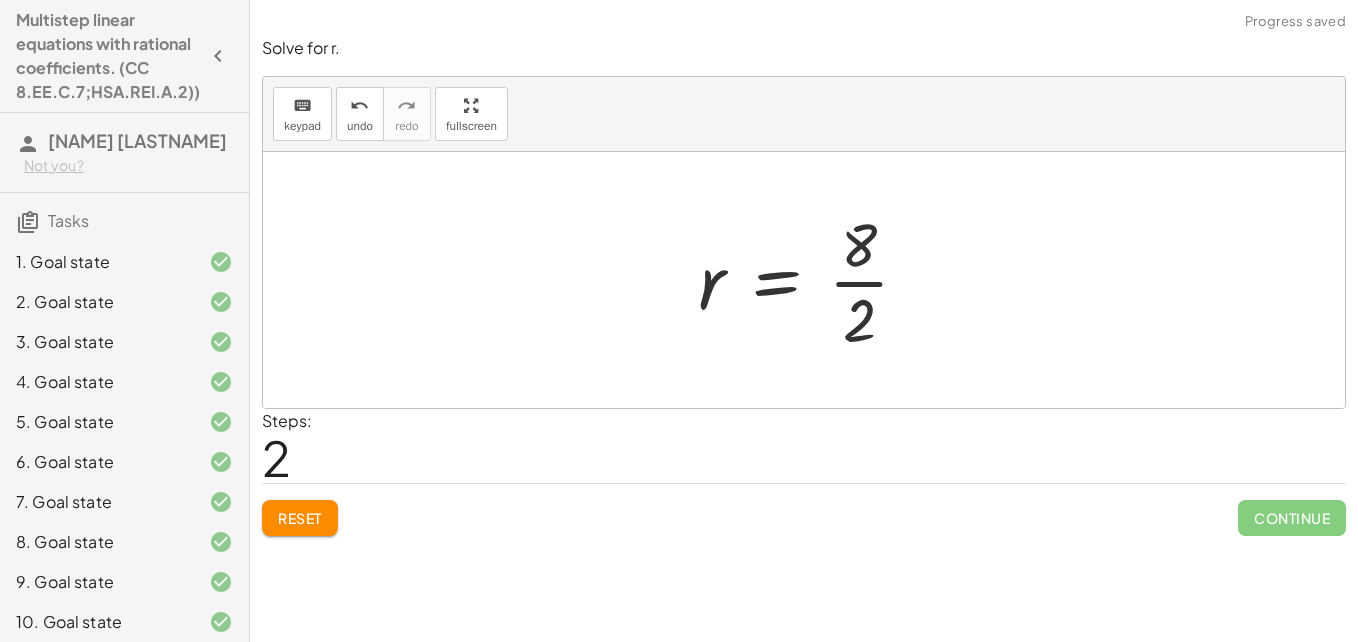 click at bounding box center [811, 280] 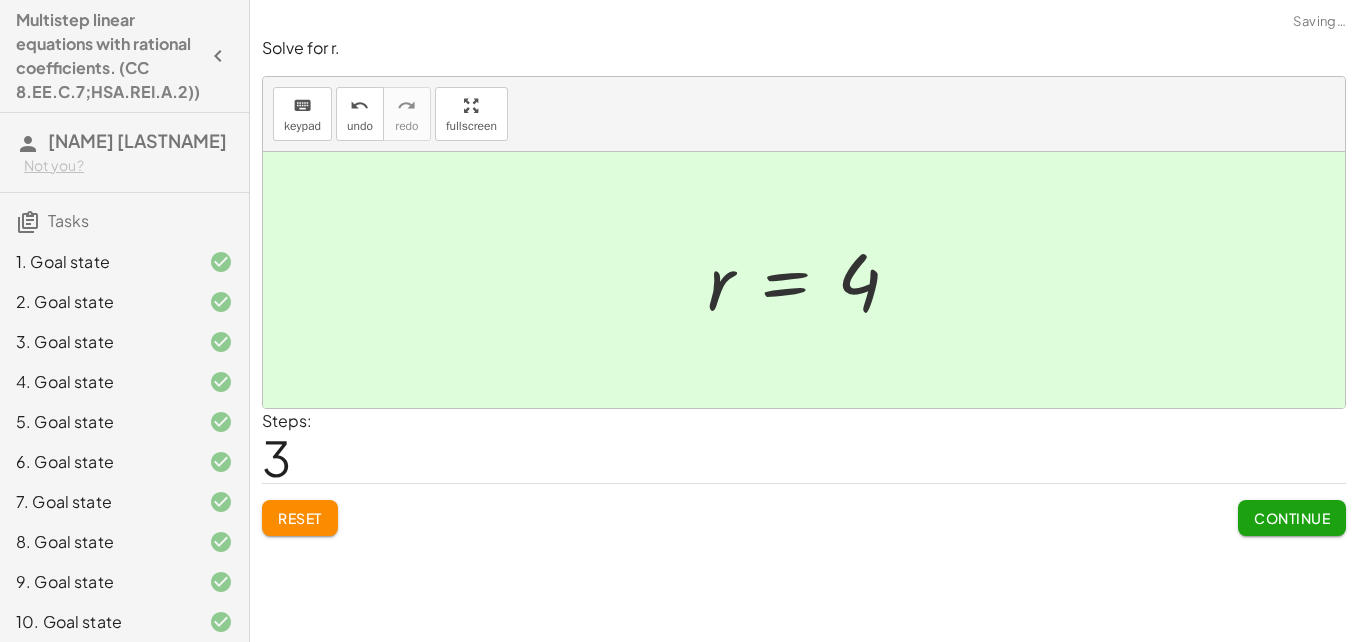 click on "Continue" 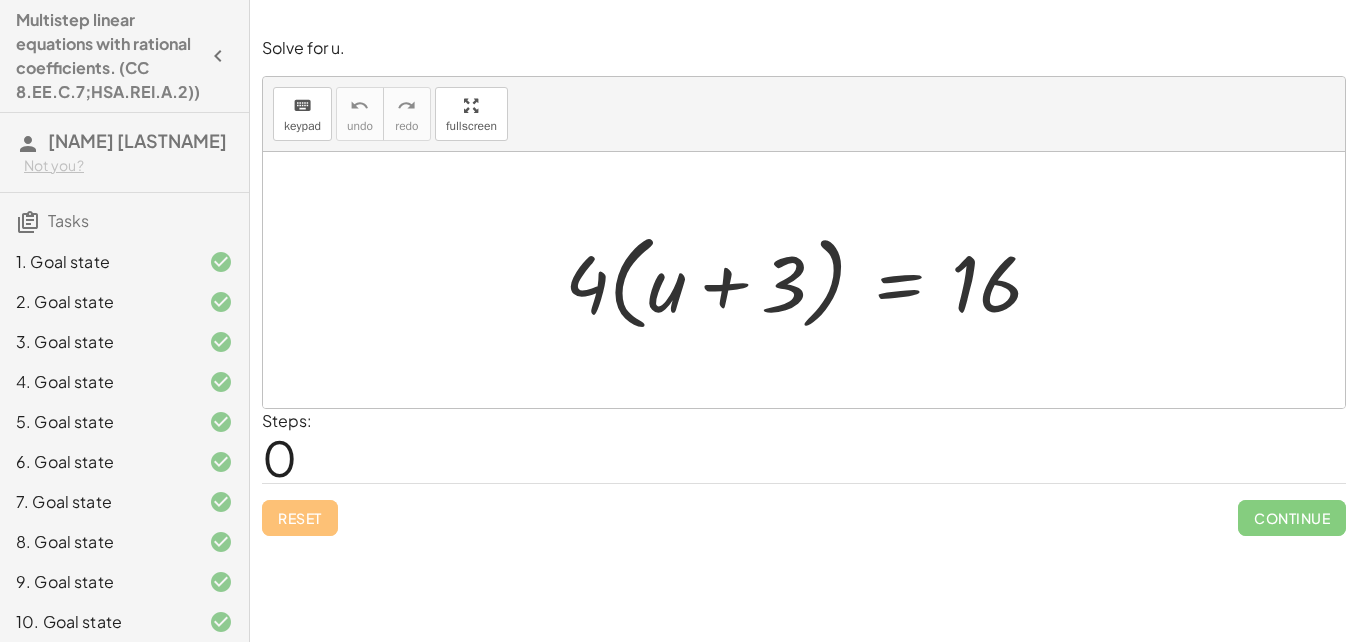 click at bounding box center (811, 280) 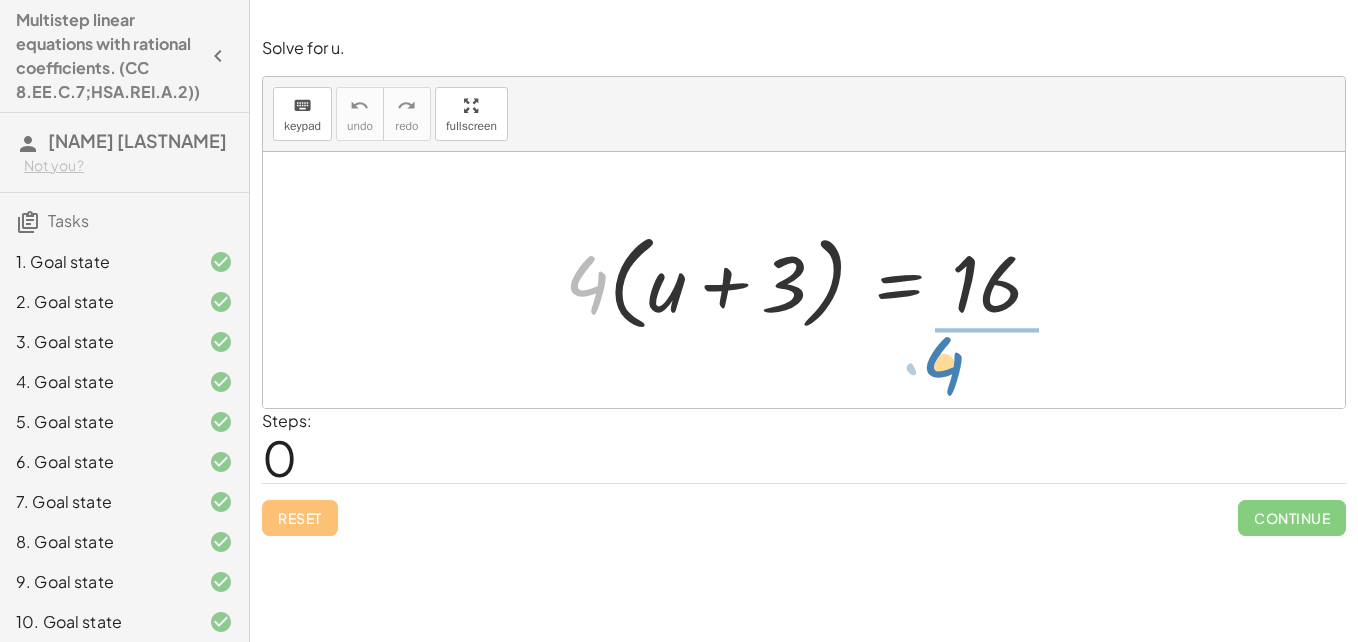 drag, startPoint x: 602, startPoint y: 293, endPoint x: 994, endPoint y: 388, distance: 403.34726 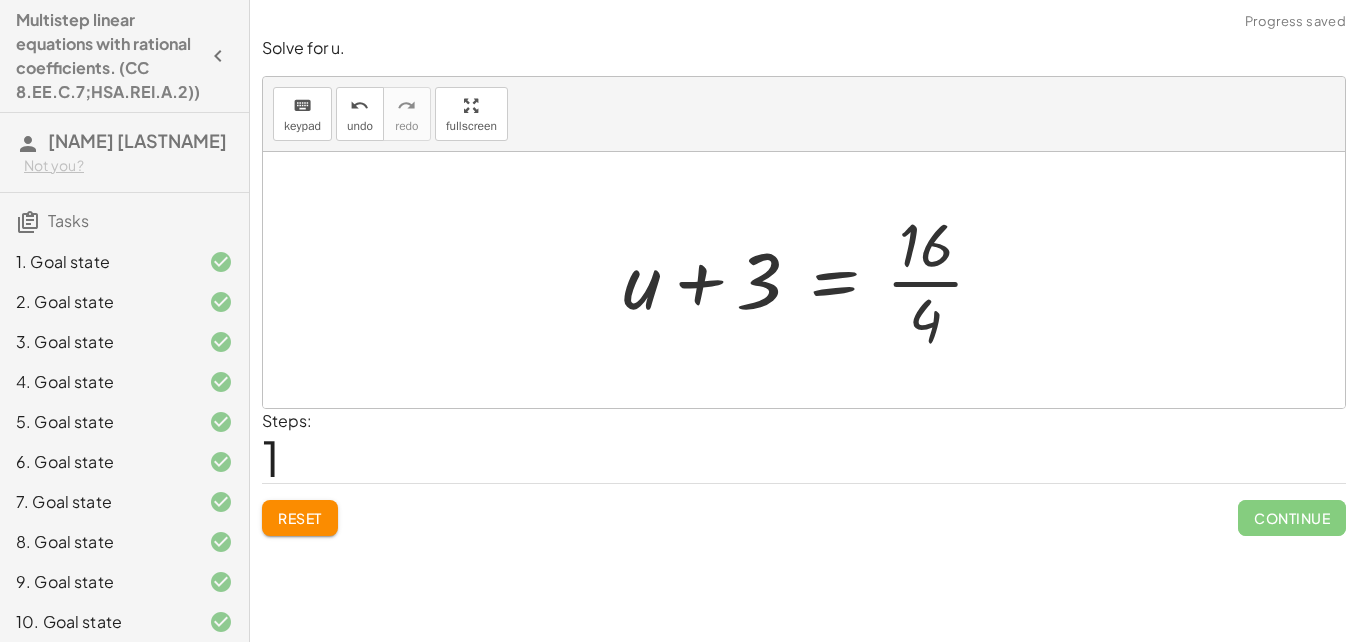 click at bounding box center (812, 280) 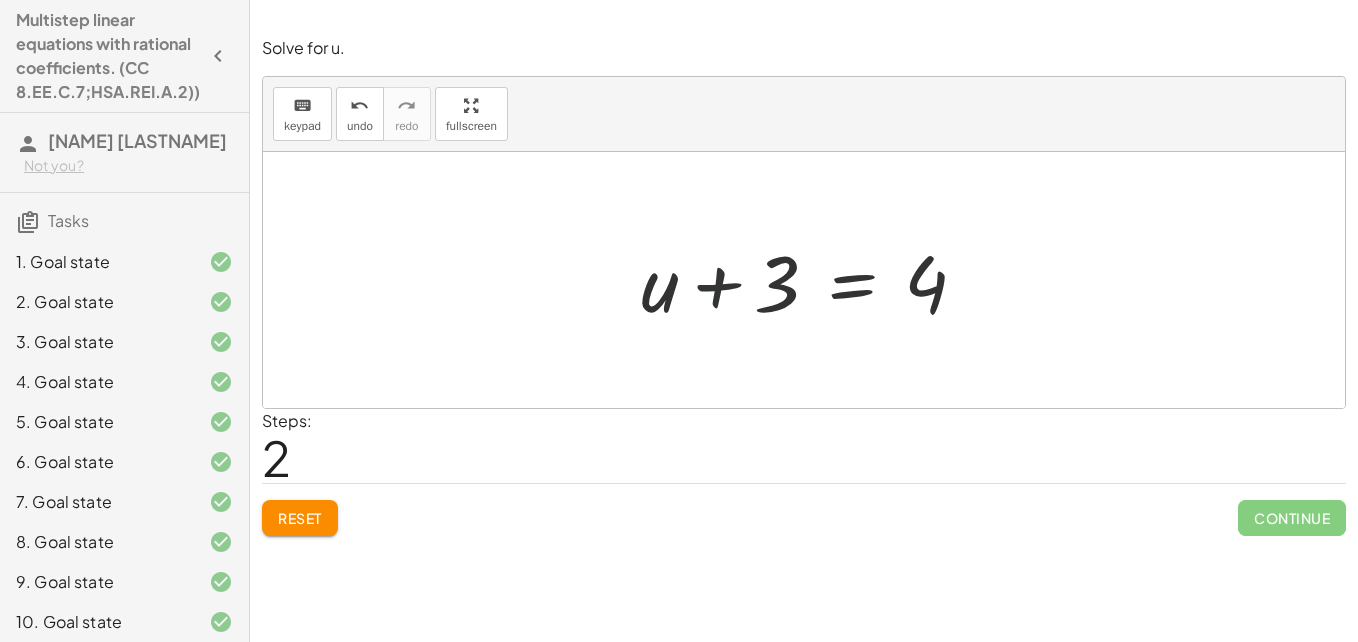 click at bounding box center (812, 280) 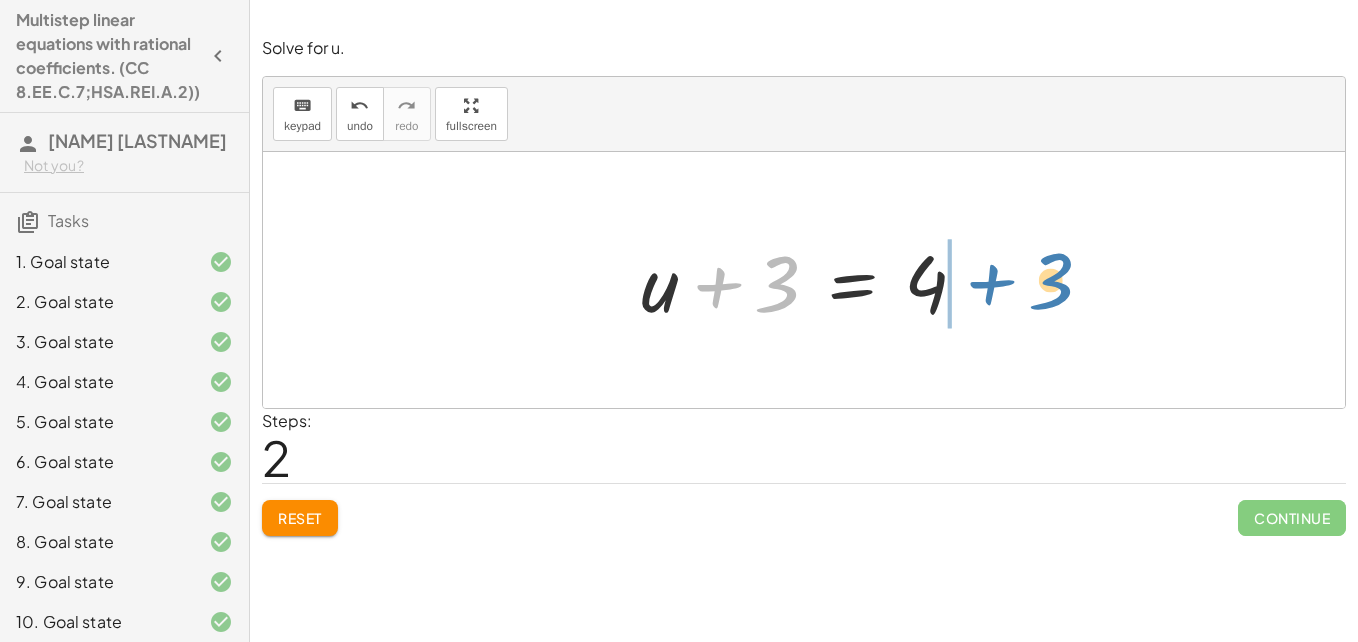 drag, startPoint x: 721, startPoint y: 283, endPoint x: 996, endPoint y: 279, distance: 275.02908 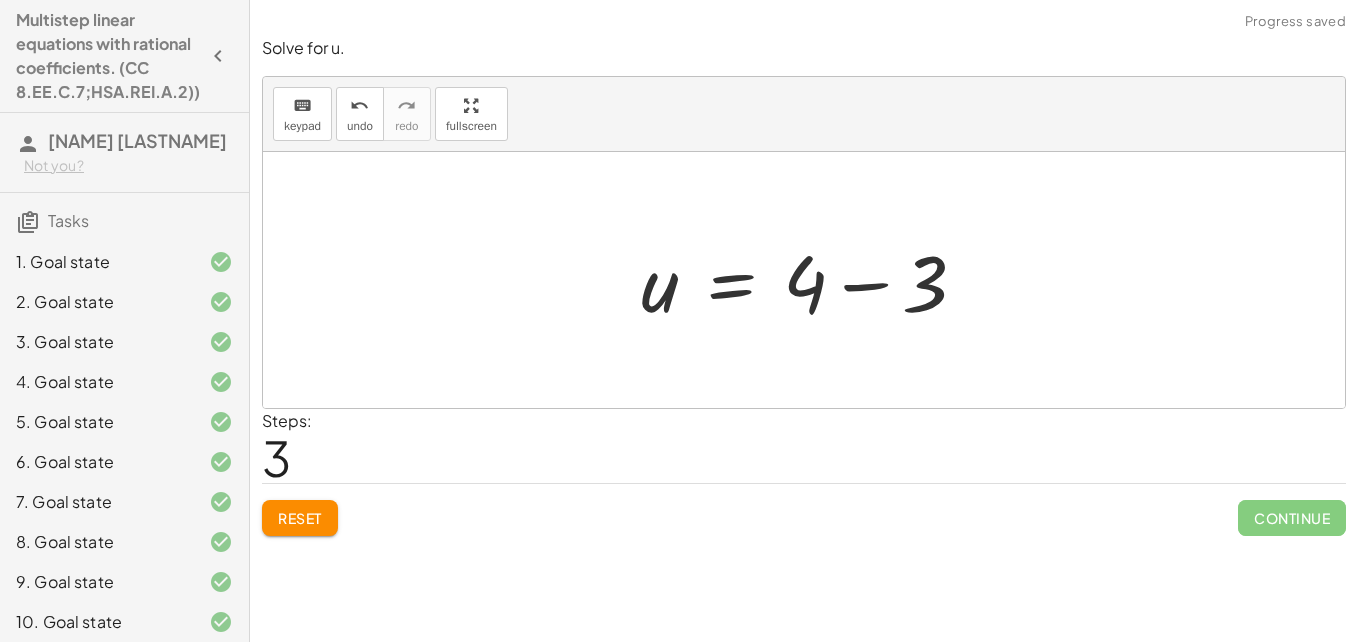 click at bounding box center [812, 280] 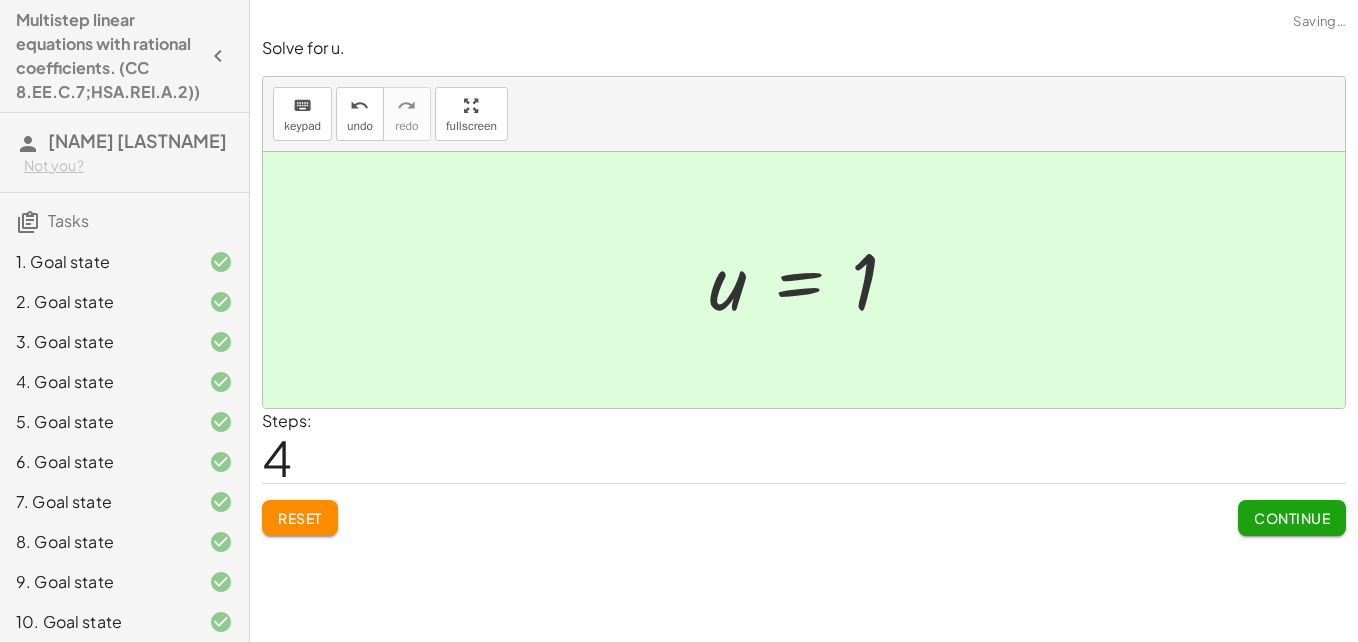 click on "Continue" 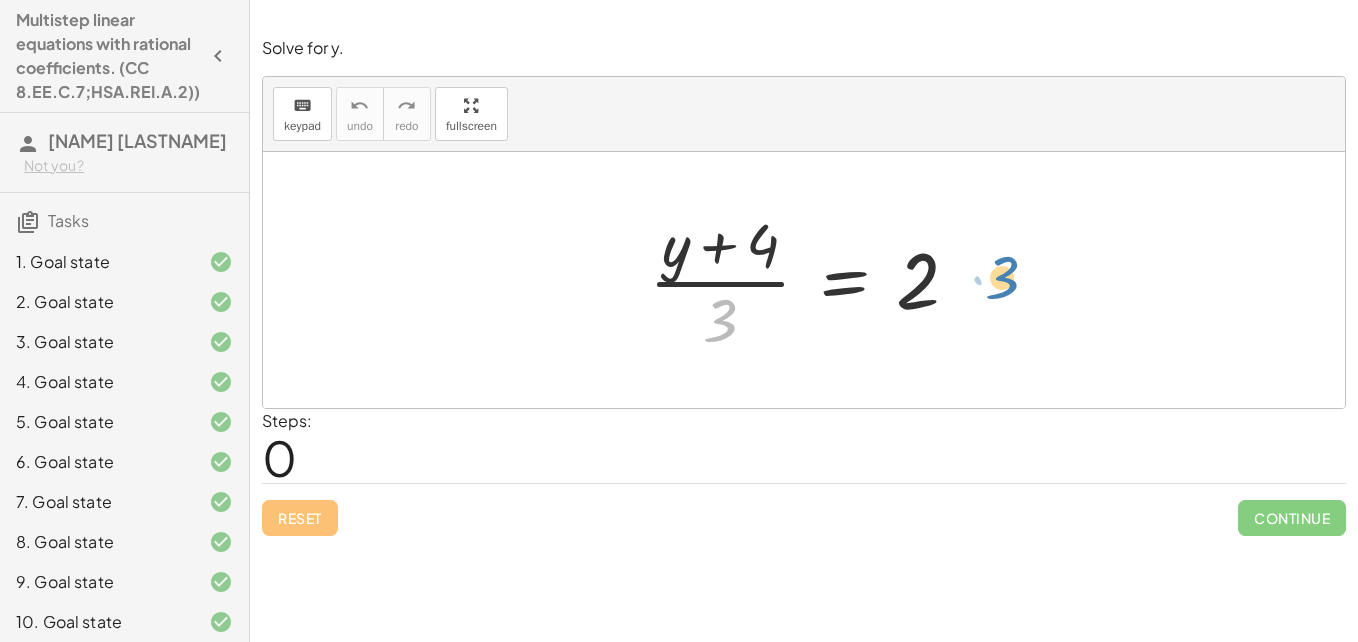 drag, startPoint x: 708, startPoint y: 311, endPoint x: 983, endPoint y: 264, distance: 278.98746 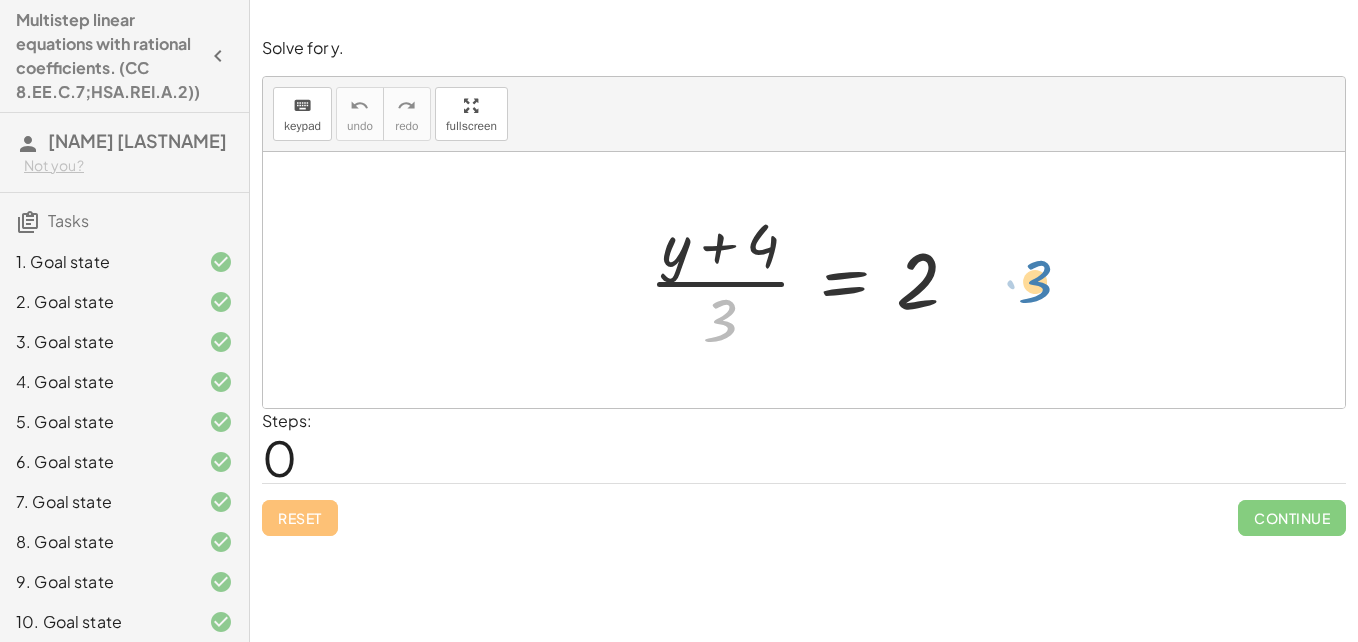 drag, startPoint x: 718, startPoint y: 306, endPoint x: 1029, endPoint y: 263, distance: 313.9586 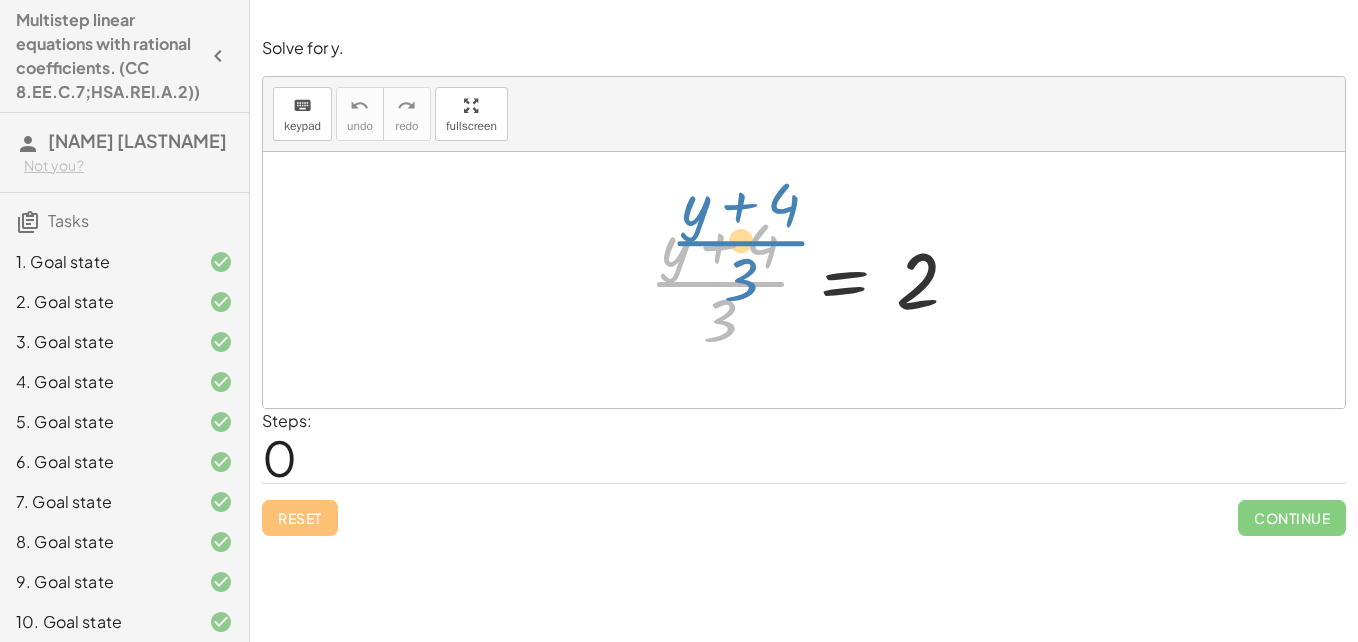 drag, startPoint x: 720, startPoint y: 301, endPoint x: 707, endPoint y: 270, distance: 33.61547 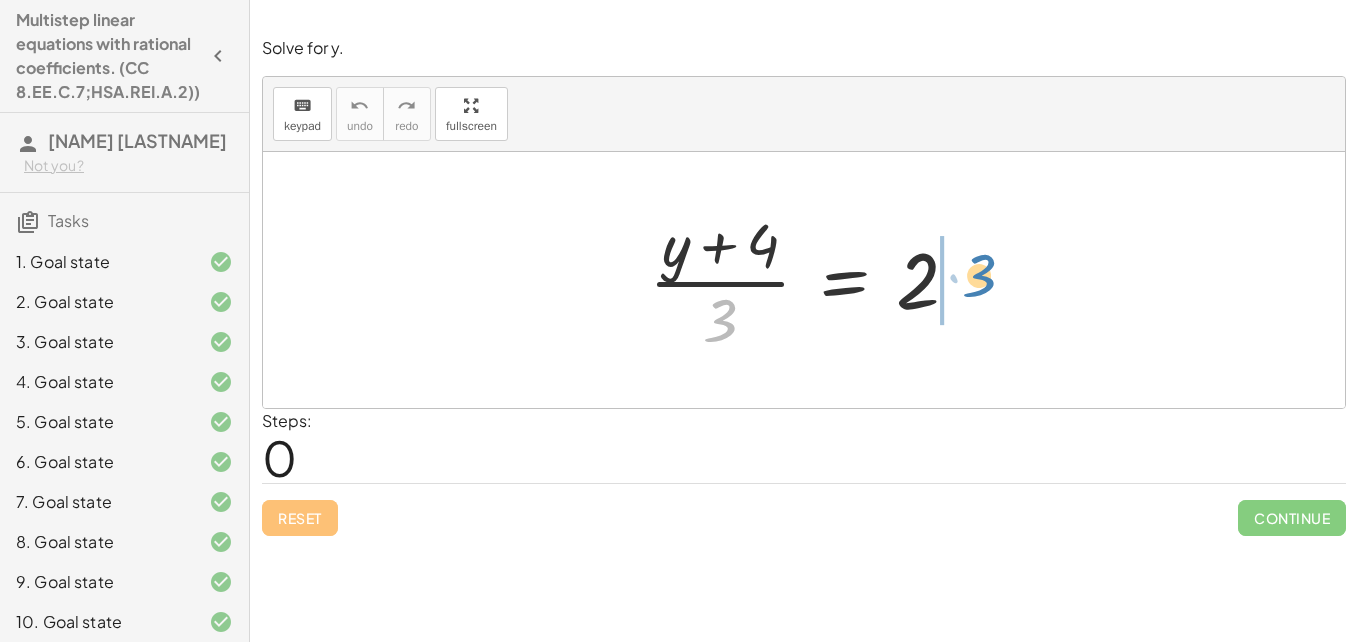 drag, startPoint x: 724, startPoint y: 329, endPoint x: 982, endPoint y: 284, distance: 261.89502 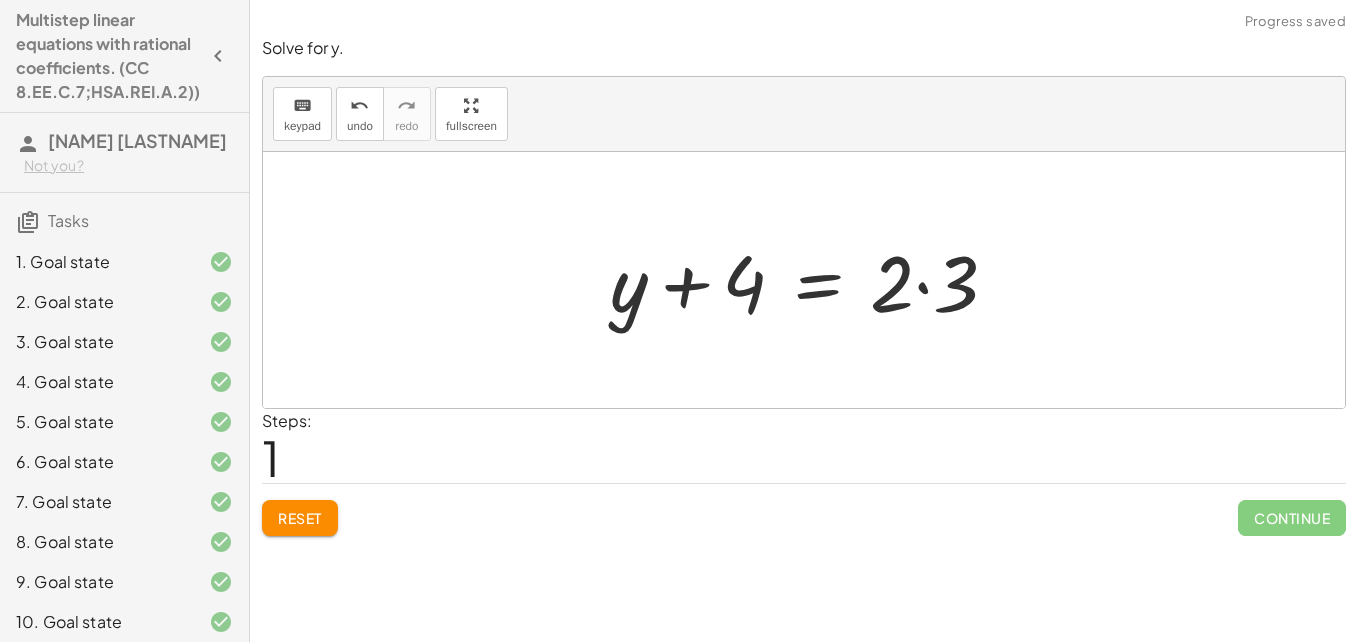 click at bounding box center [812, 280] 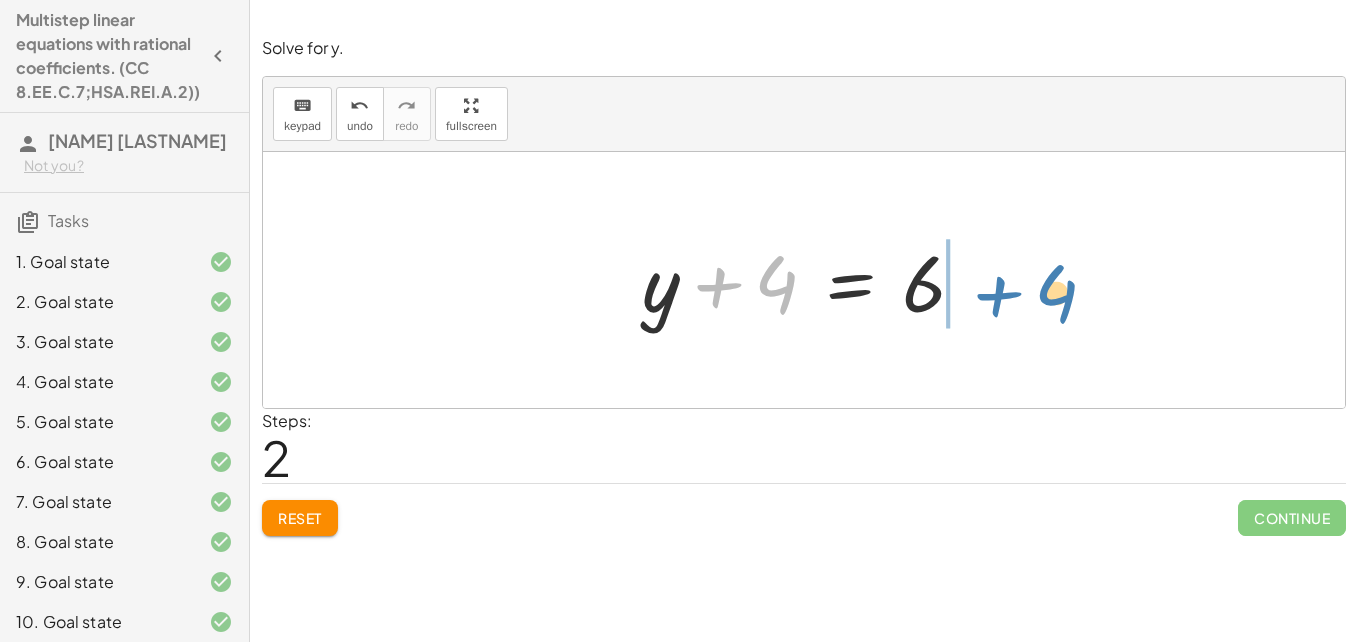 drag, startPoint x: 752, startPoint y: 279, endPoint x: 1030, endPoint y: 282, distance: 278.01617 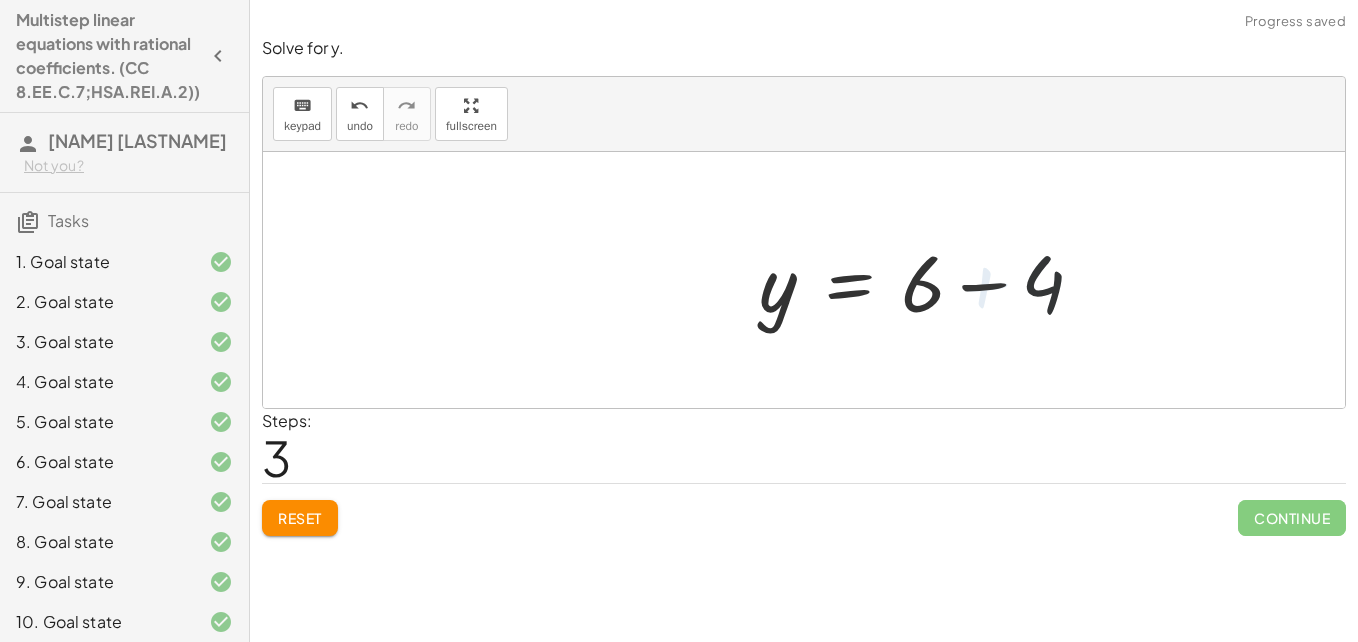 click at bounding box center (930, 280) 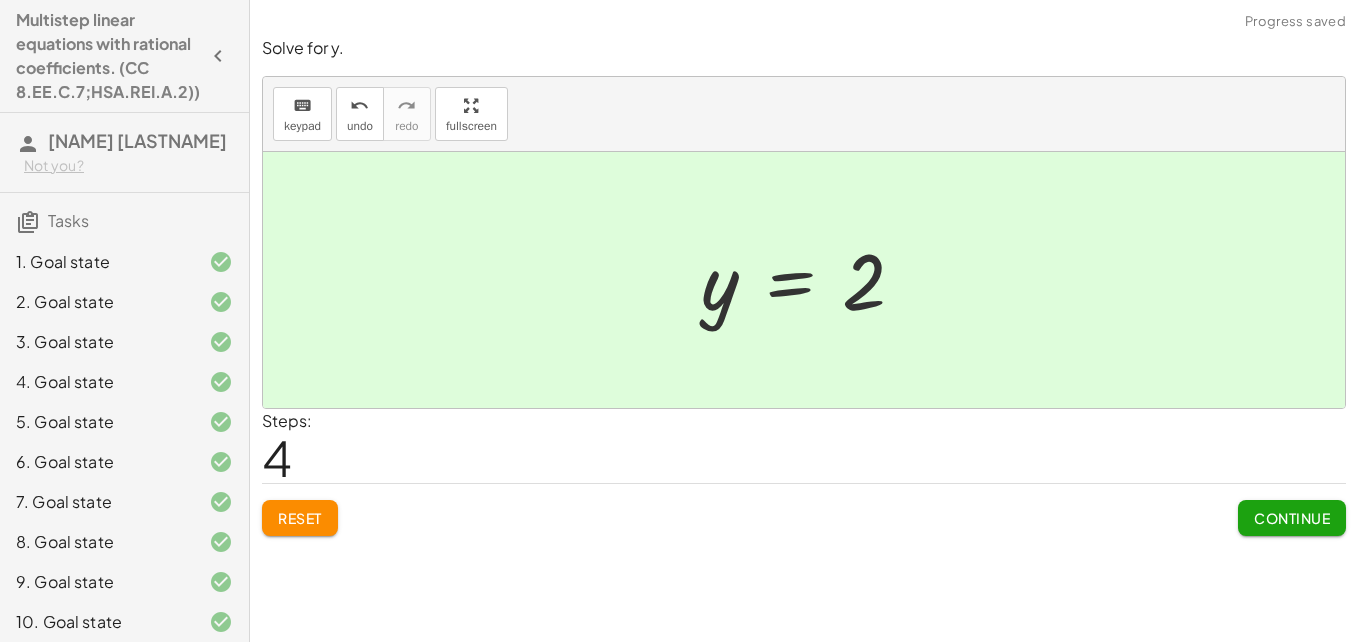 click on "Continue" 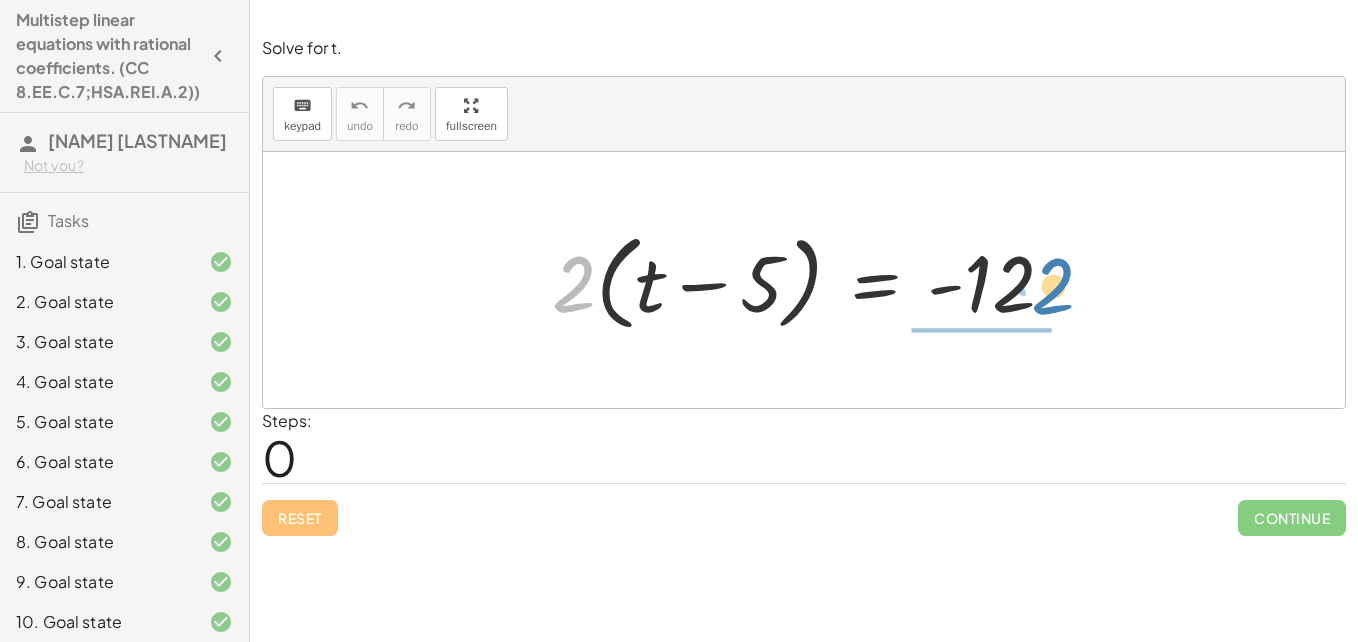 drag, startPoint x: 574, startPoint y: 303, endPoint x: 1053, endPoint y: 302, distance: 479.00104 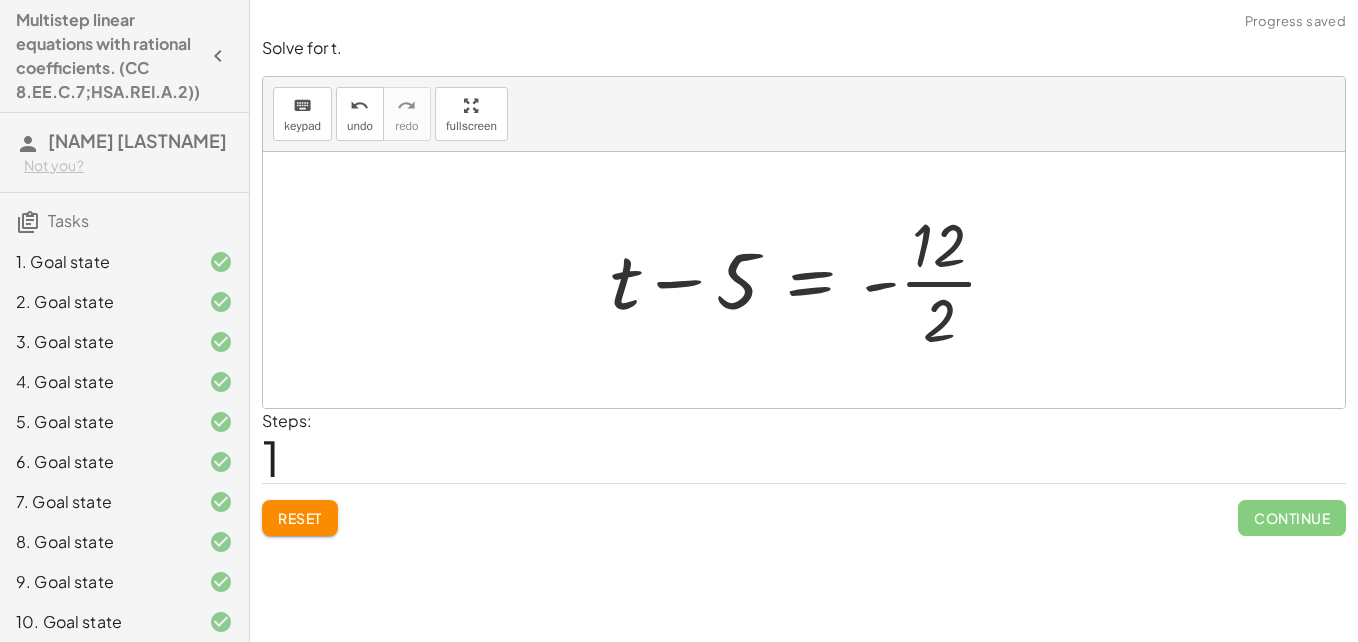 click at bounding box center (812, 280) 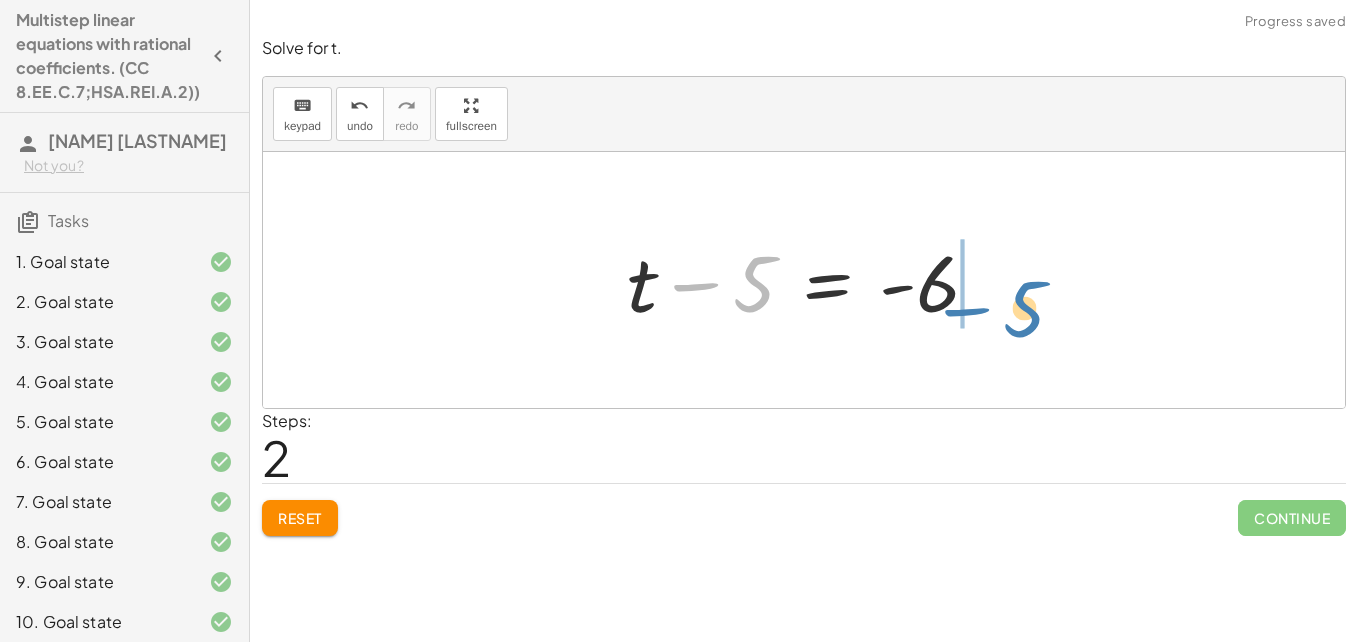 drag, startPoint x: 716, startPoint y: 300, endPoint x: 987, endPoint y: 317, distance: 271.53268 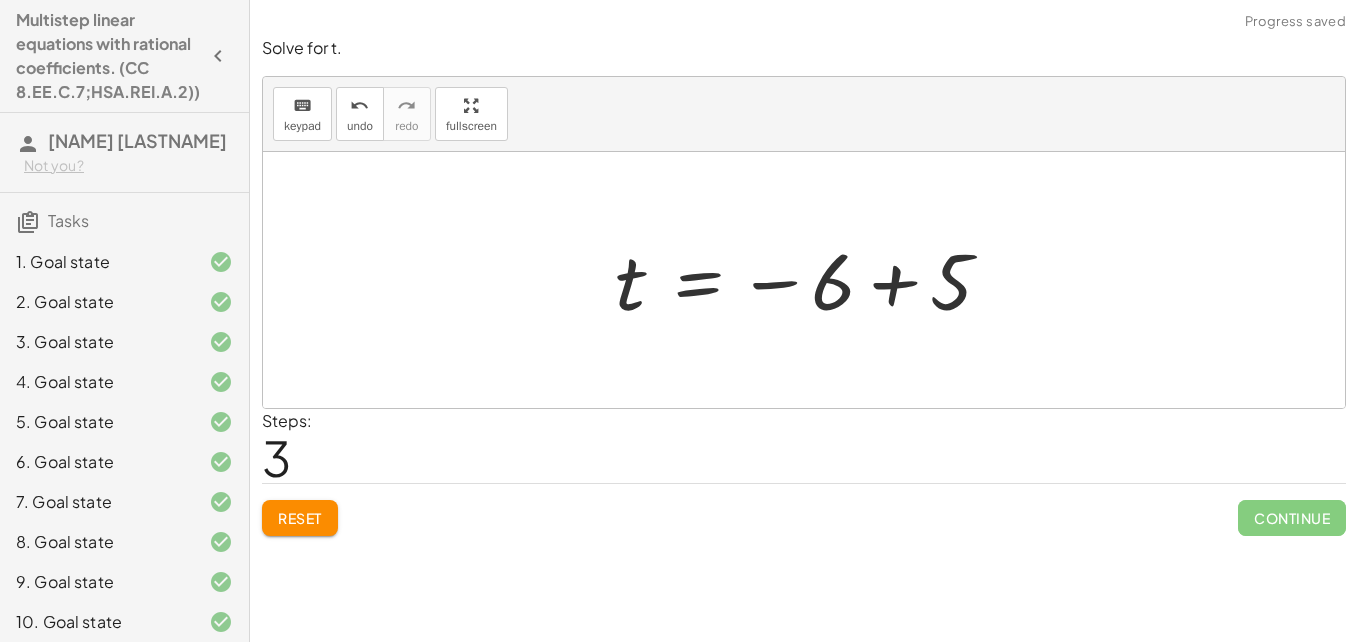 click at bounding box center (811, 280) 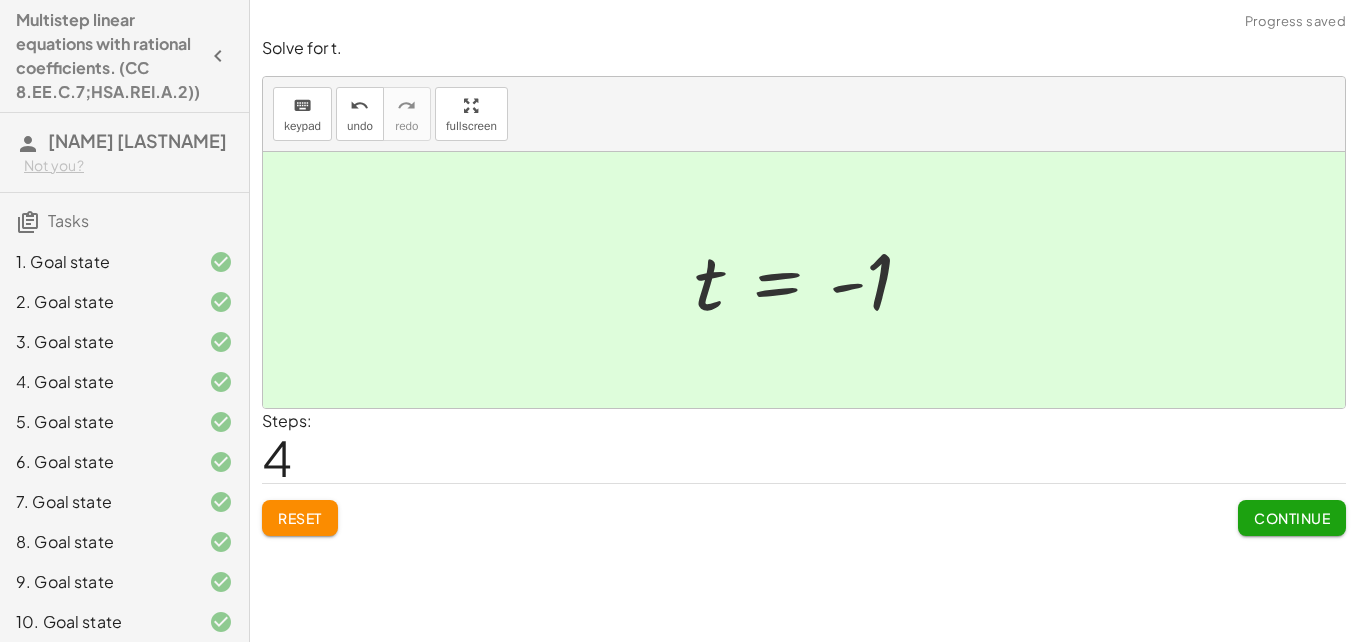 click on "Continue" at bounding box center (1292, 518) 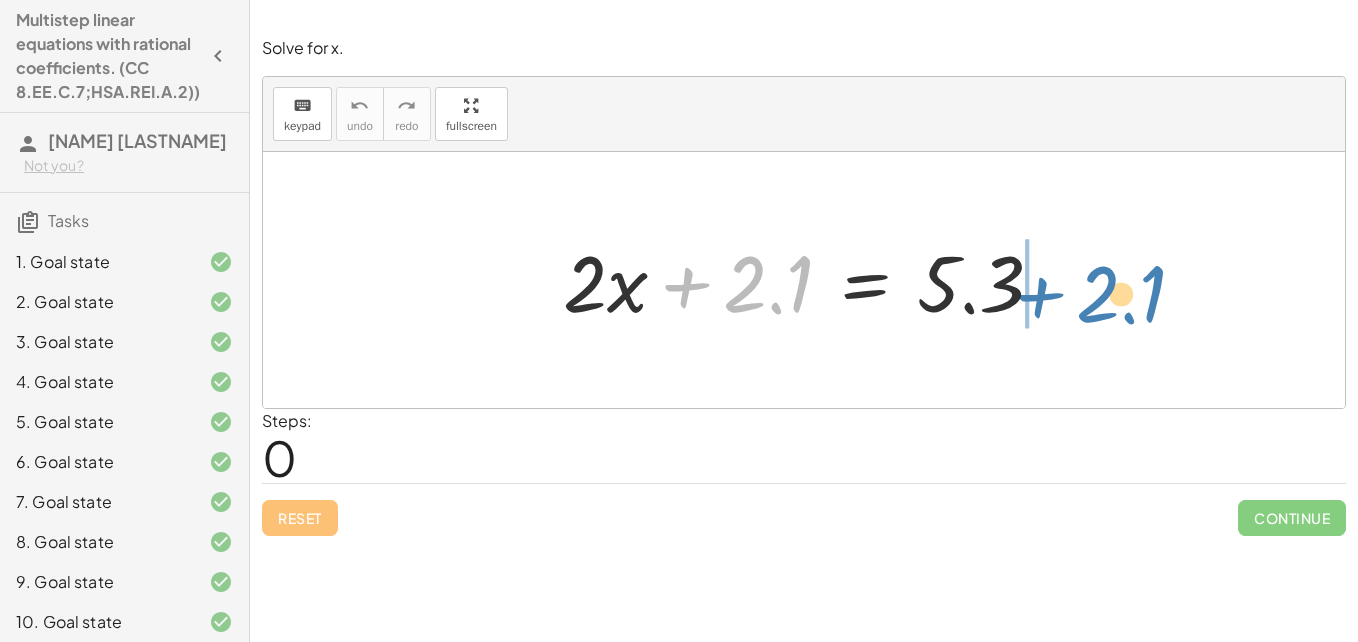 drag, startPoint x: 729, startPoint y: 291, endPoint x: 1080, endPoint y: 301, distance: 351.14243 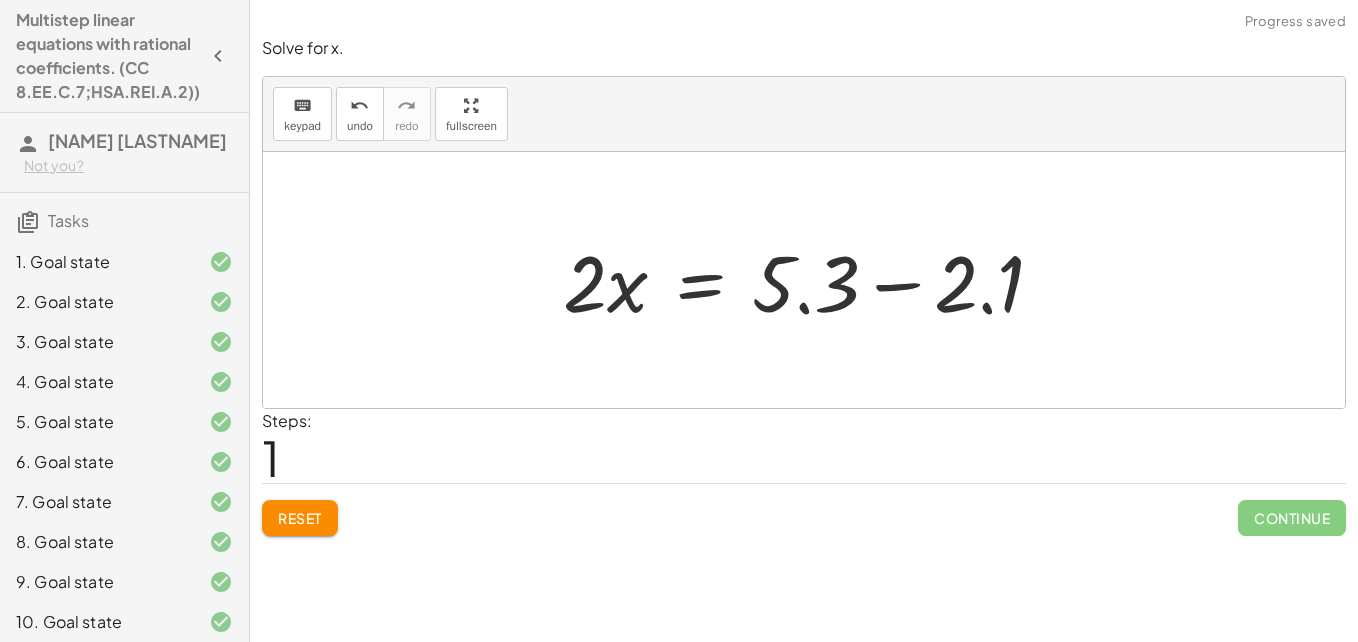 click at bounding box center (811, 280) 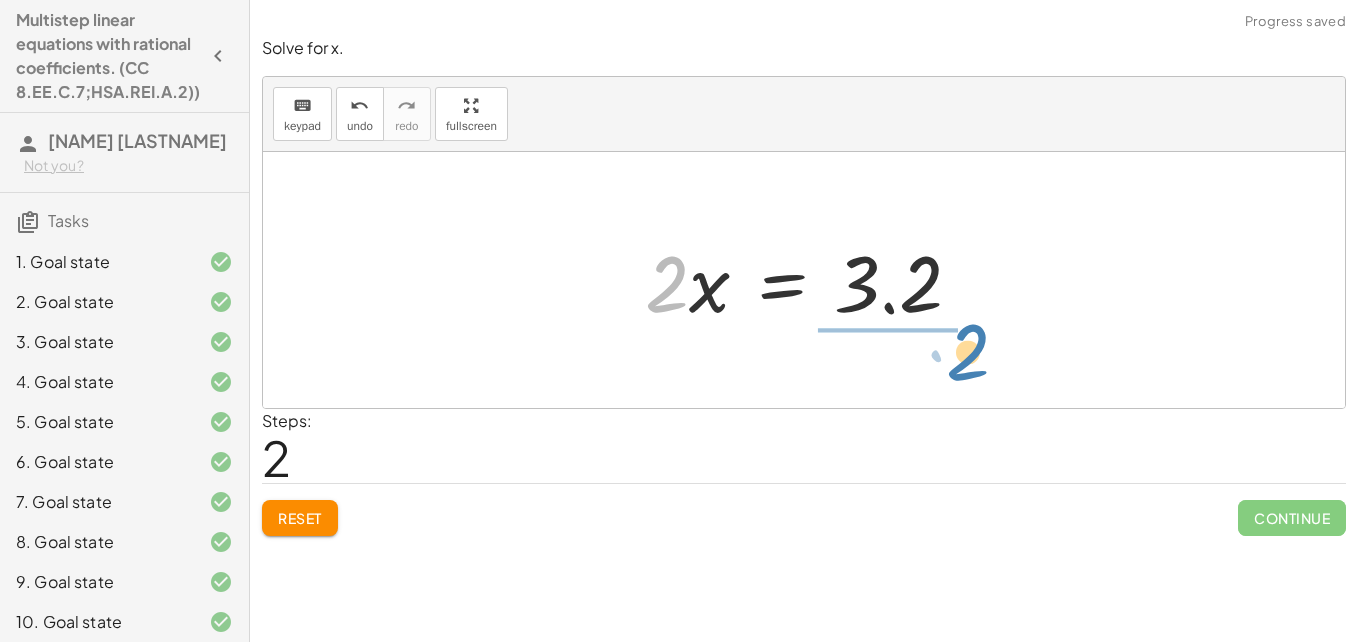drag, startPoint x: 677, startPoint y: 296, endPoint x: 966, endPoint y: 362, distance: 296.44055 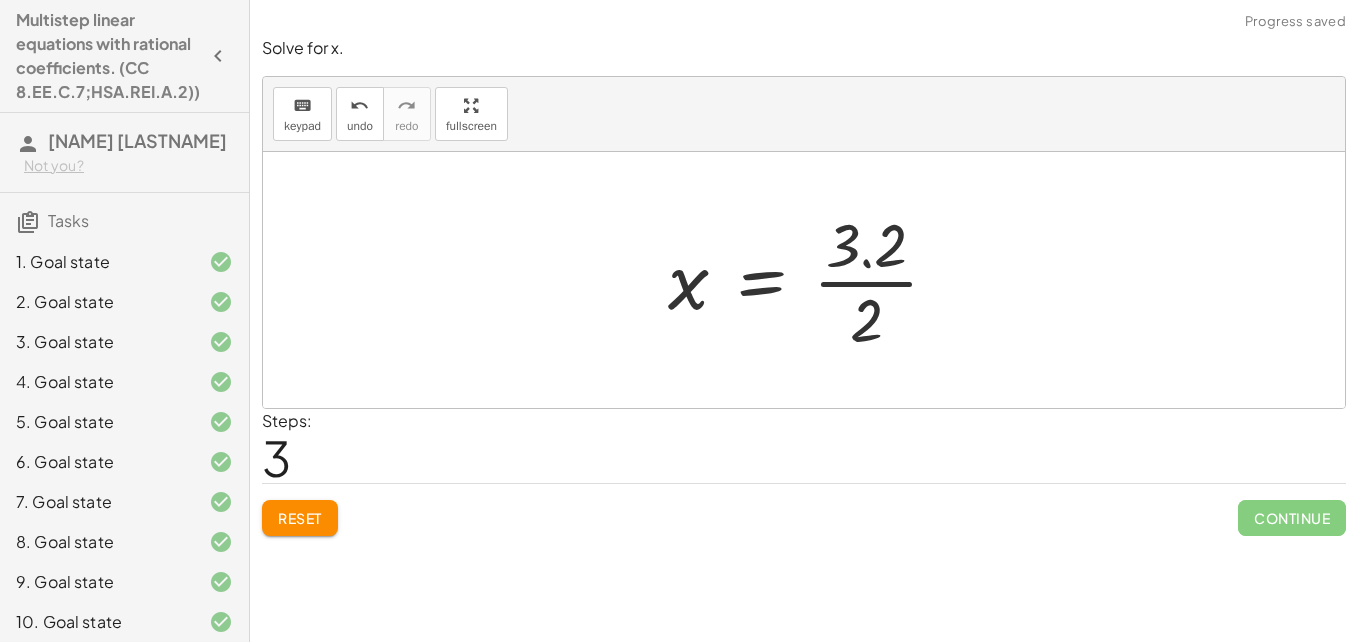 drag, startPoint x: 891, startPoint y: 272, endPoint x: 834, endPoint y: 307, distance: 66.88796 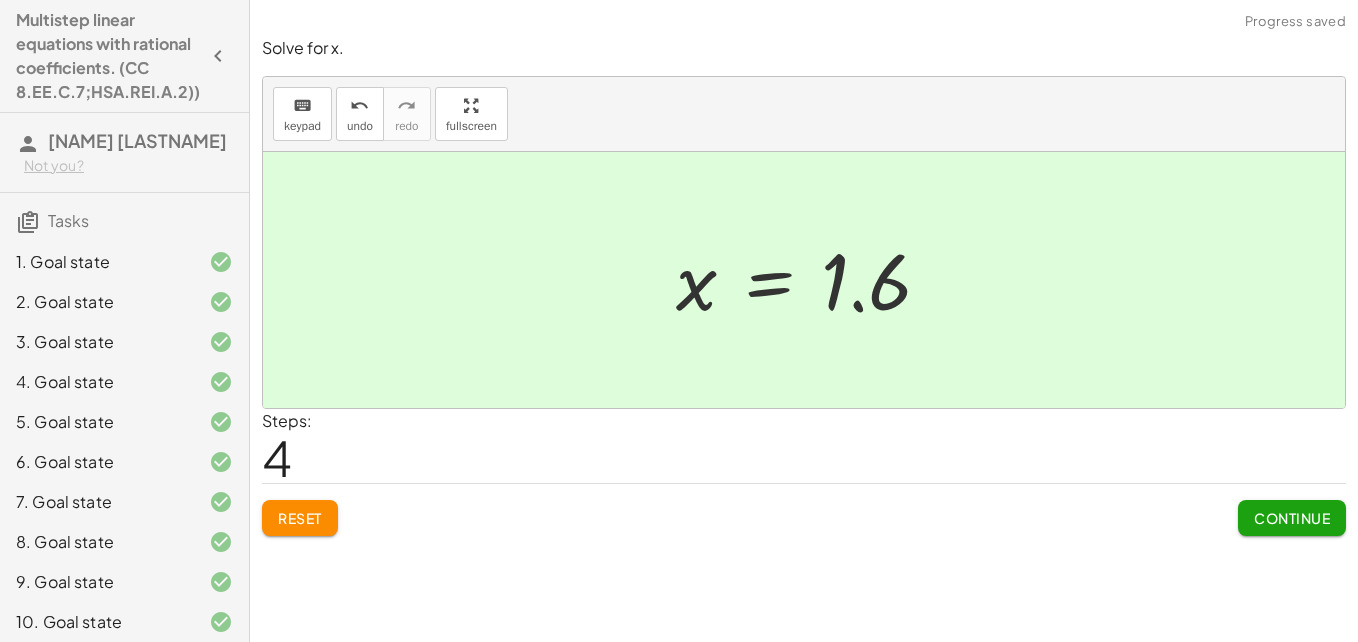 click on "Continue" at bounding box center (1292, 518) 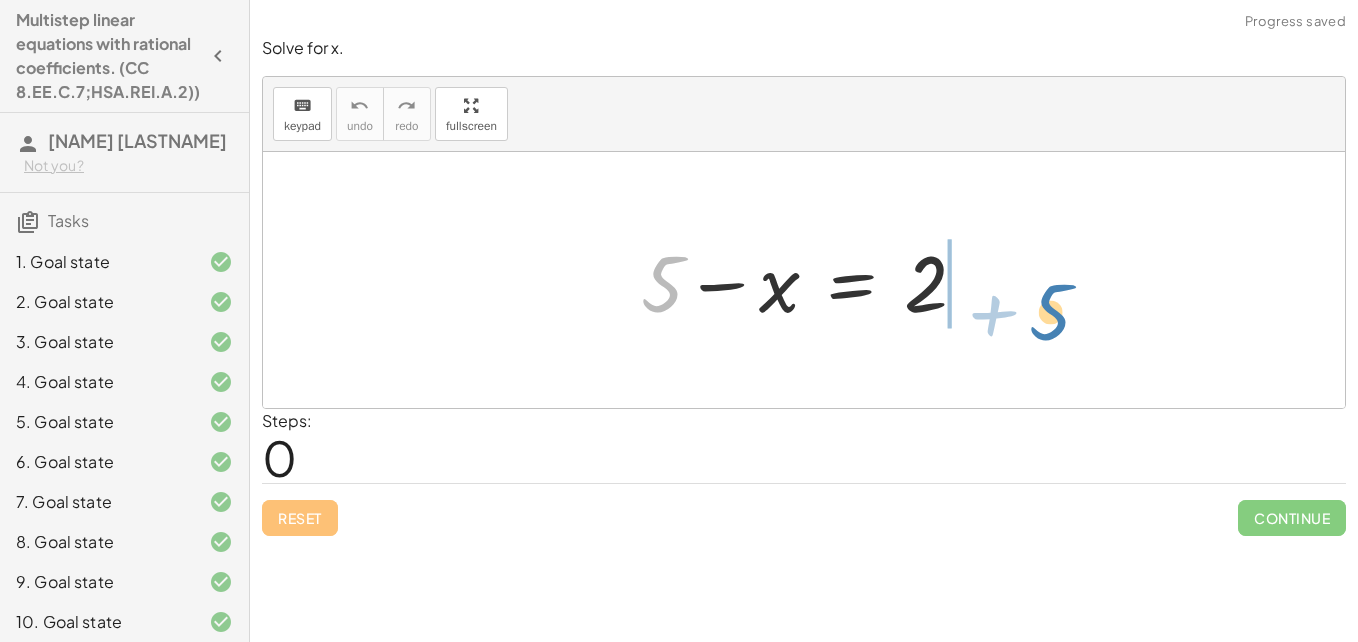 drag, startPoint x: 678, startPoint y: 302, endPoint x: 1062, endPoint y: 320, distance: 384.42163 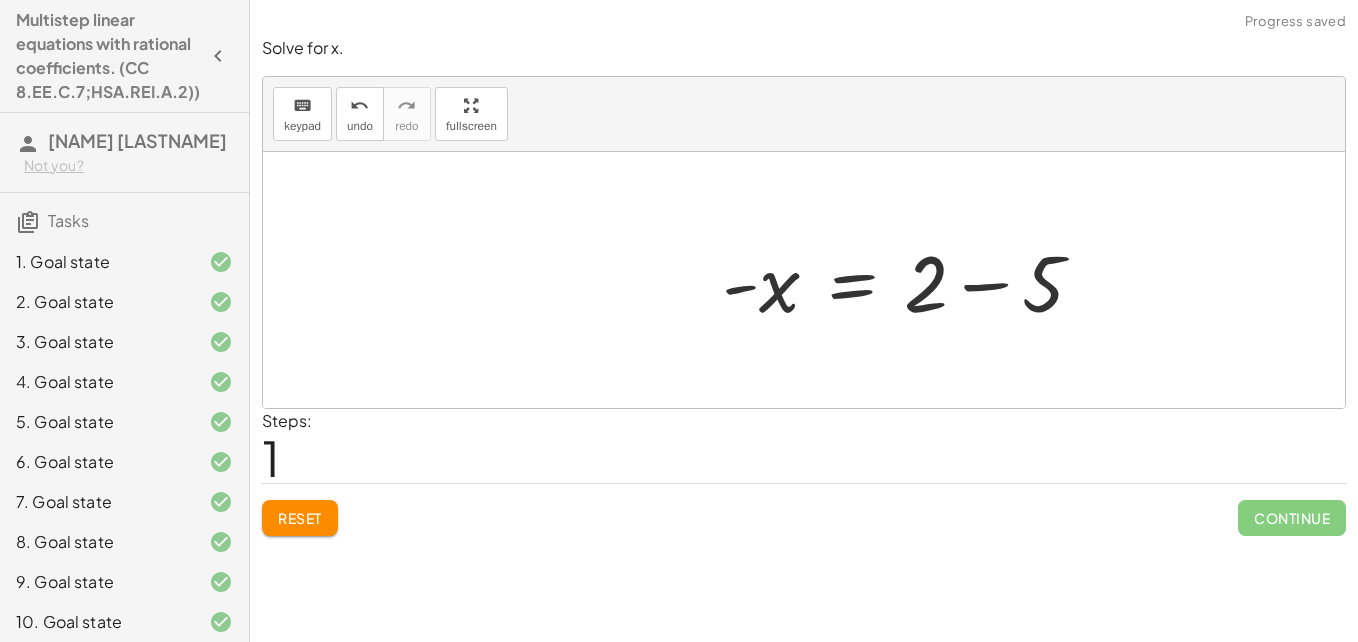 click at bounding box center [911, 280] 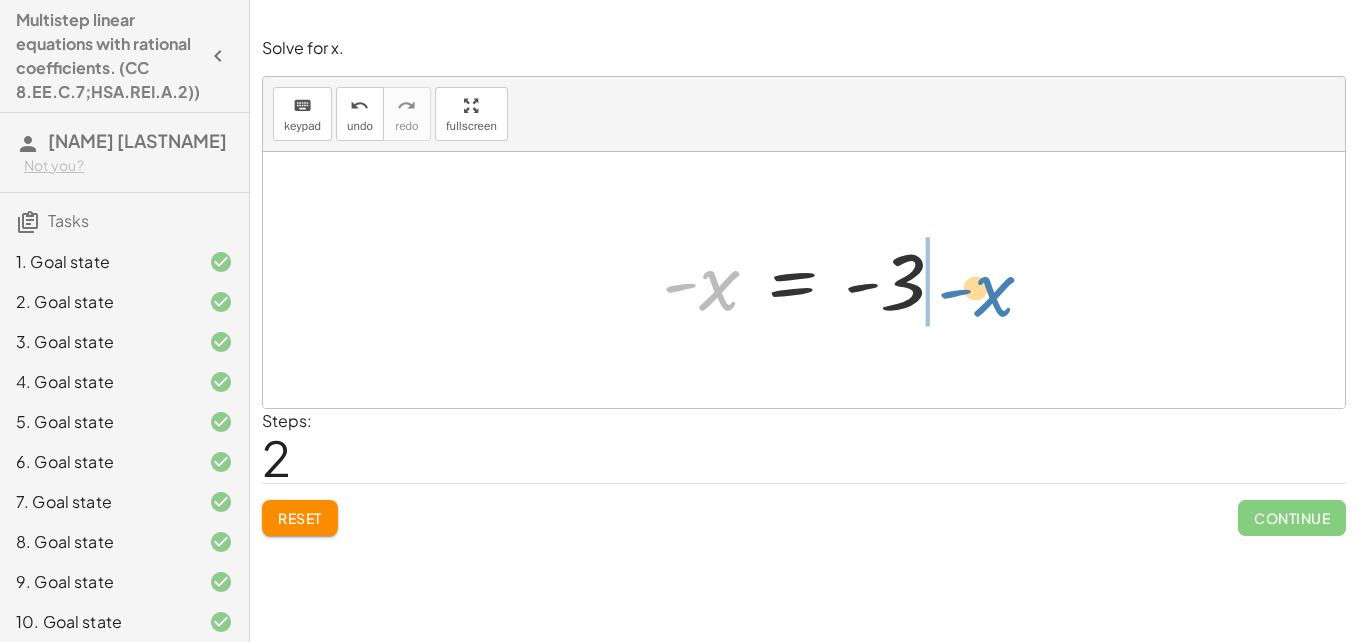 drag, startPoint x: 716, startPoint y: 293, endPoint x: 991, endPoint y: 294, distance: 275.00183 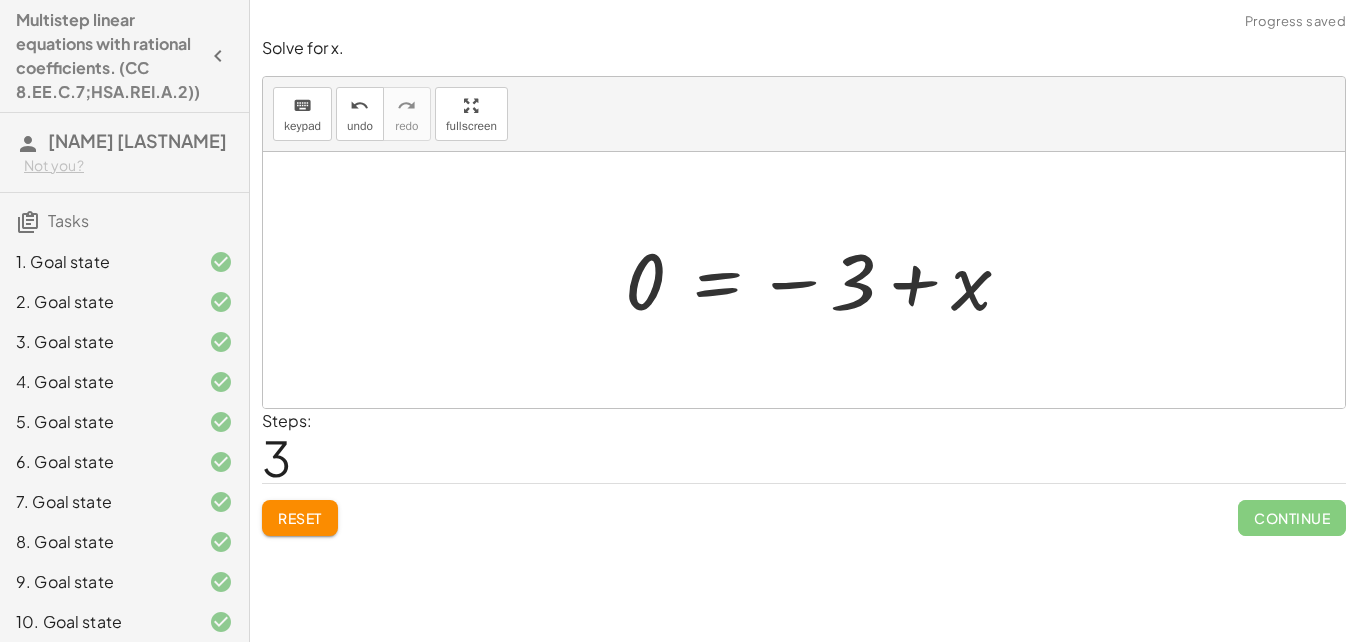 click at bounding box center [826, 280] 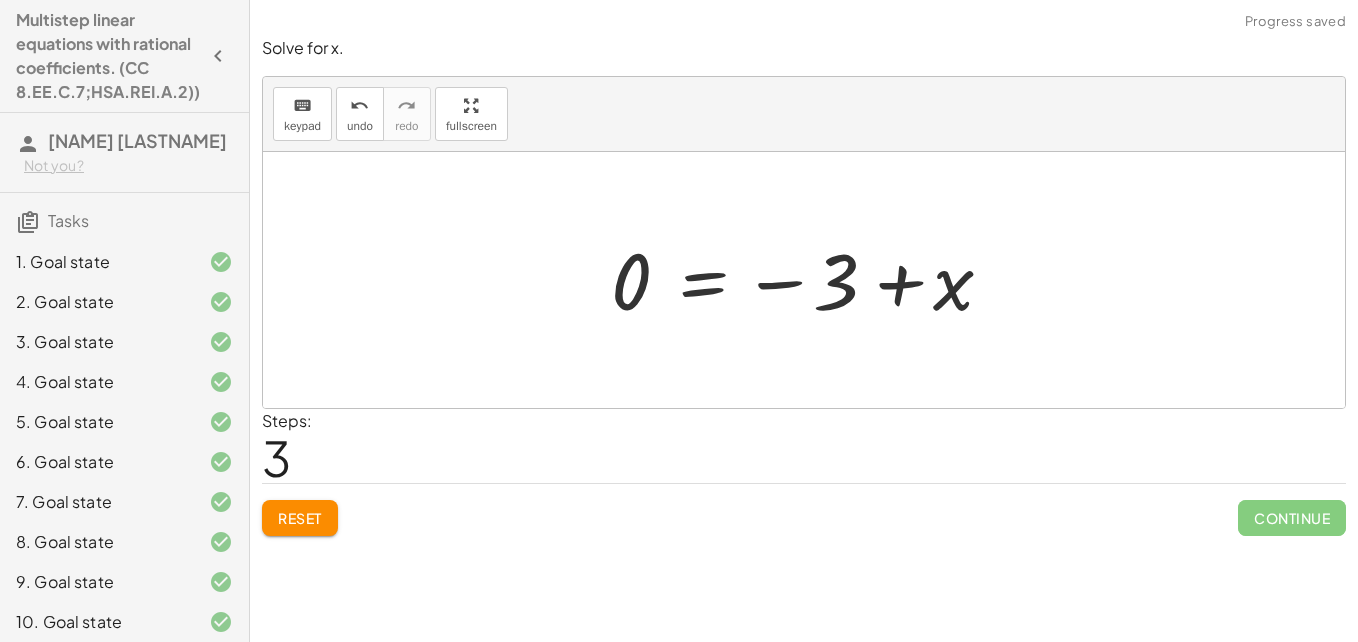 click at bounding box center (812, 280) 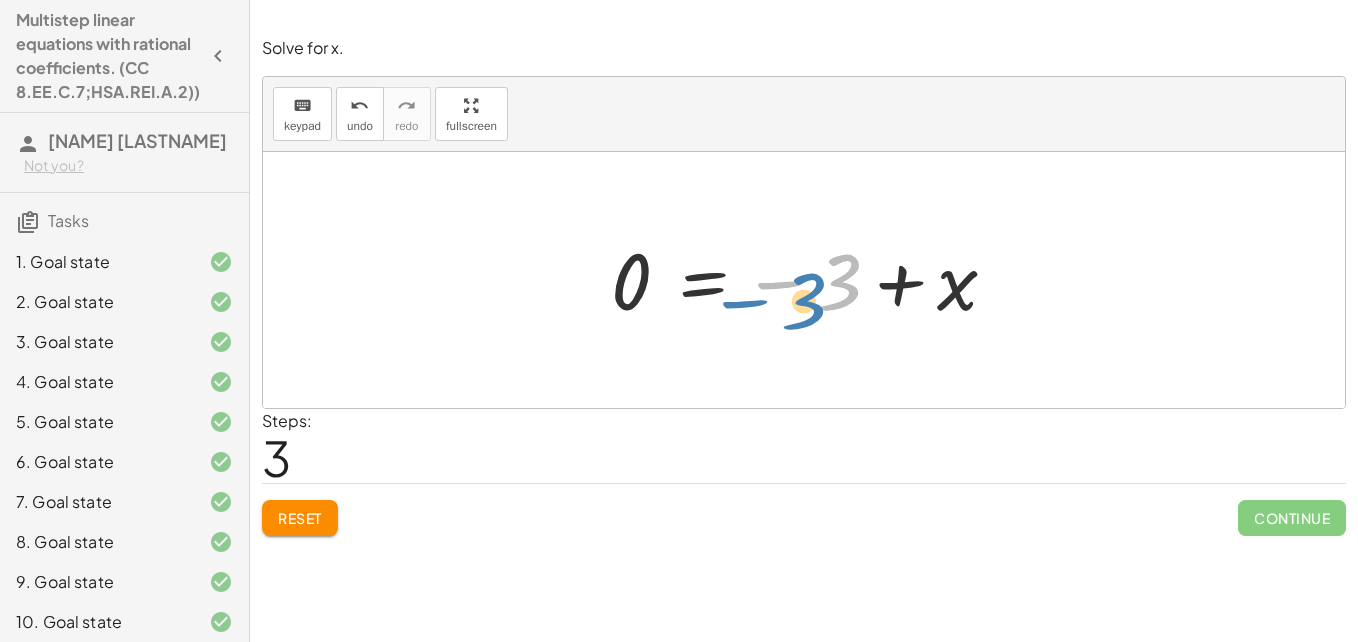 drag, startPoint x: 835, startPoint y: 345, endPoint x: 844, endPoint y: 303, distance: 42.953465 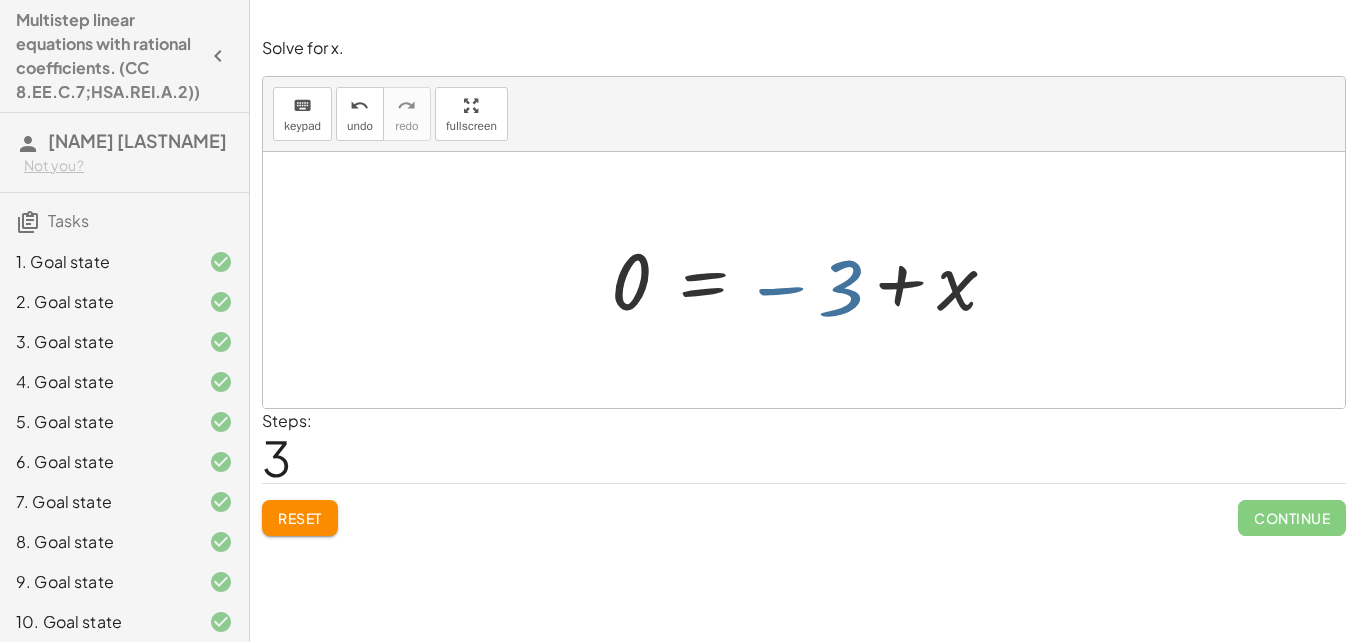 click at bounding box center (812, 280) 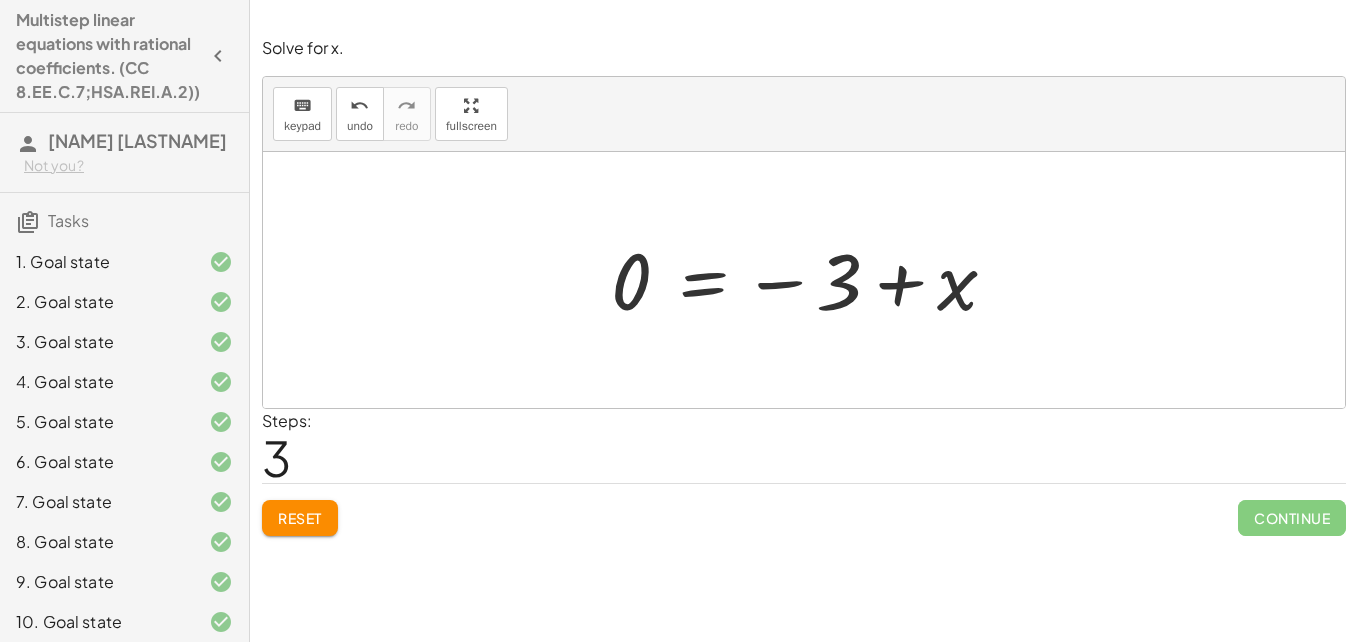 click at bounding box center (812, 280) 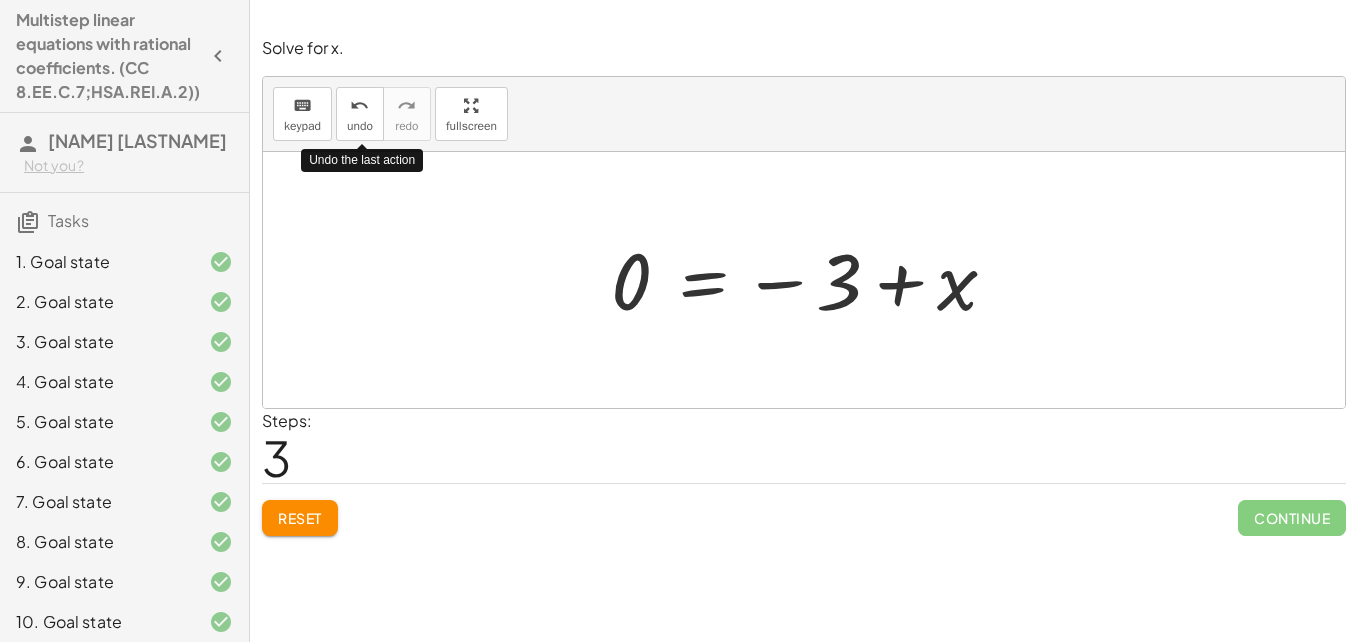 drag, startPoint x: 372, startPoint y: 111, endPoint x: 838, endPoint y: 121, distance: 466.10727 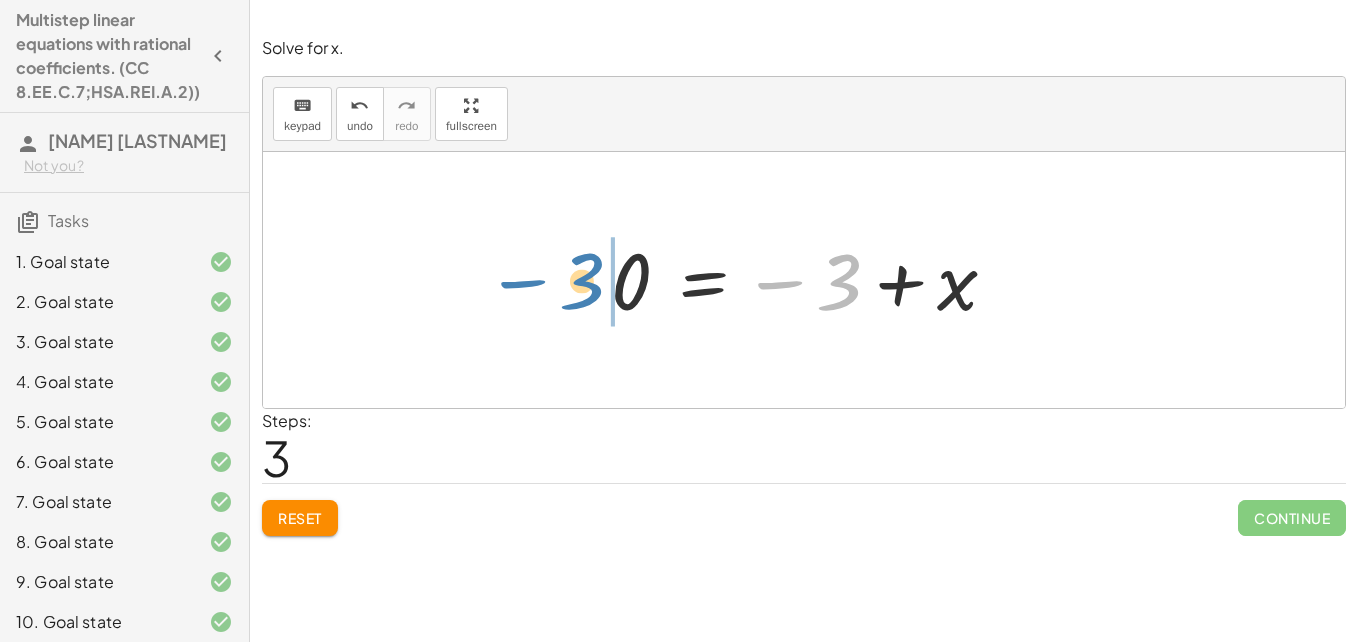 drag, startPoint x: 844, startPoint y: 283, endPoint x: 591, endPoint y: 280, distance: 253.01779 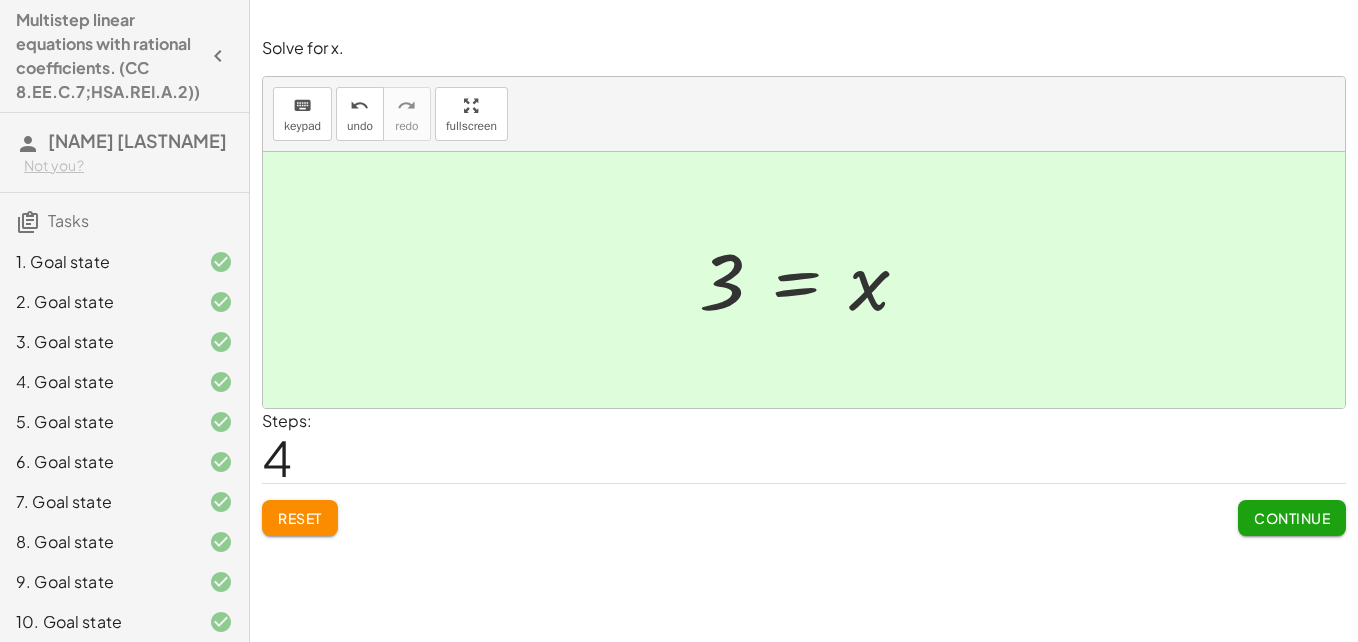 click on "Continue" at bounding box center [1292, 518] 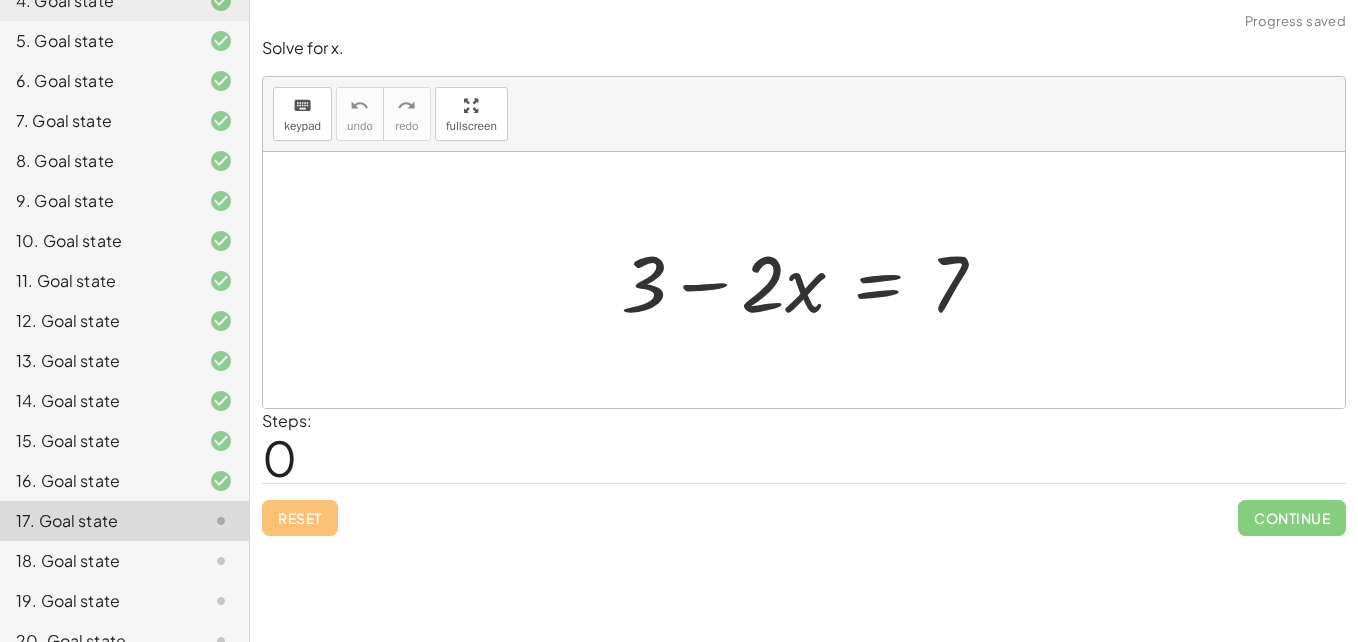 scroll, scrollTop: 408, scrollLeft: 0, axis: vertical 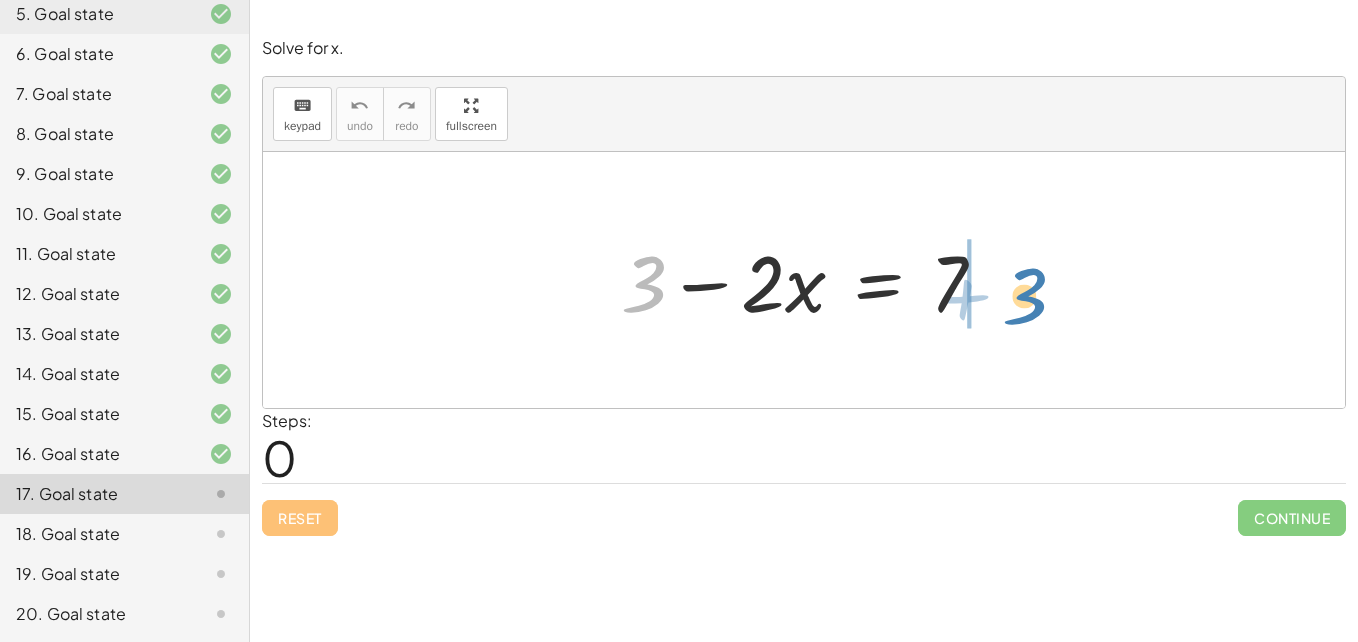drag, startPoint x: 651, startPoint y: 296, endPoint x: 1029, endPoint y: 301, distance: 378.03308 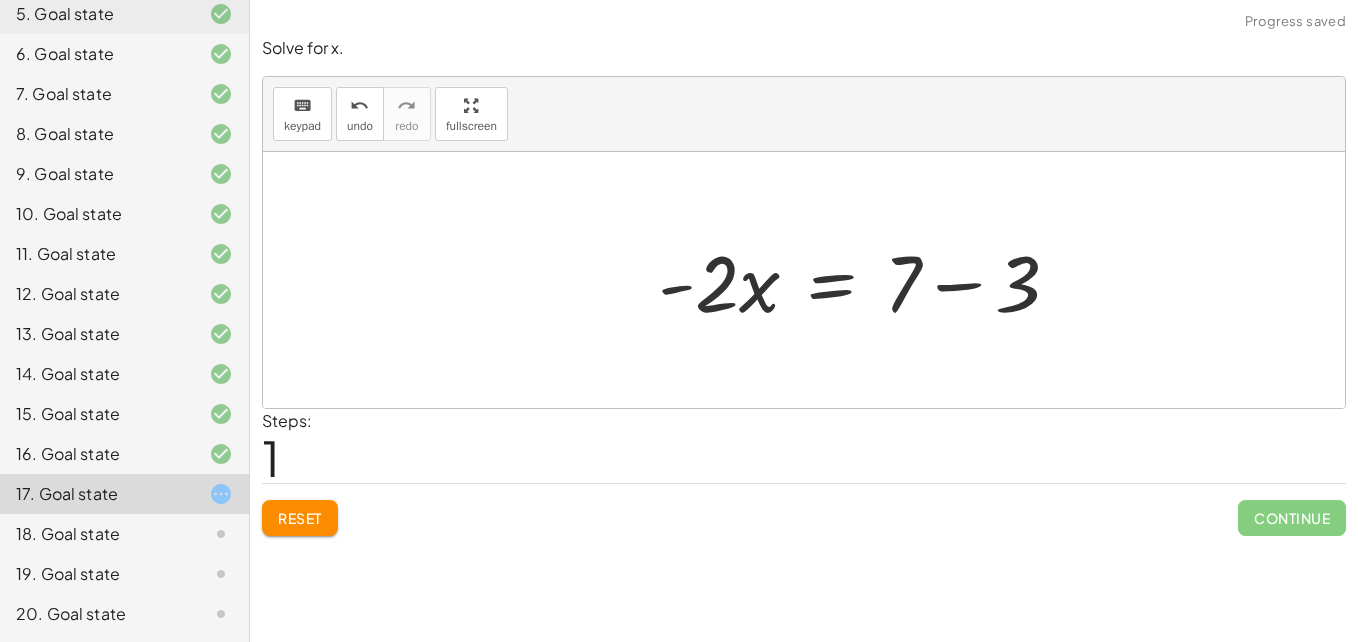 click at bounding box center (867, 280) 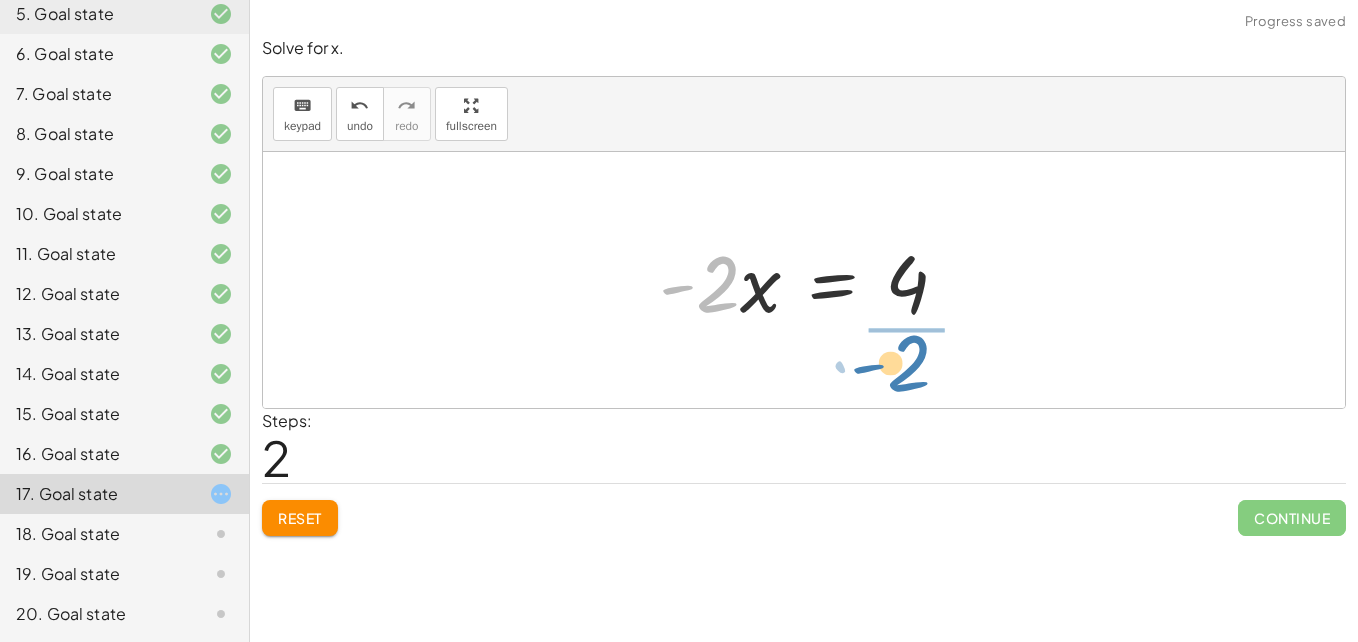 drag, startPoint x: 724, startPoint y: 299, endPoint x: 904, endPoint y: 389, distance: 201.24612 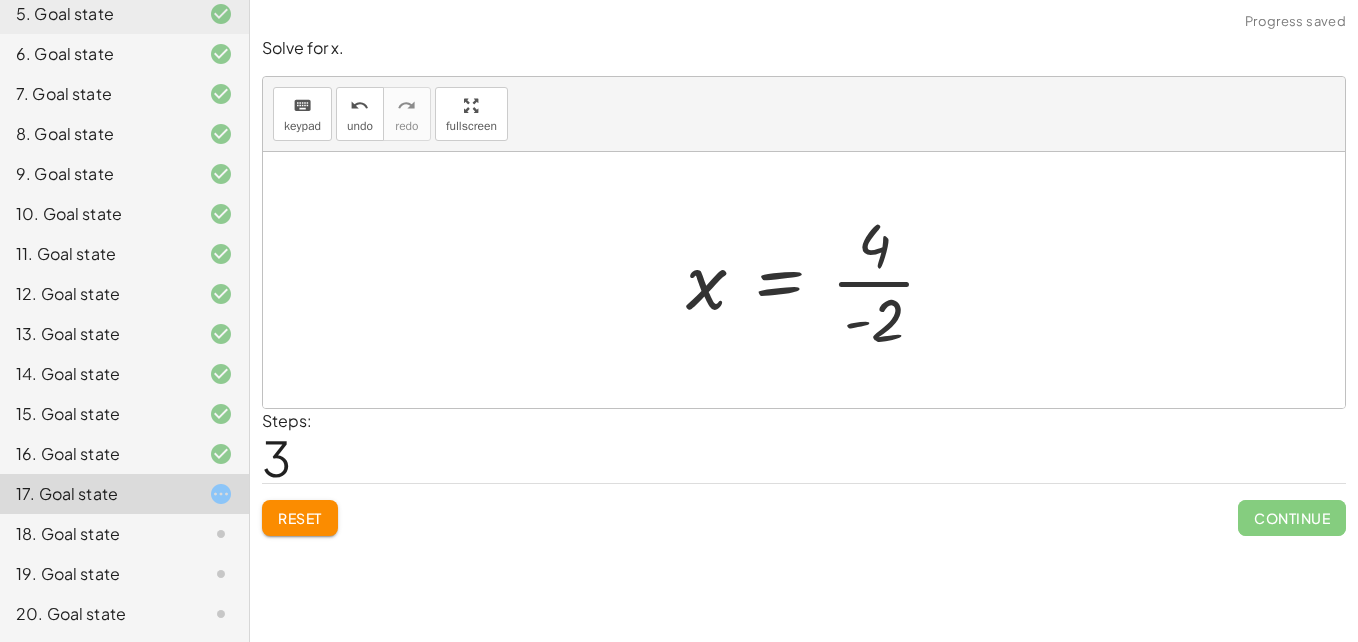 click at bounding box center [819, 280] 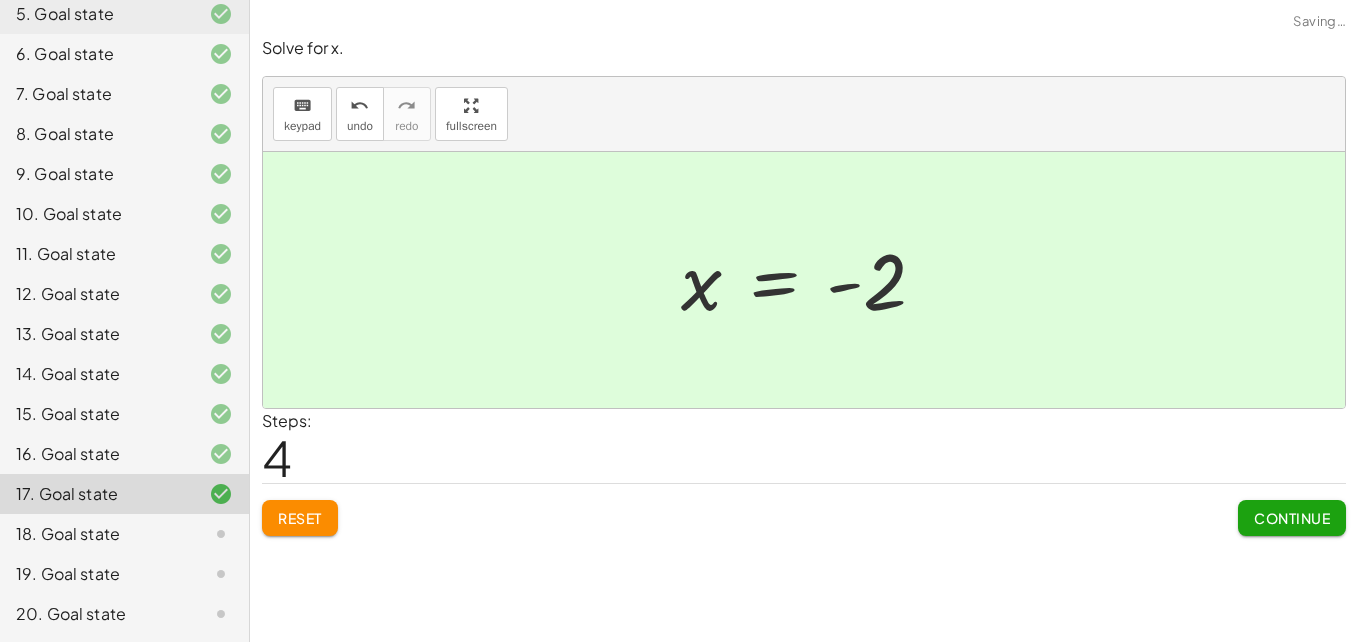 click on "Continue" at bounding box center (1292, 518) 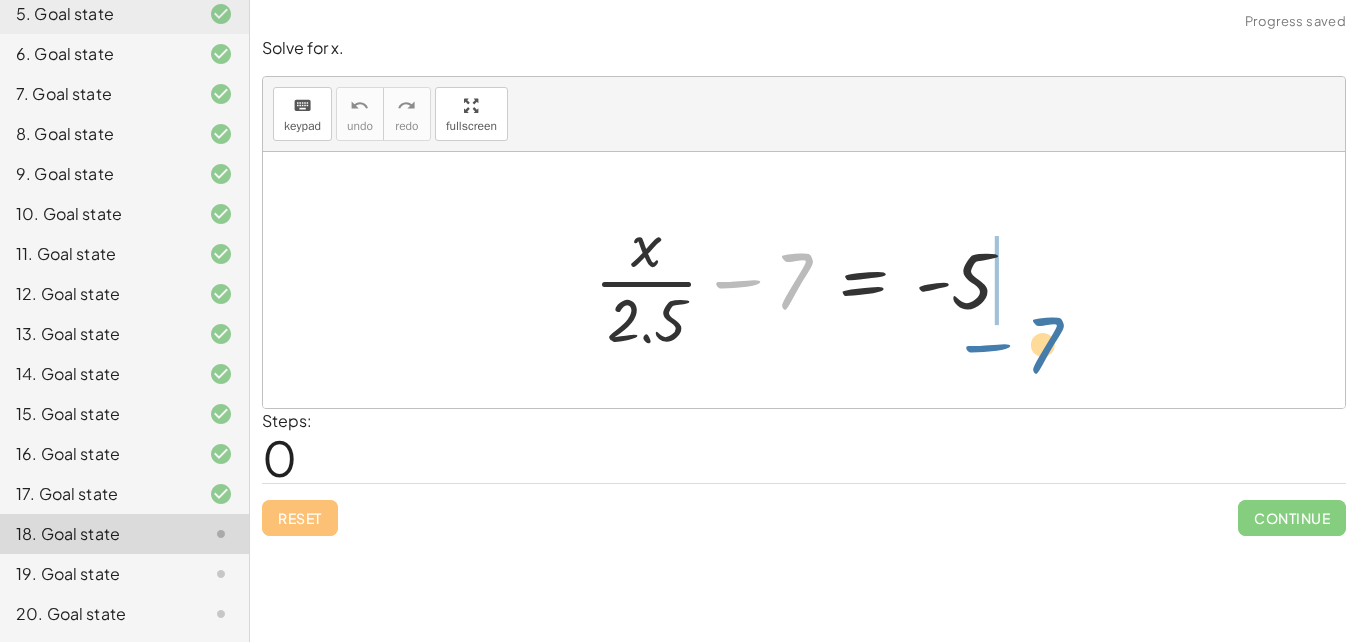 drag, startPoint x: 764, startPoint y: 280, endPoint x: 1034, endPoint y: 330, distance: 274.5906 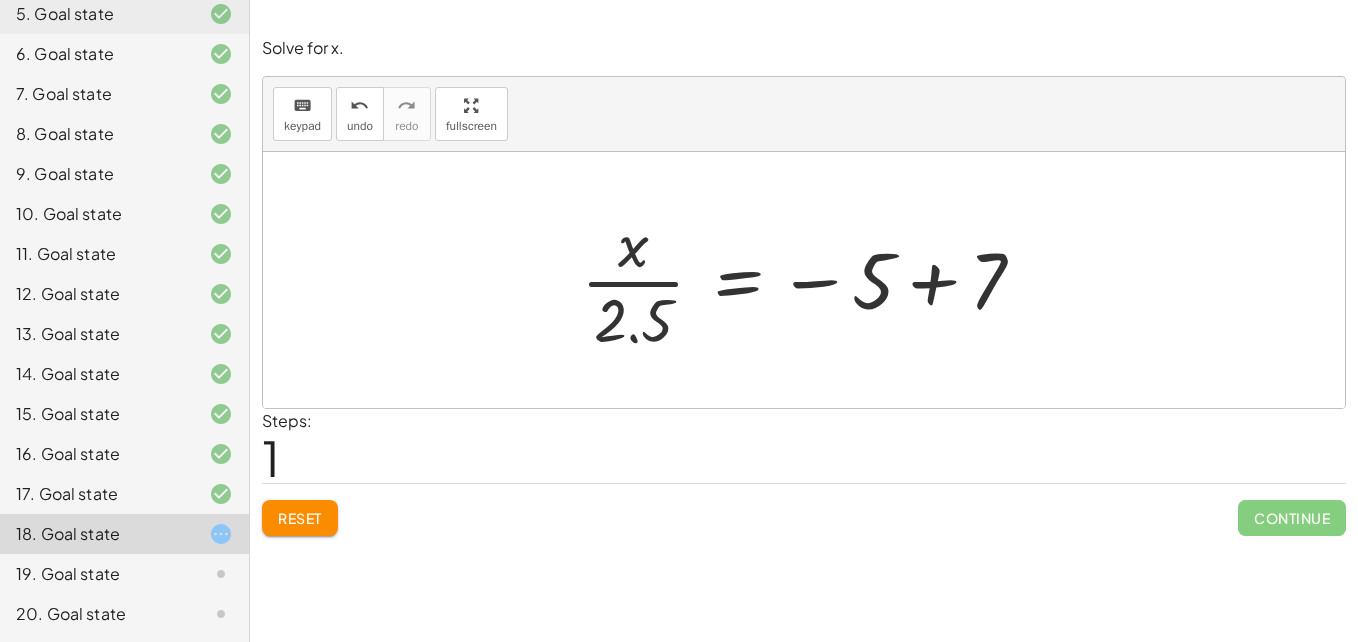 click at bounding box center [811, 280] 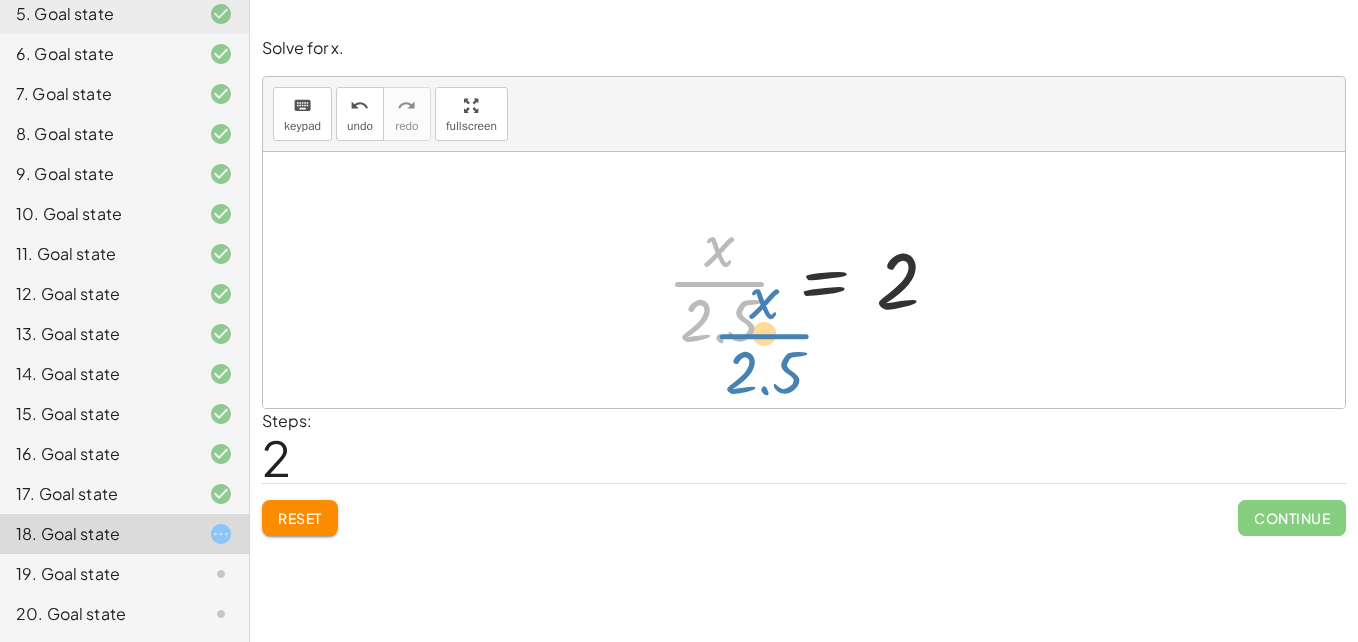 drag, startPoint x: 712, startPoint y: 295, endPoint x: 684, endPoint y: 326, distance: 41.773197 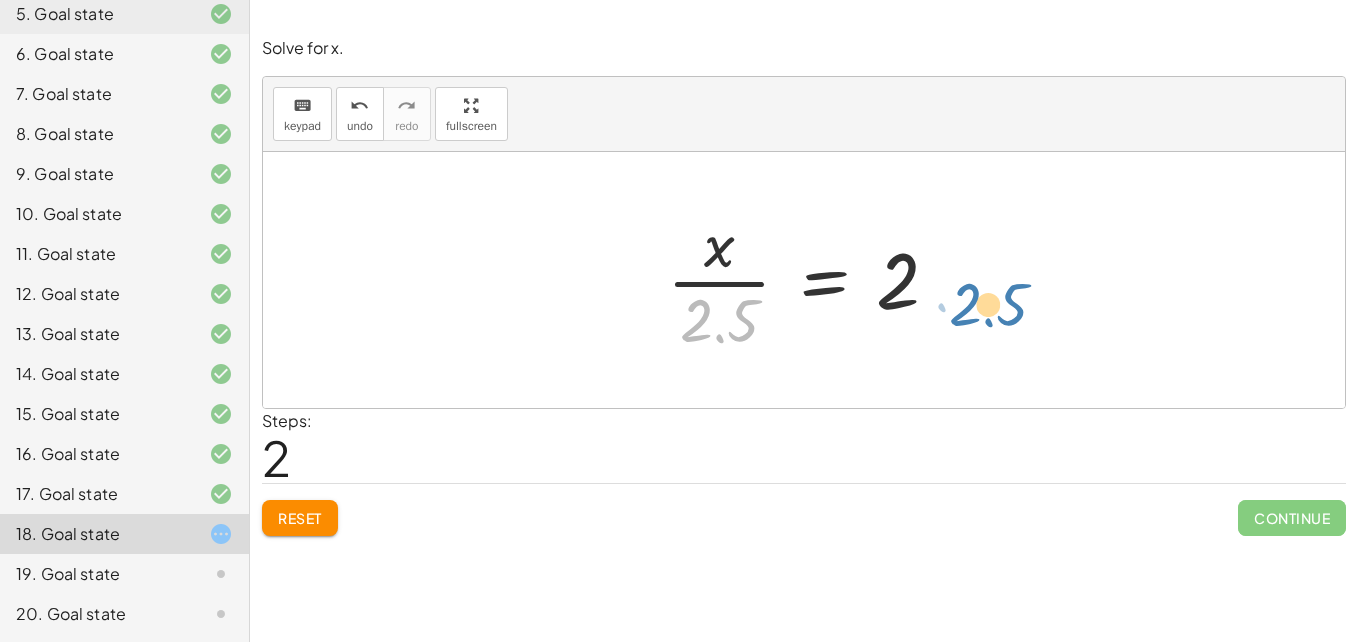 drag, startPoint x: 706, startPoint y: 333, endPoint x: 975, endPoint y: 314, distance: 269.67017 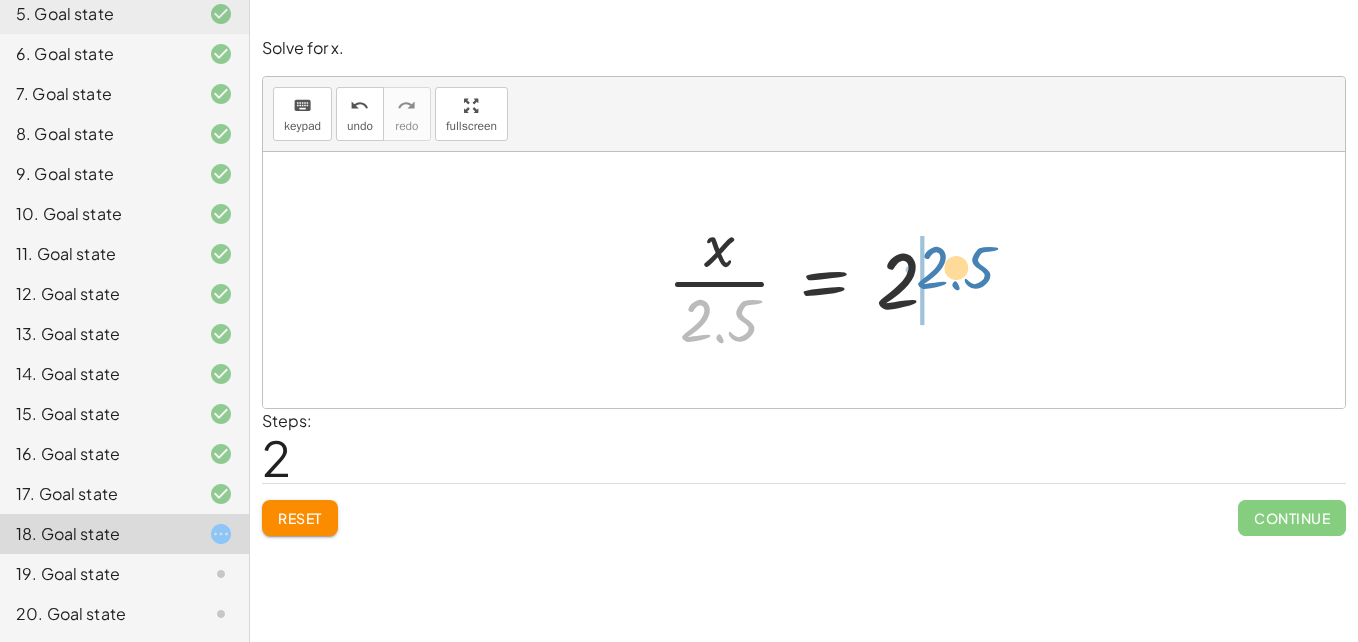 drag, startPoint x: 699, startPoint y: 322, endPoint x: 933, endPoint y: 269, distance: 239.92708 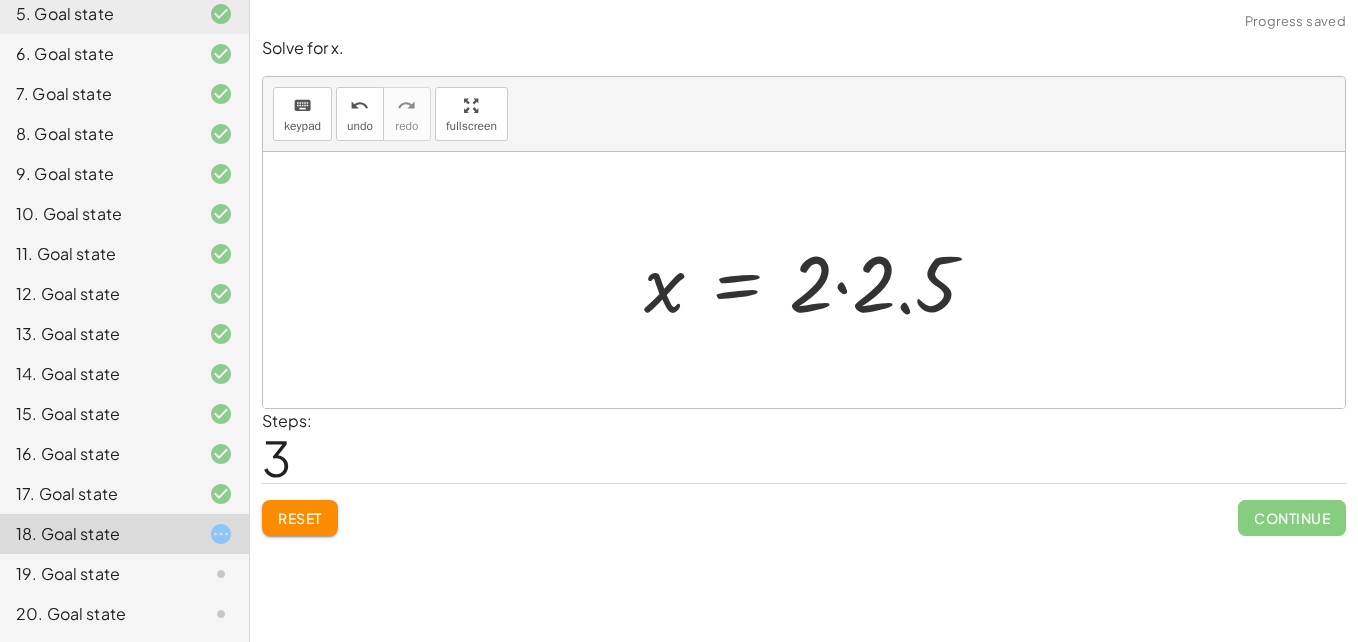 click at bounding box center (818, 280) 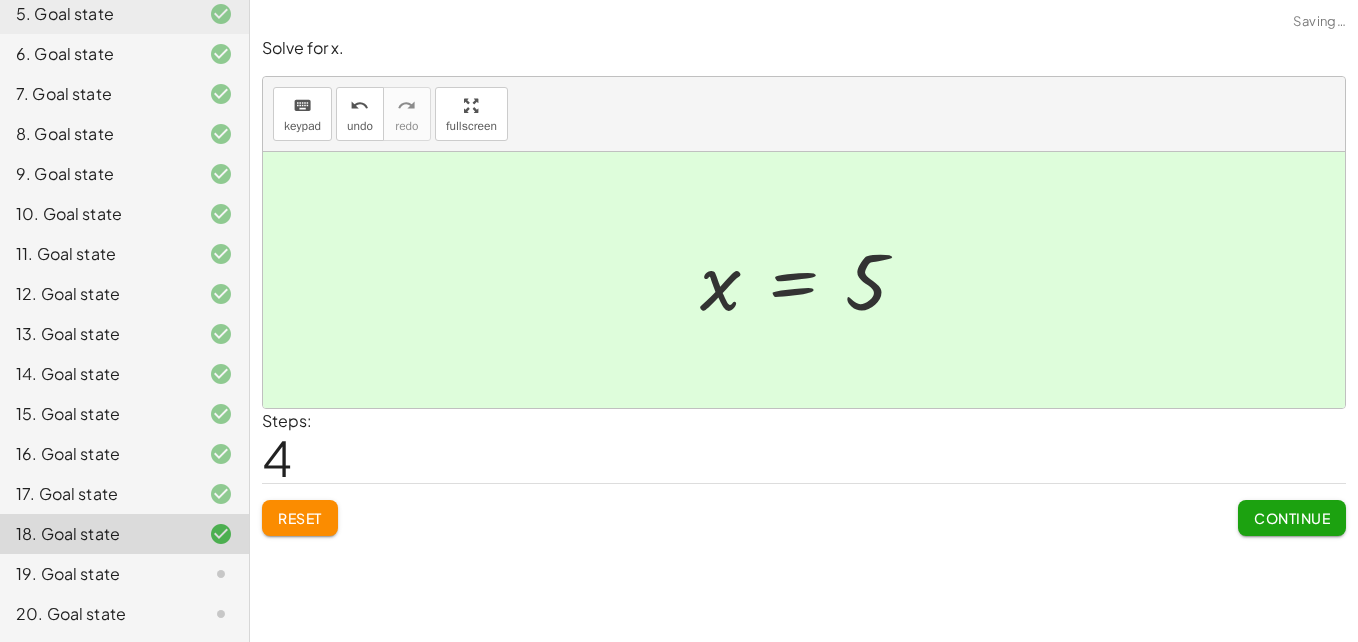 click on "Continue" at bounding box center (1292, 518) 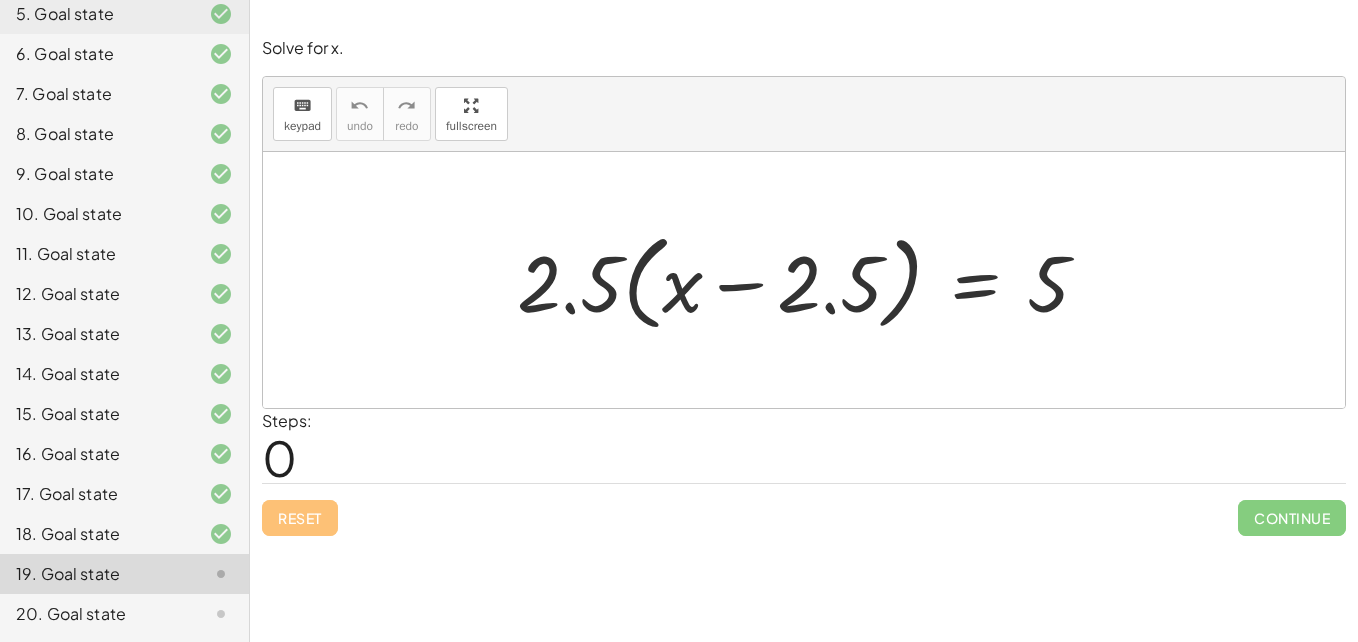 click at bounding box center (811, 280) 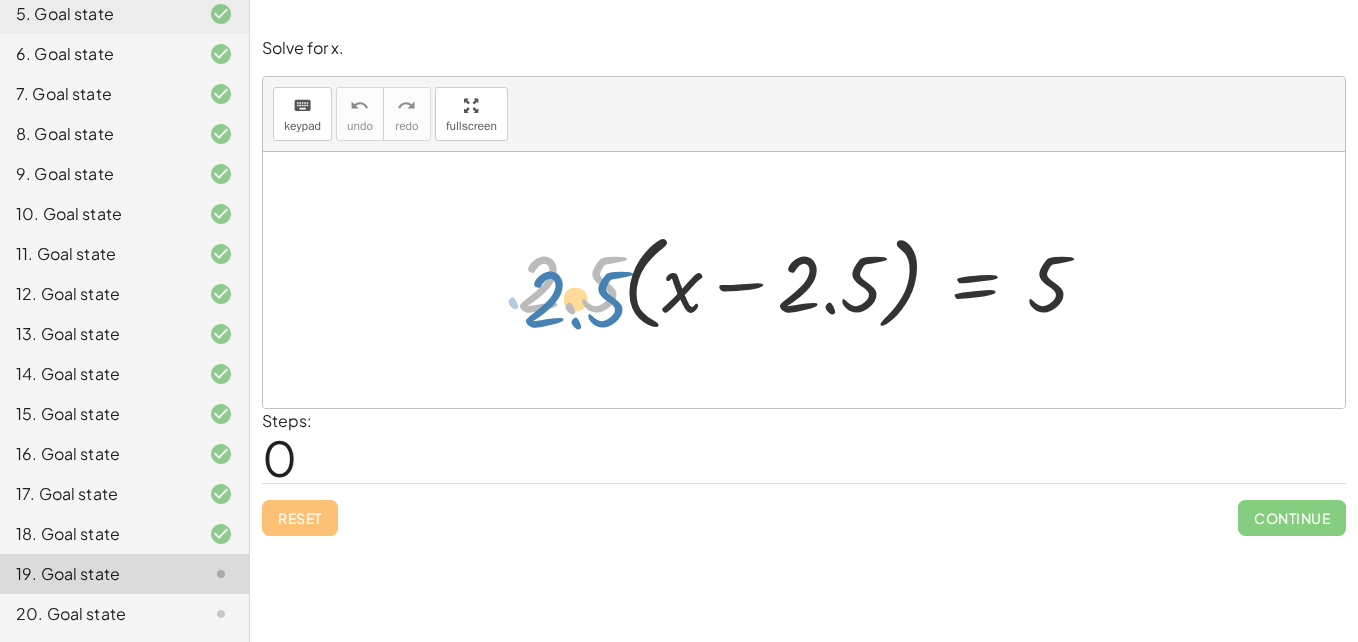 drag, startPoint x: 573, startPoint y: 284, endPoint x: 575, endPoint y: 299, distance: 15.132746 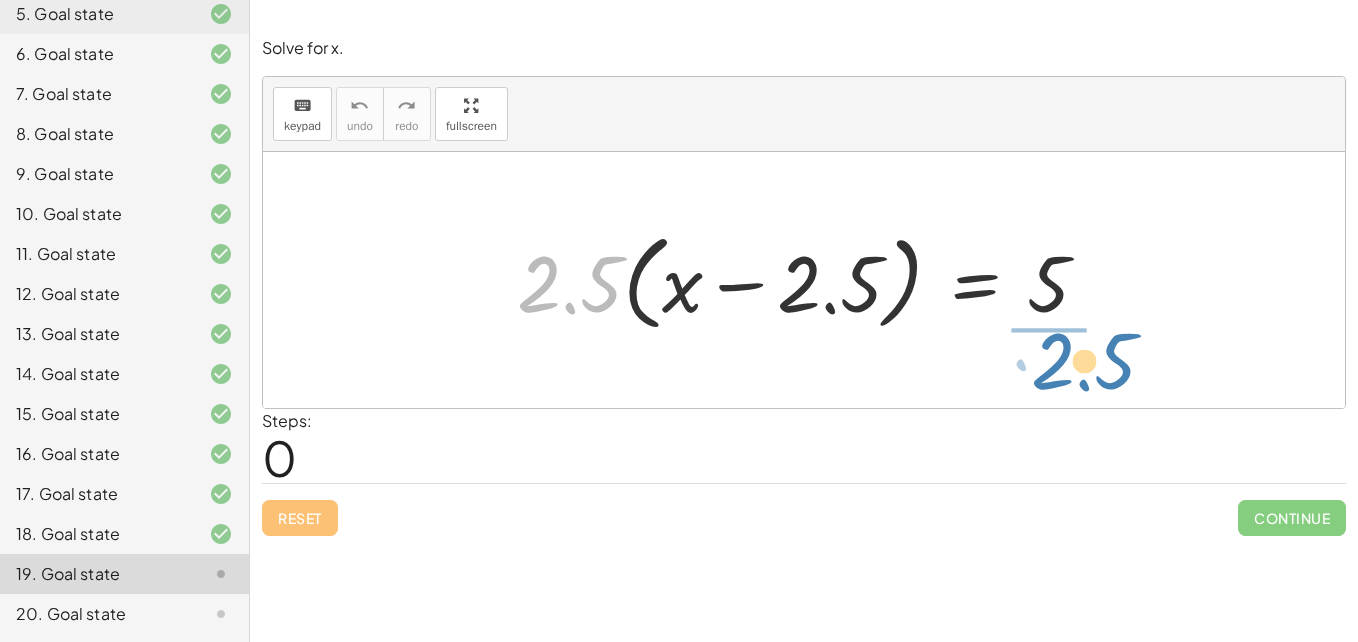 drag, startPoint x: 575, startPoint y: 299, endPoint x: 1085, endPoint y: 376, distance: 515.77997 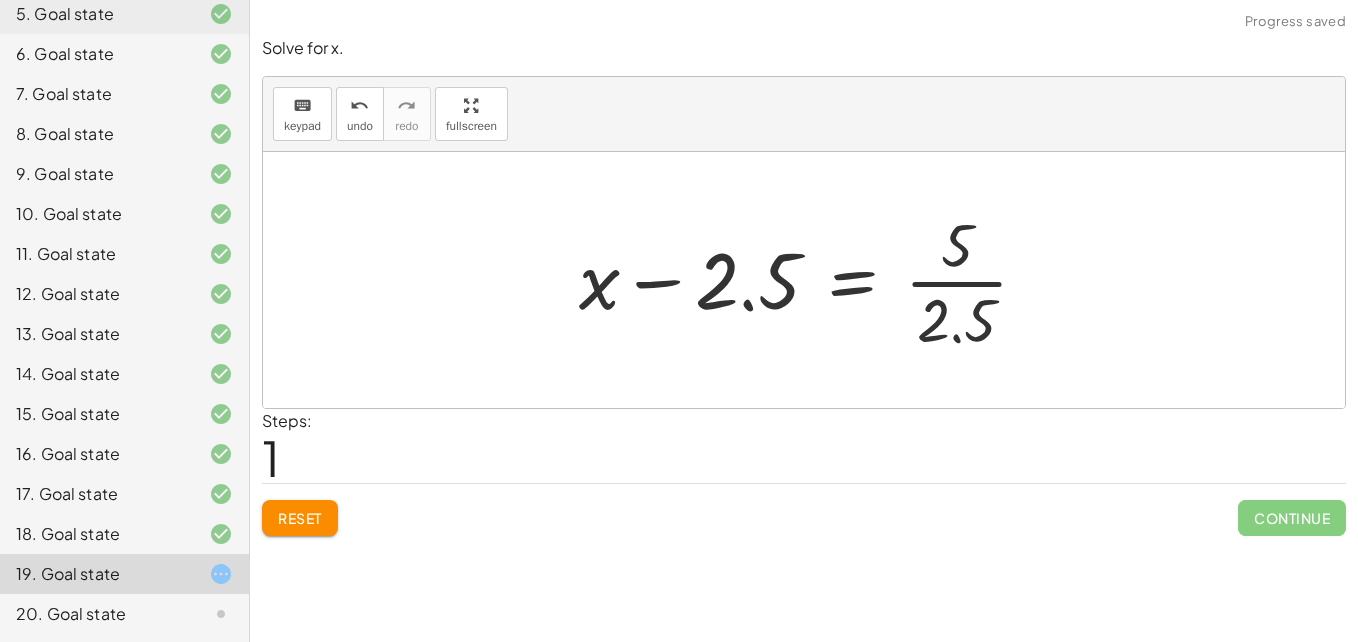 click at bounding box center [812, 280] 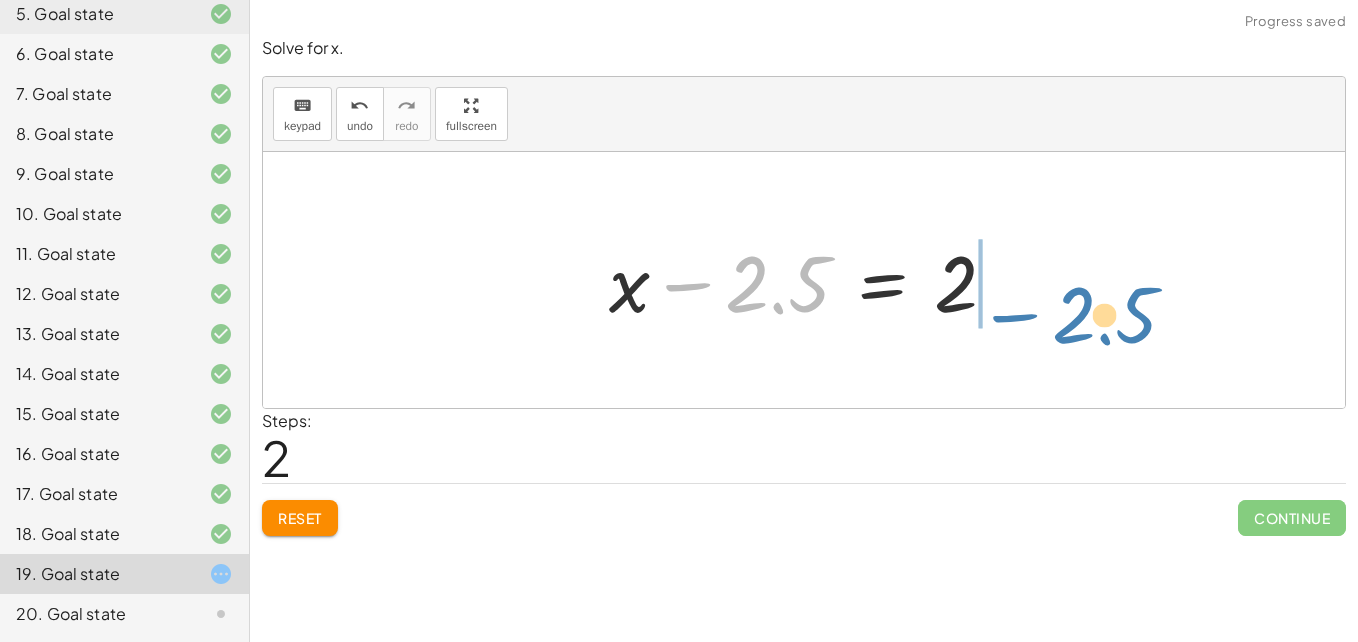 drag, startPoint x: 727, startPoint y: 292, endPoint x: 1061, endPoint y: 297, distance: 334.0374 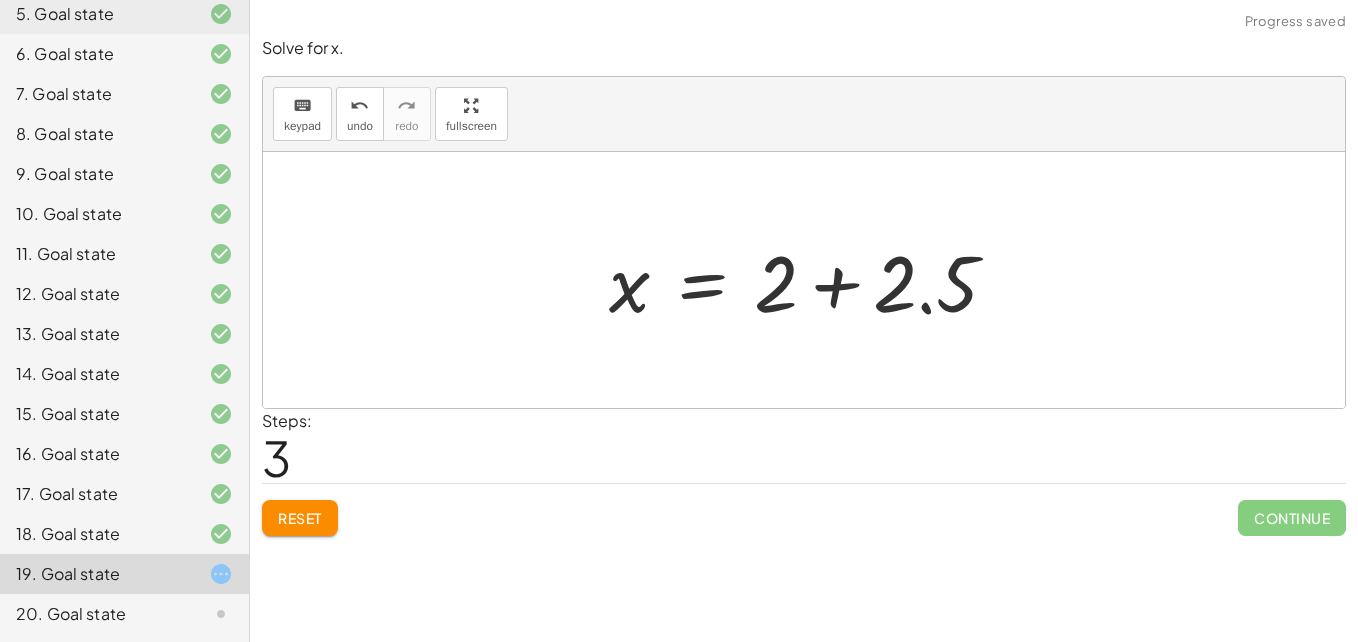 click at bounding box center [811, 280] 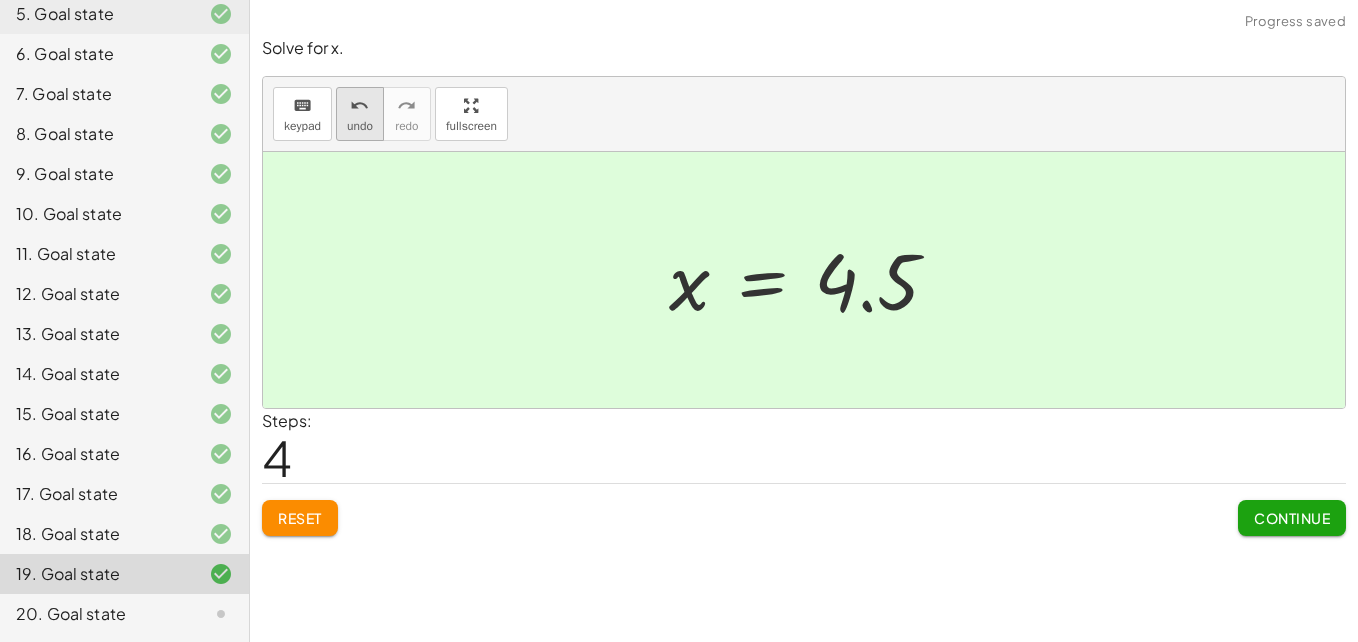 click on "undo" at bounding box center (360, 126) 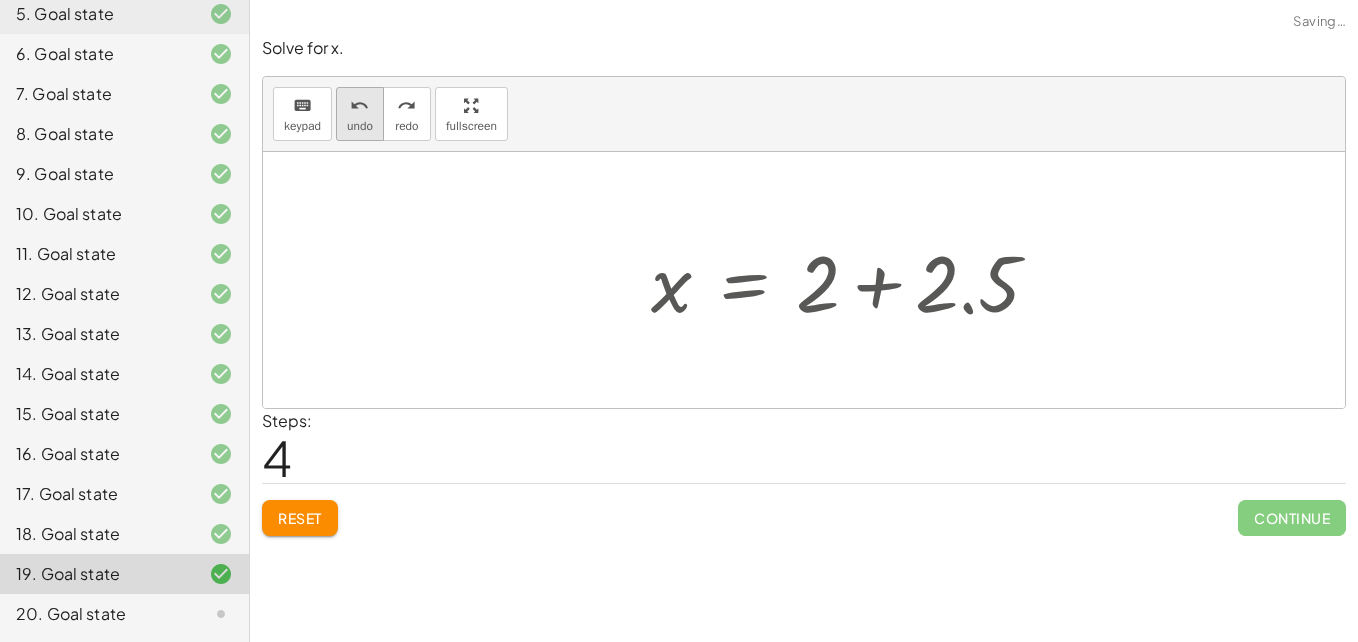 click on "undo" at bounding box center (360, 126) 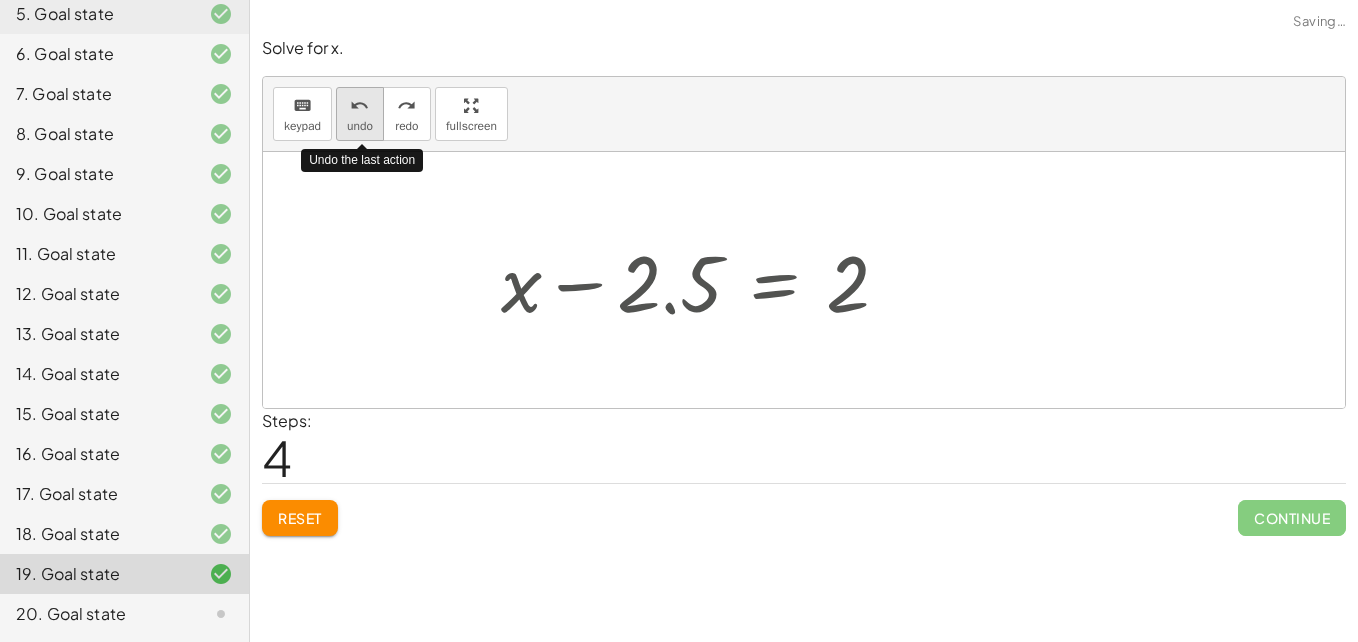 click on "undo" at bounding box center (360, 126) 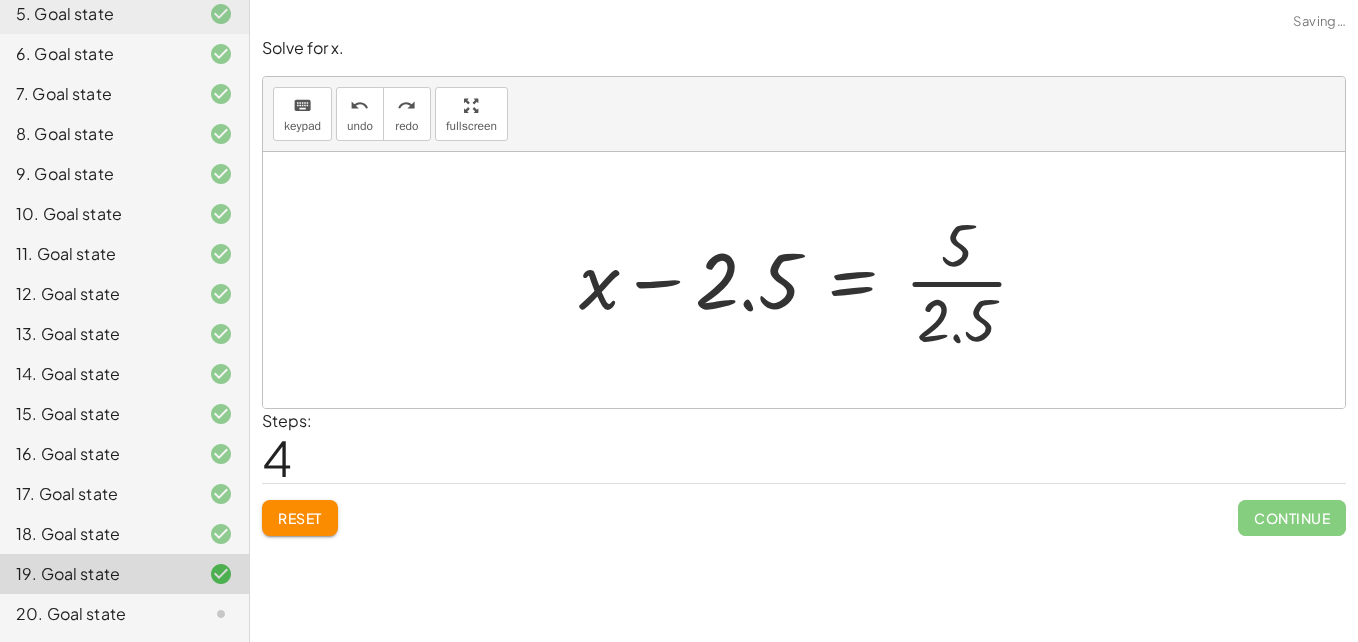 click on "Reset" 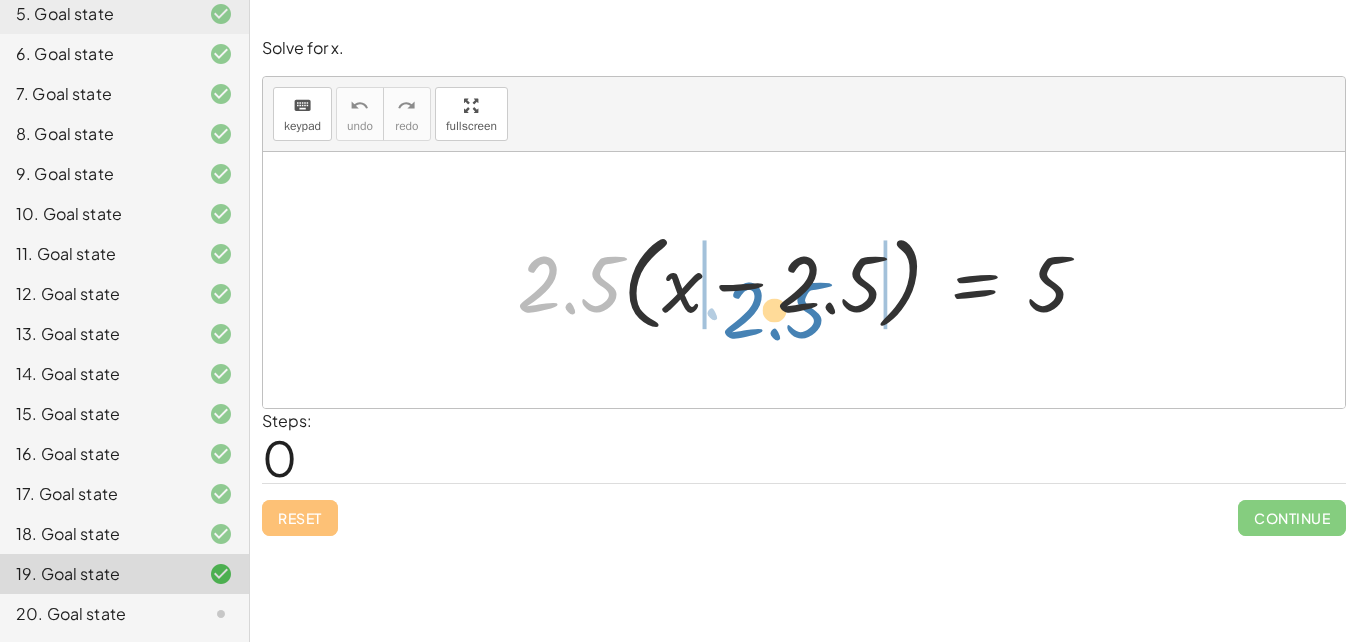 drag, startPoint x: 563, startPoint y: 273, endPoint x: 768, endPoint y: 300, distance: 206.7704 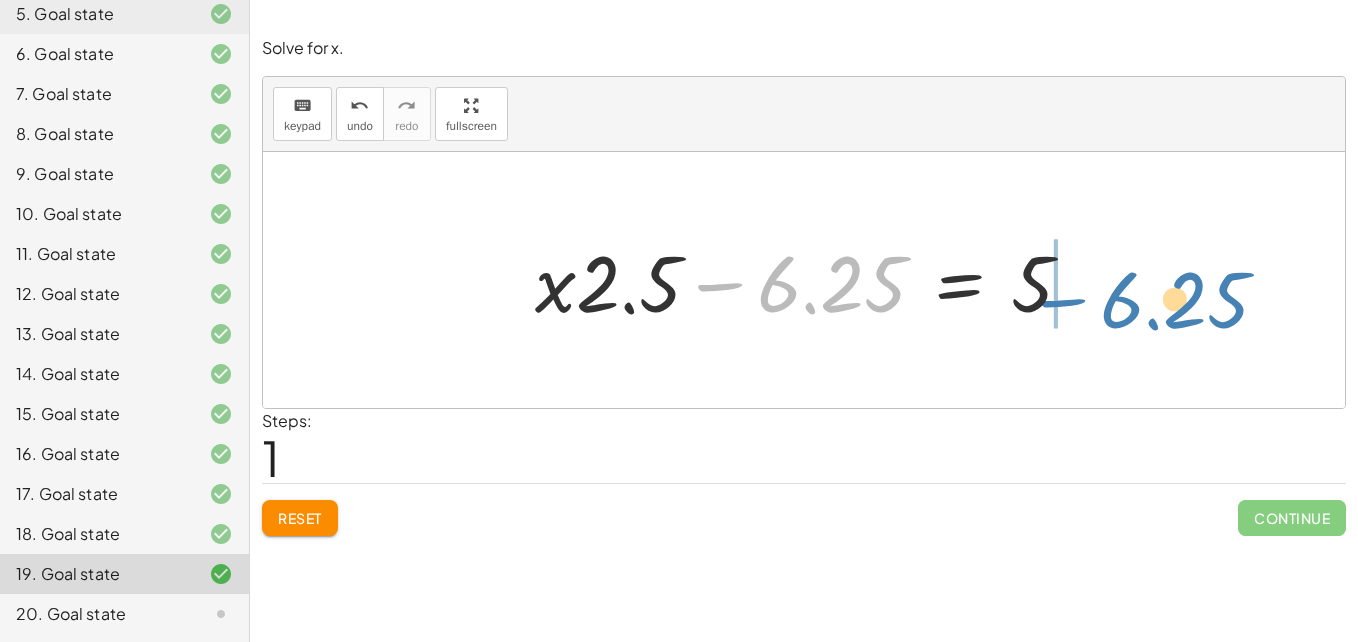 drag, startPoint x: 768, startPoint y: 296, endPoint x: 1112, endPoint y: 310, distance: 344.28476 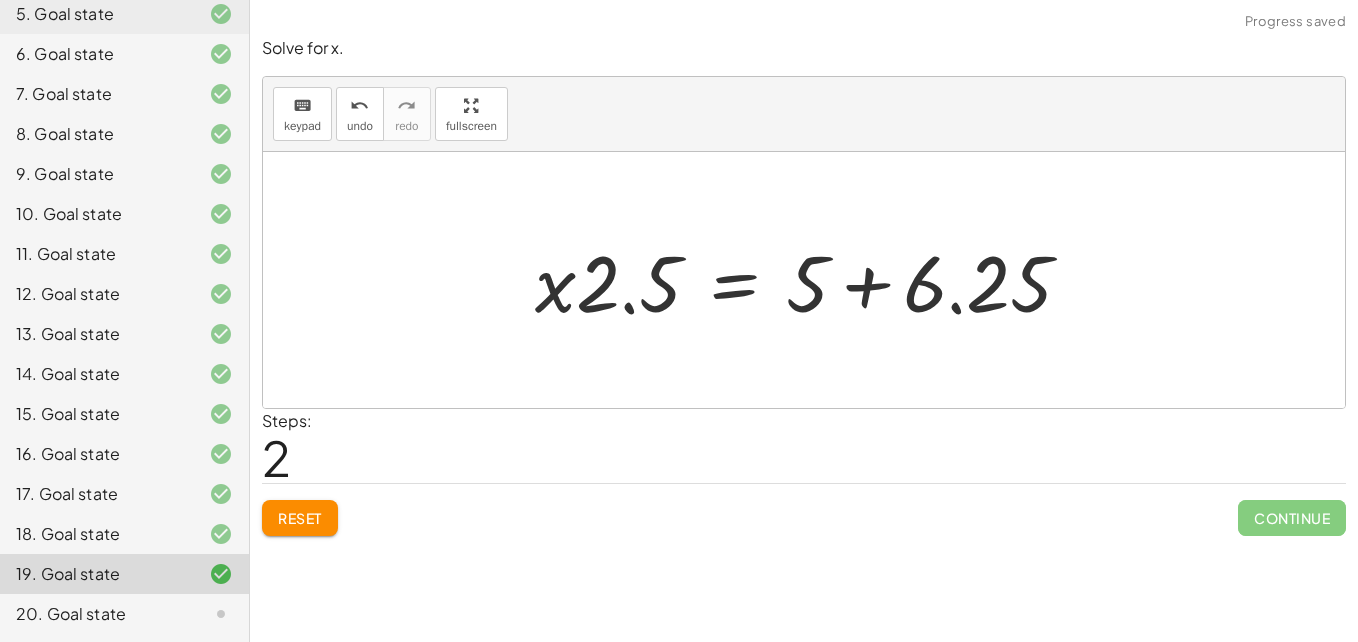 click at bounding box center (812, 280) 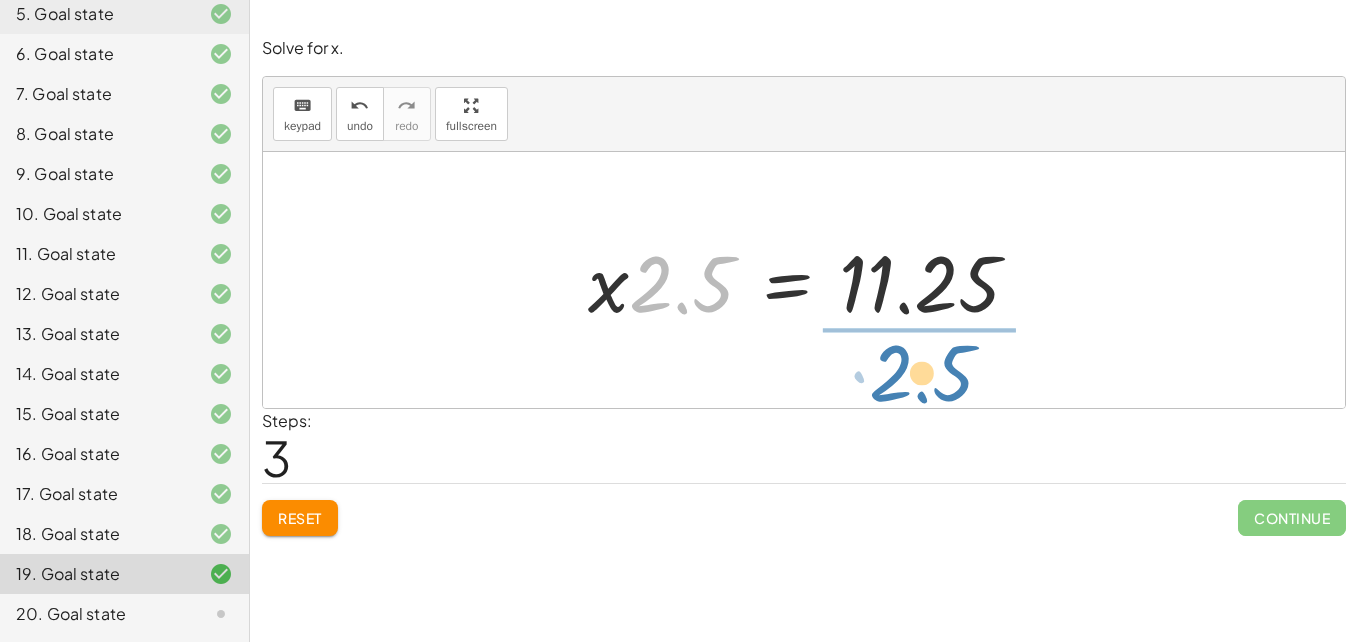 drag, startPoint x: 662, startPoint y: 284, endPoint x: 904, endPoint y: 372, distance: 257.5034 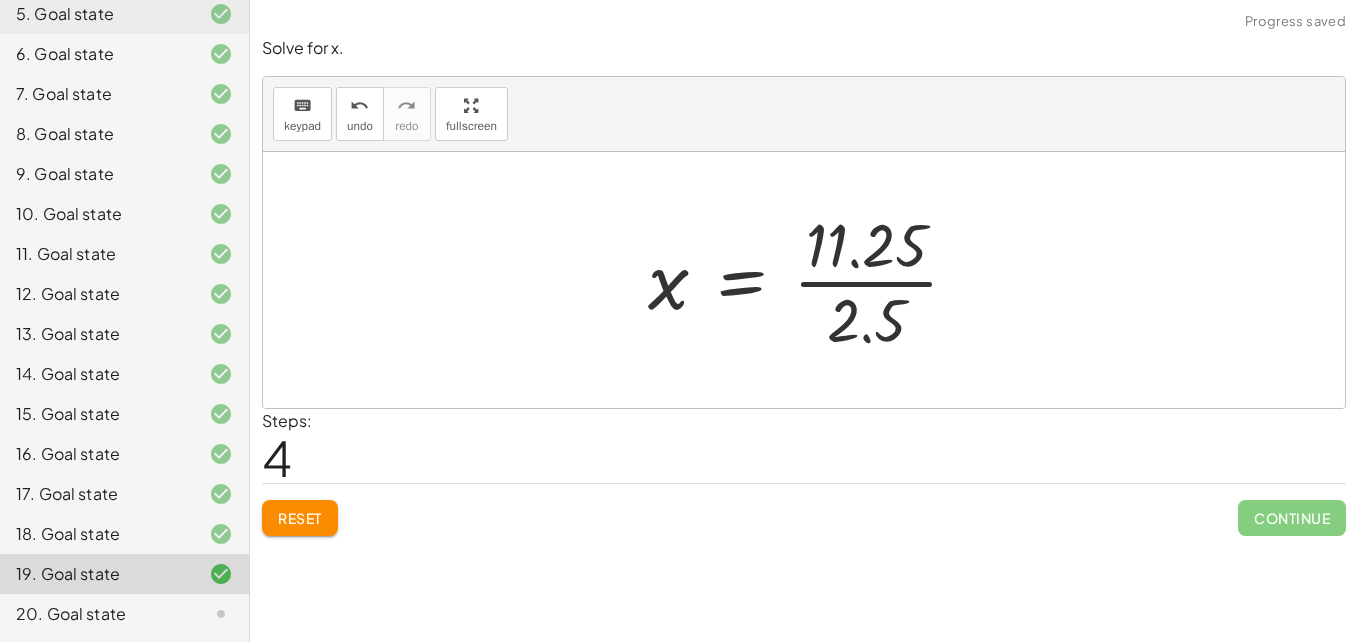 click at bounding box center [811, 280] 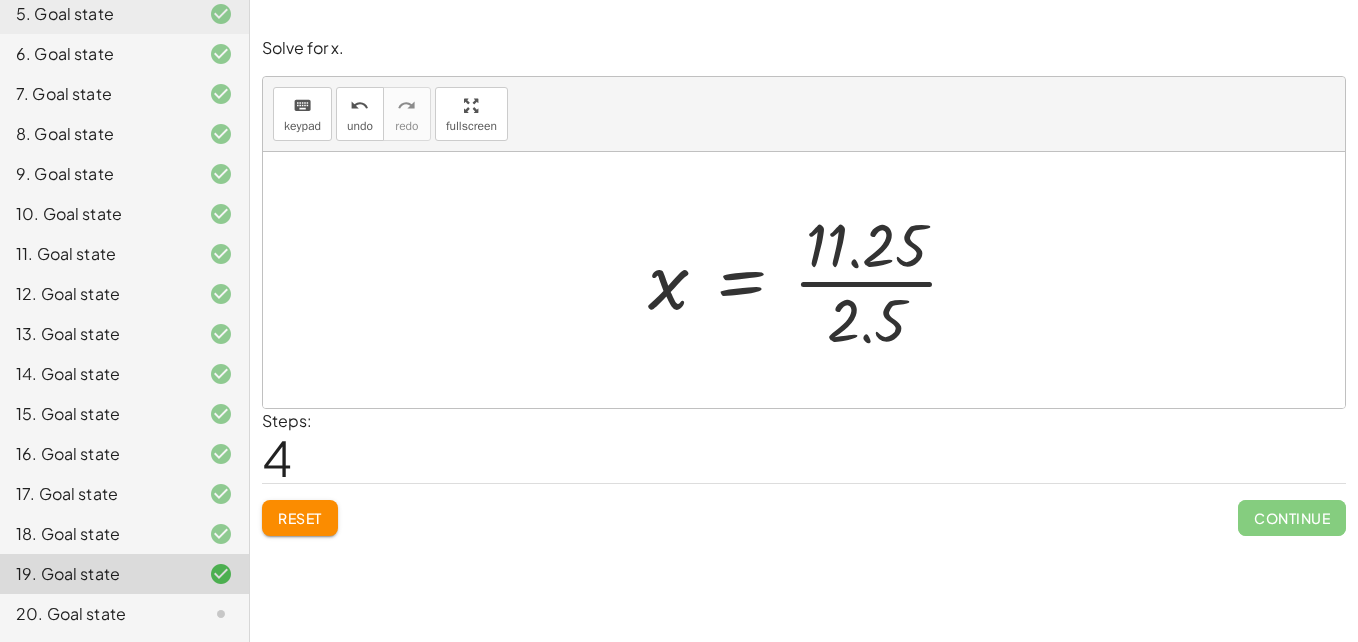 click at bounding box center (811, 280) 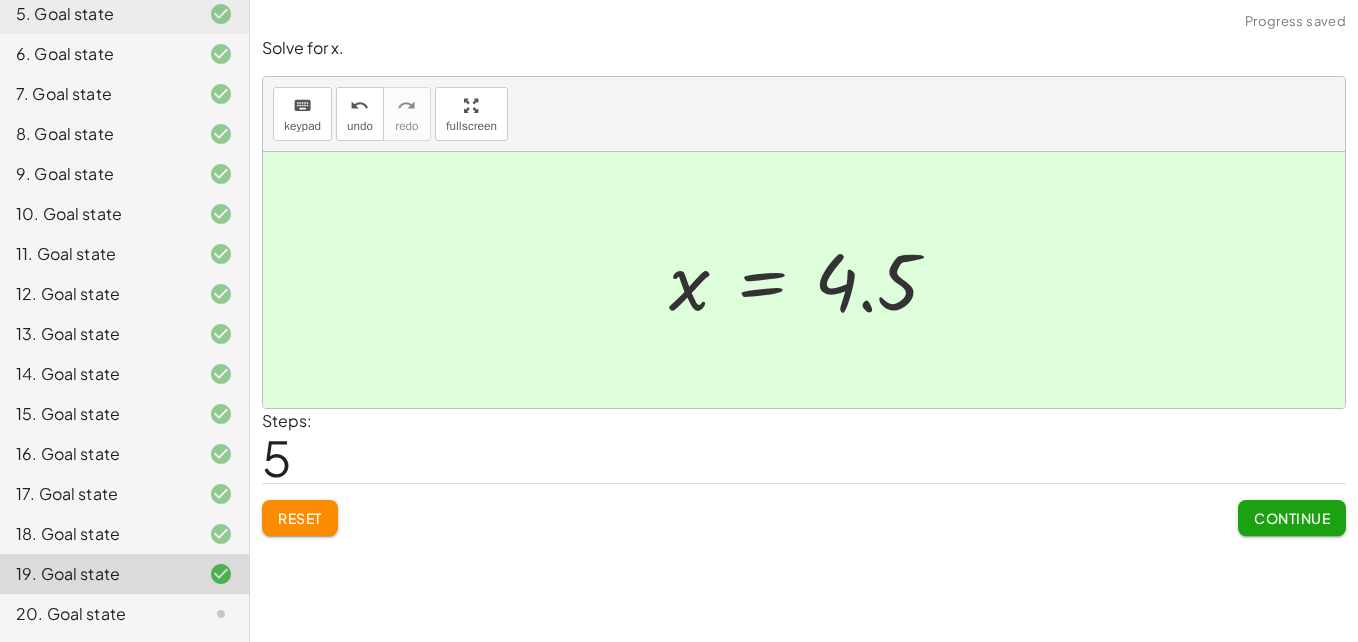 click on "Continue" 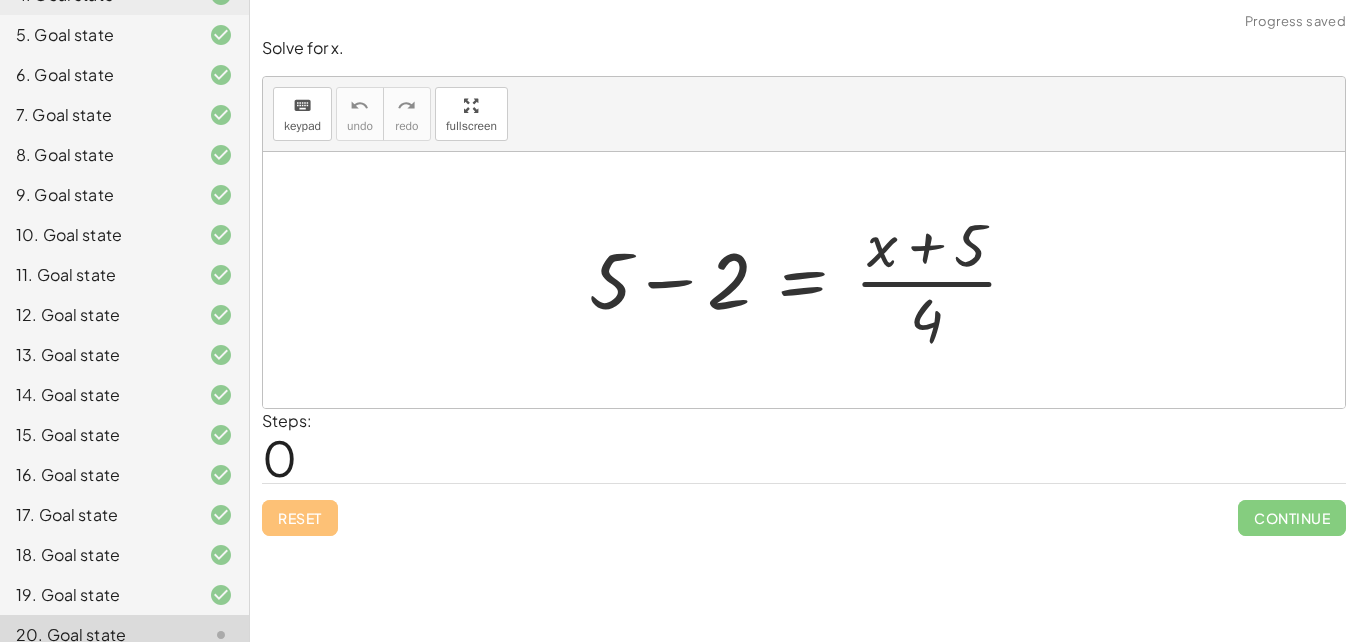 scroll, scrollTop: 386, scrollLeft: 0, axis: vertical 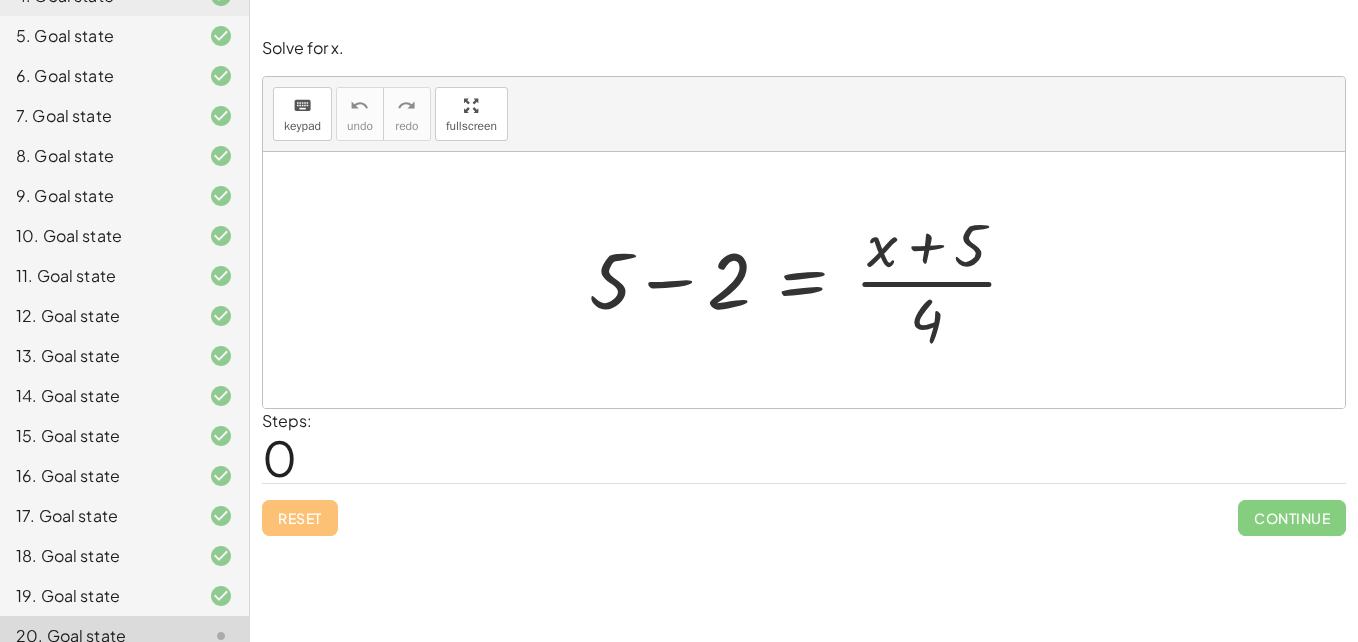 click at bounding box center [811, 280] 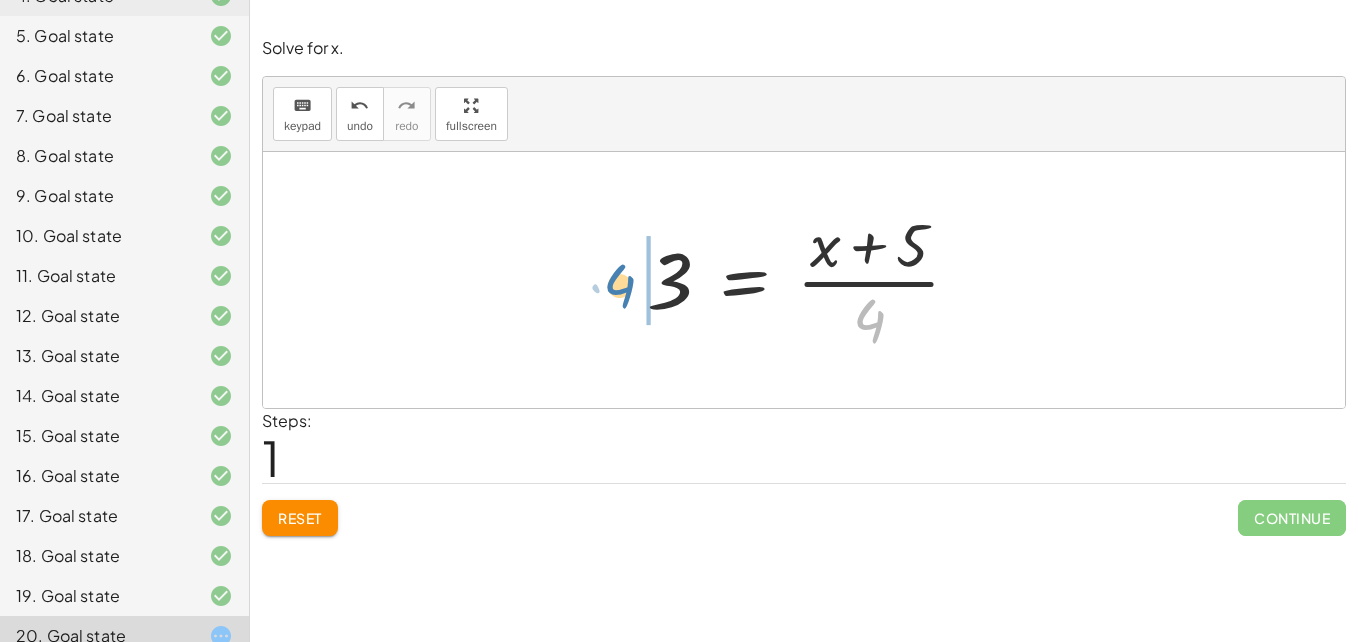 drag, startPoint x: 862, startPoint y: 308, endPoint x: 600, endPoint y: 271, distance: 264.5997 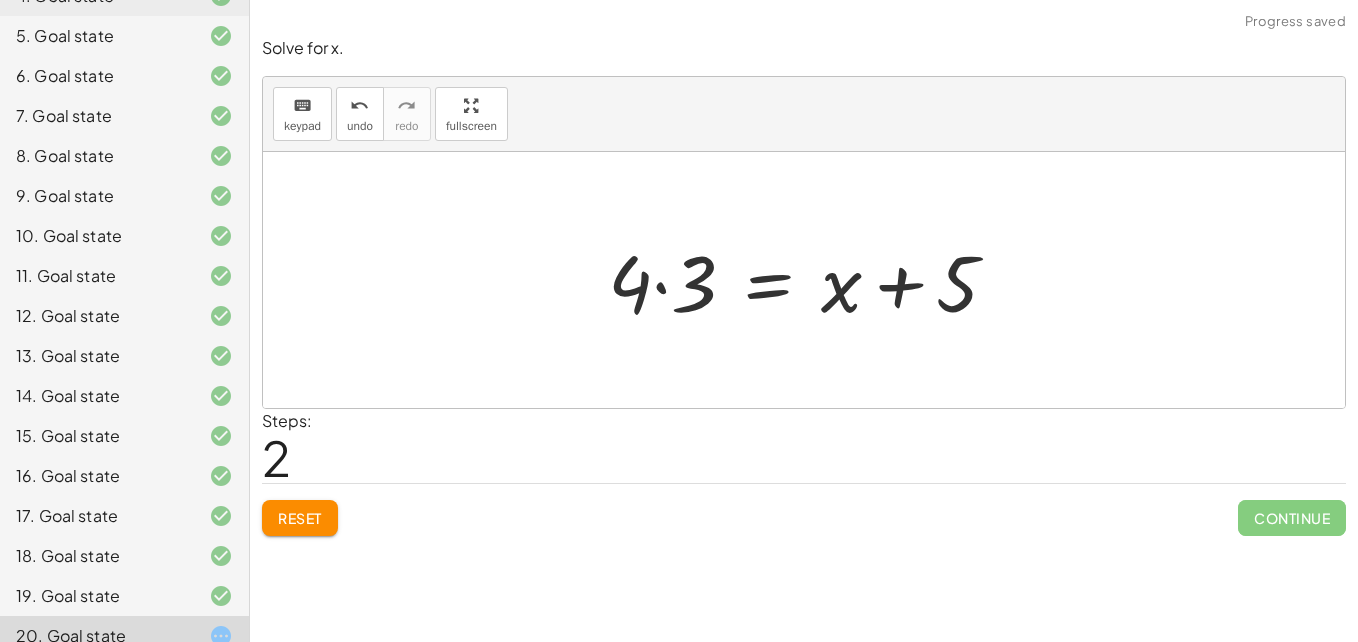click at bounding box center (811, 280) 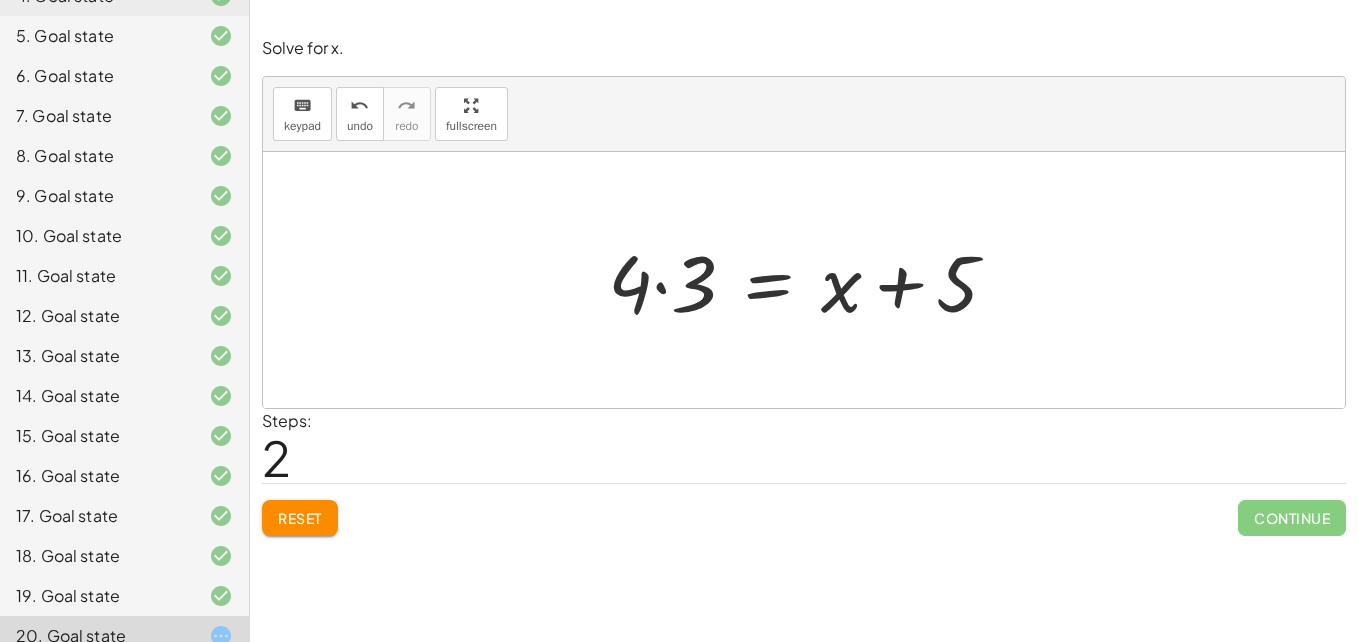 click at bounding box center (811, 280) 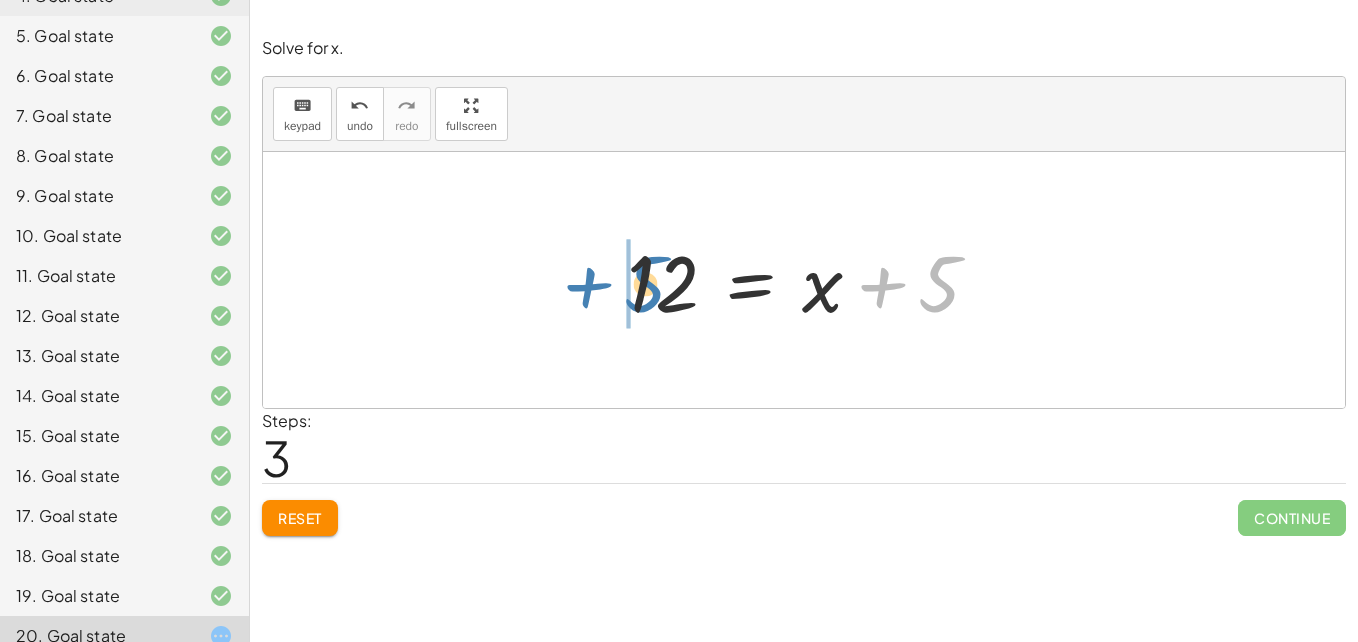 drag, startPoint x: 910, startPoint y: 276, endPoint x: 602, endPoint y: 275, distance: 308.00162 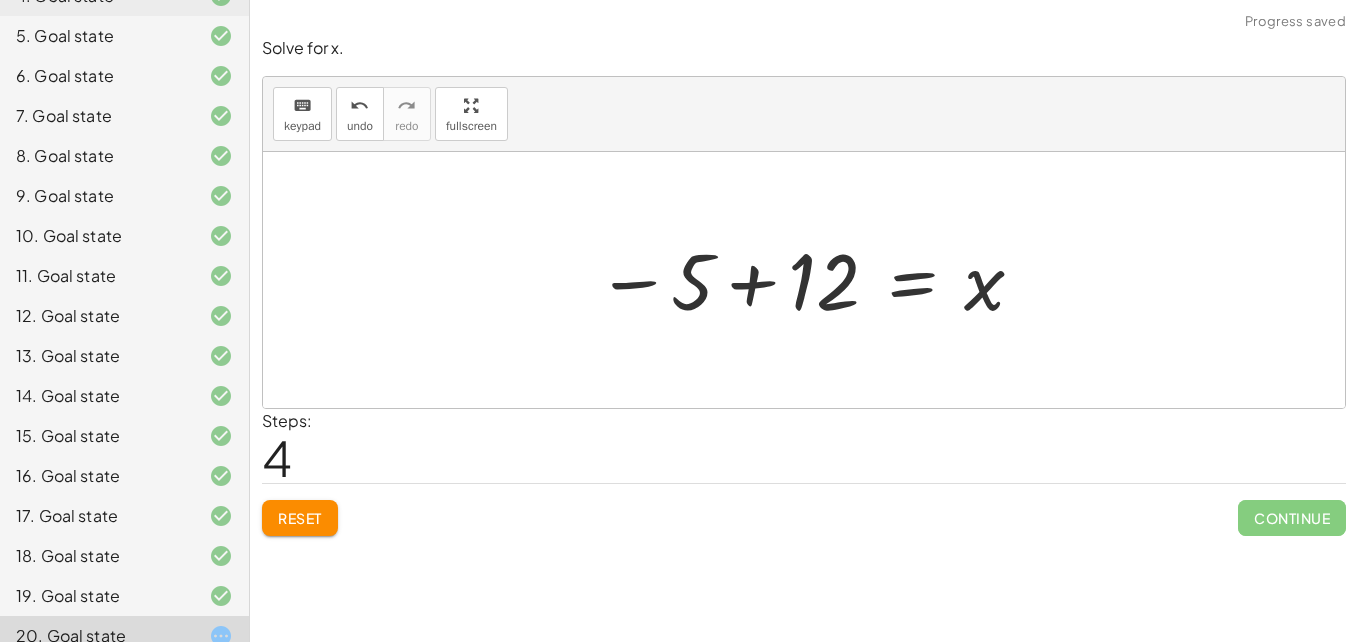 click at bounding box center (811, 280) 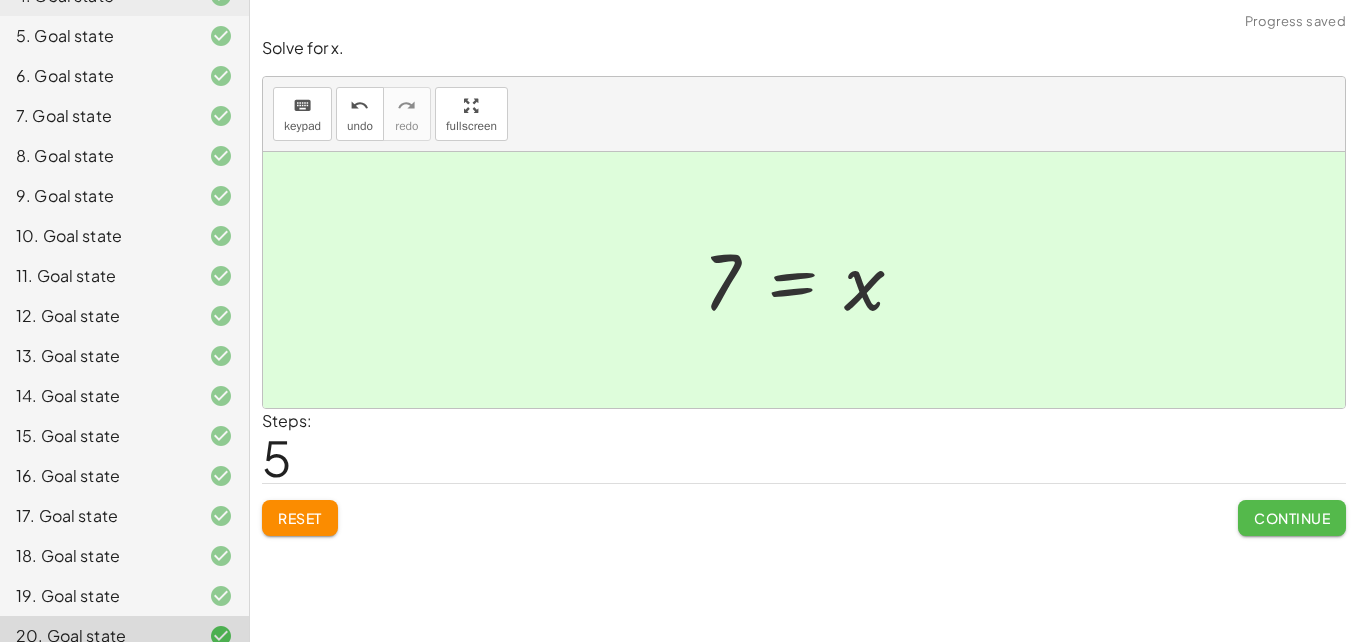 click on "Continue" 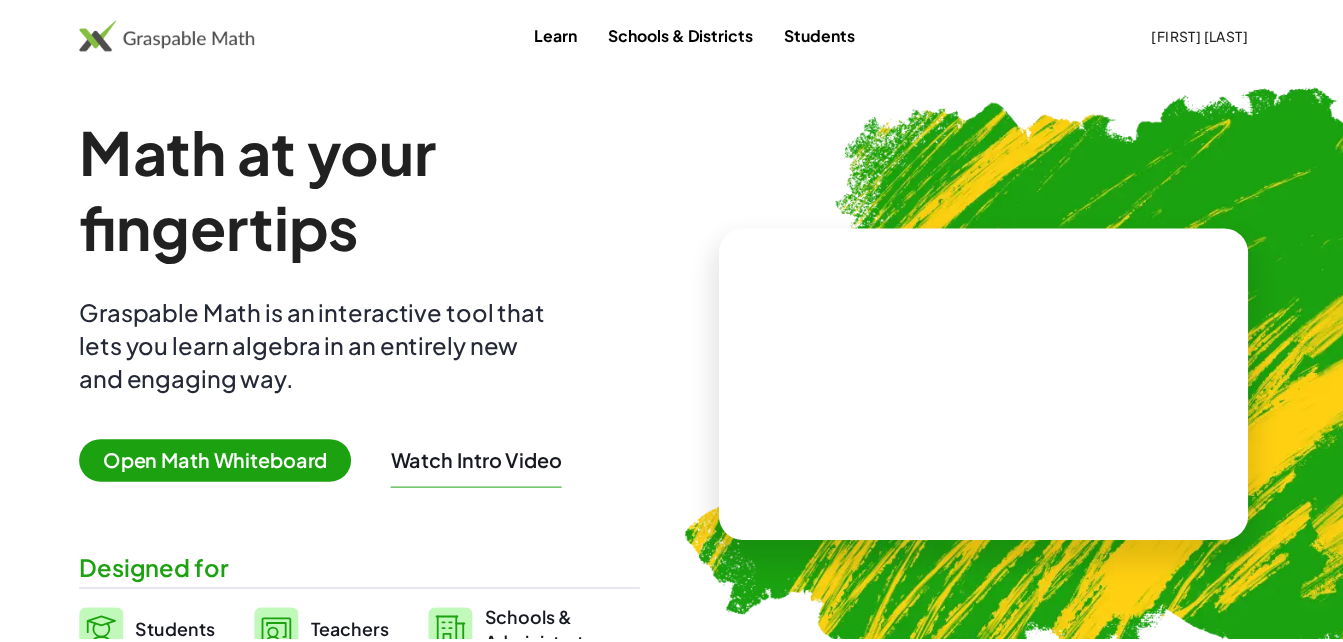 scroll, scrollTop: 0, scrollLeft: 0, axis: both 